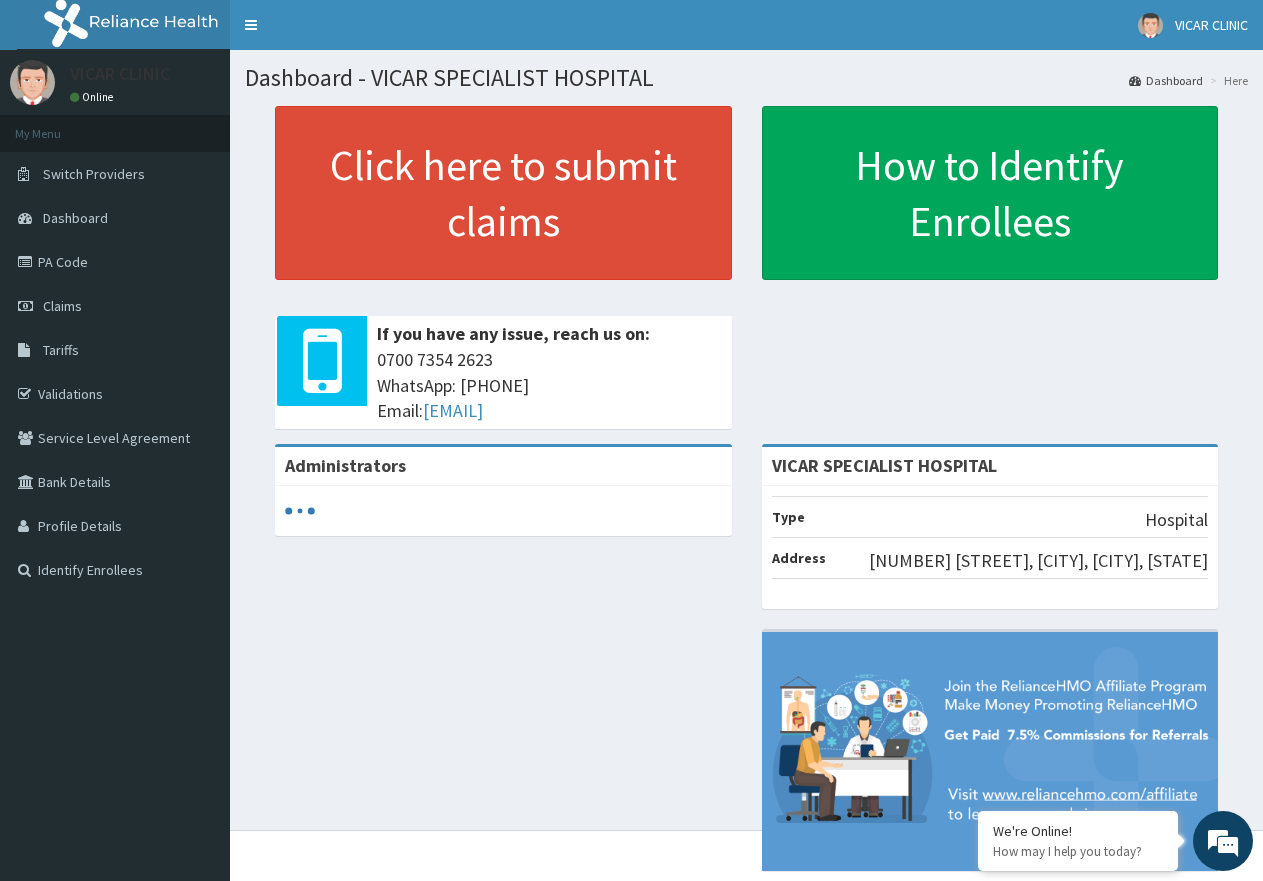 scroll, scrollTop: 0, scrollLeft: 0, axis: both 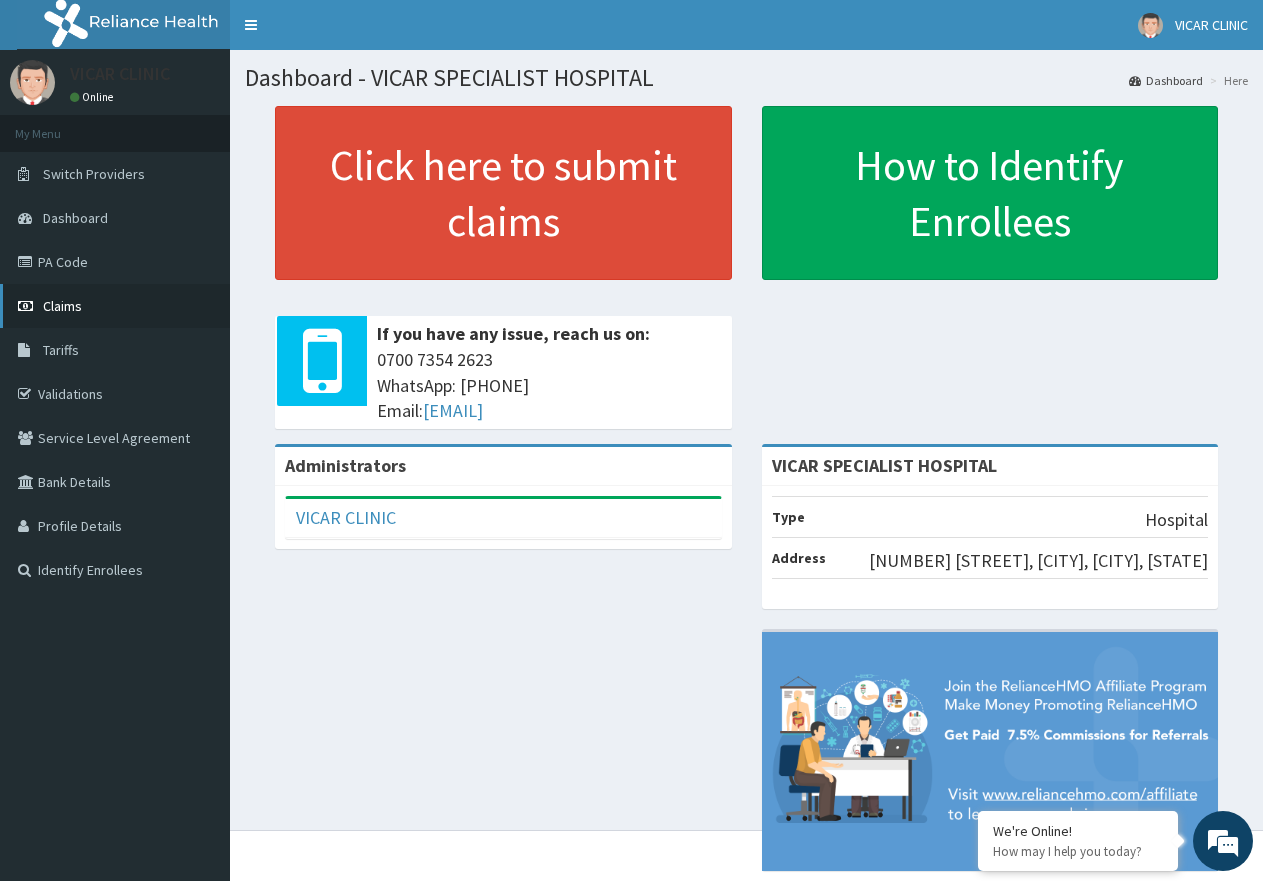 click on "Claims" at bounding box center (62, 306) 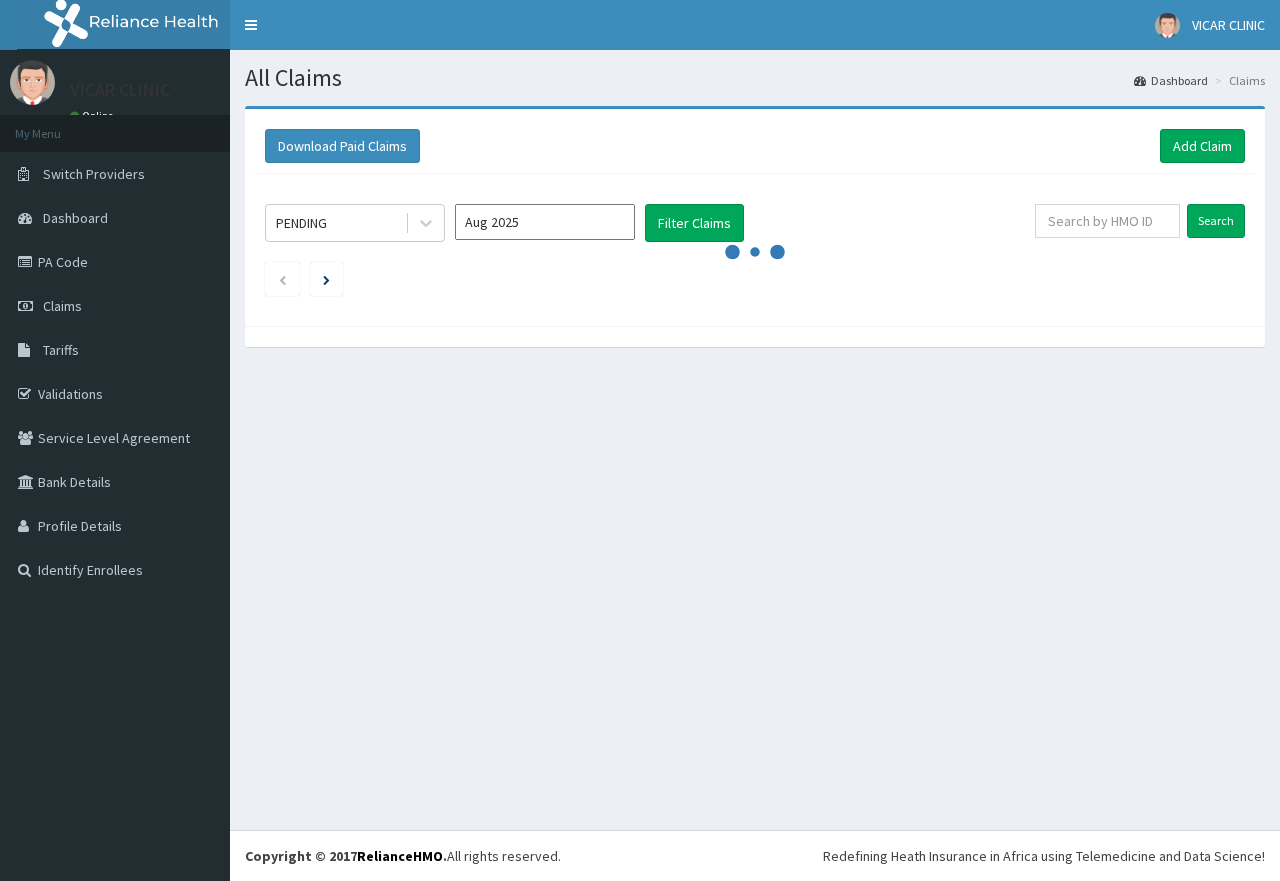 scroll, scrollTop: 0, scrollLeft: 0, axis: both 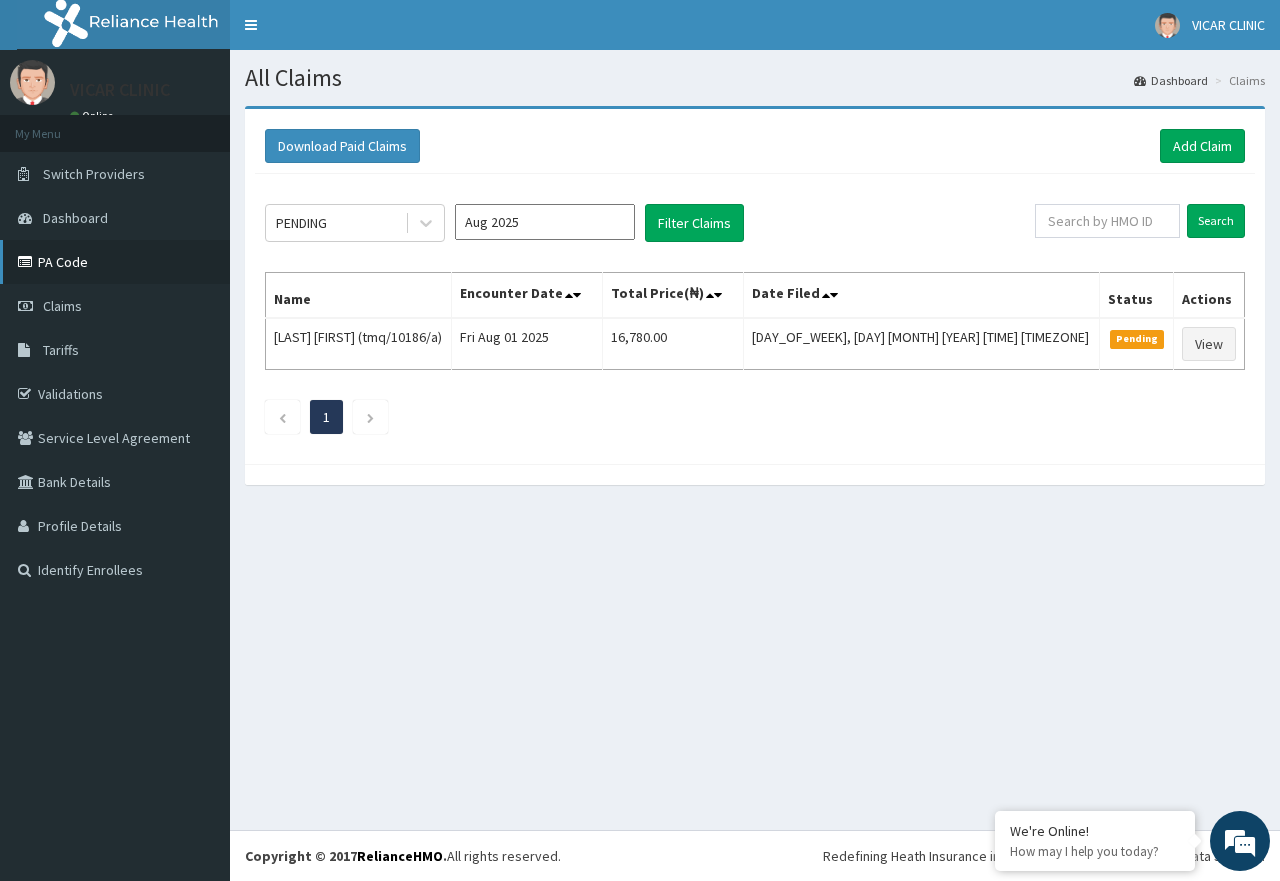 click on "PA Code" at bounding box center (115, 262) 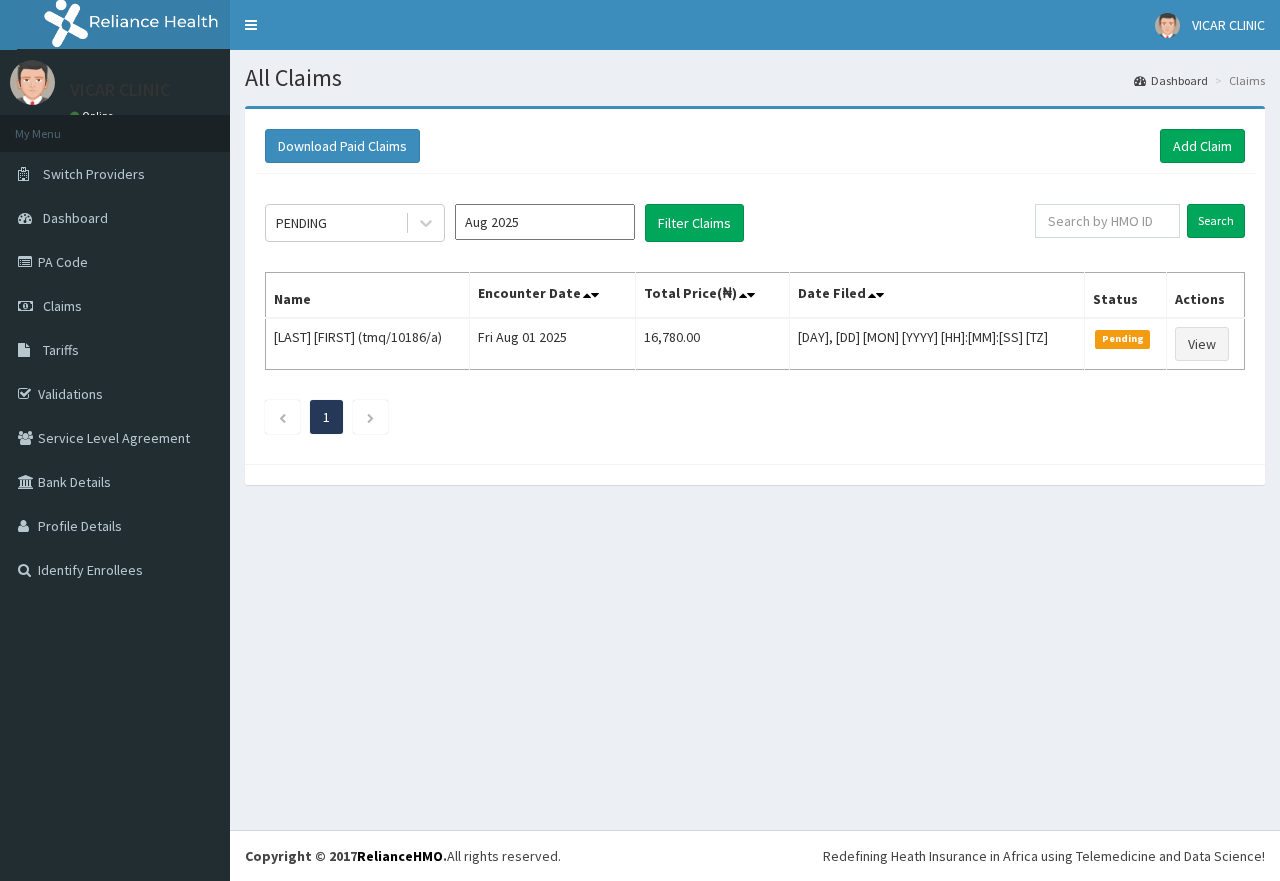 scroll, scrollTop: 0, scrollLeft: 0, axis: both 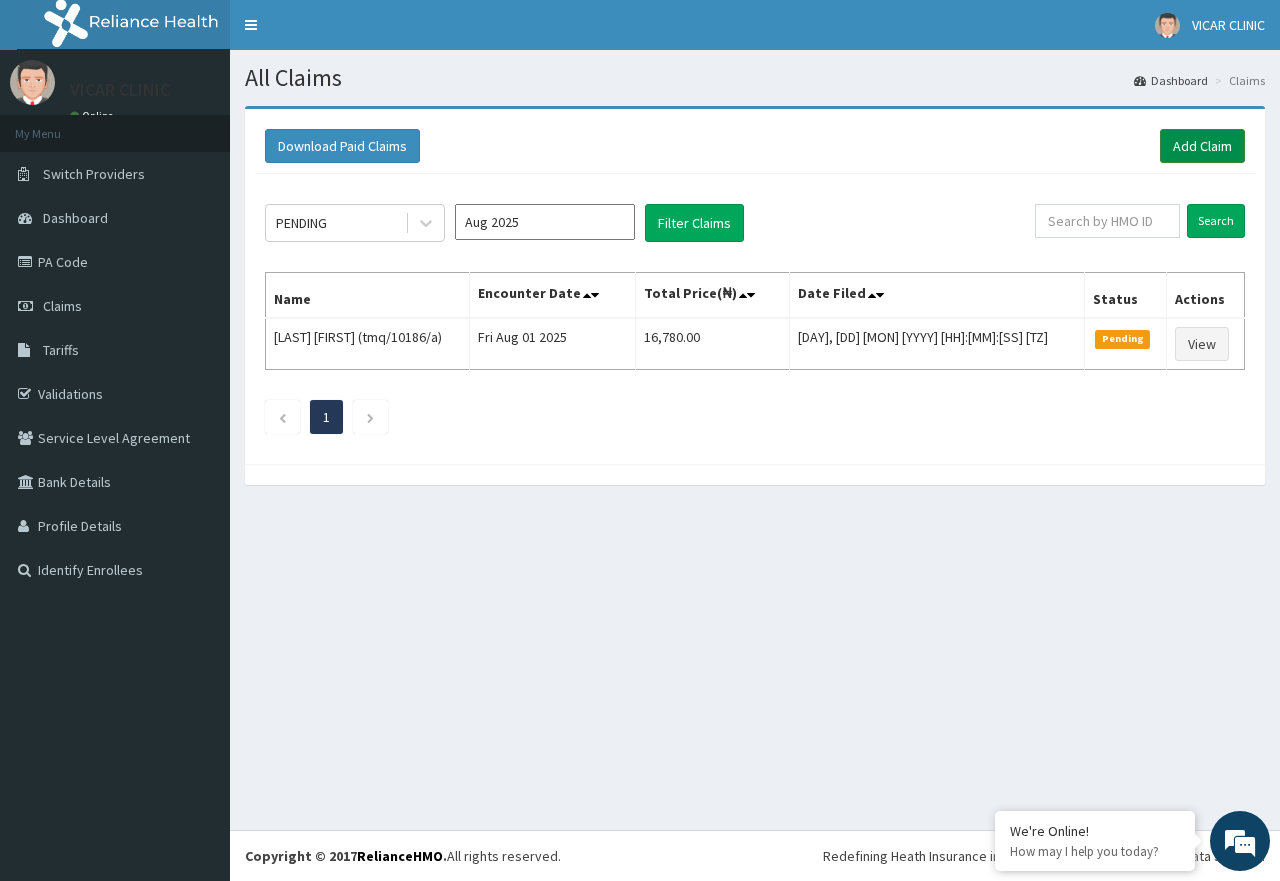 click on "Add Claim" at bounding box center [1202, 146] 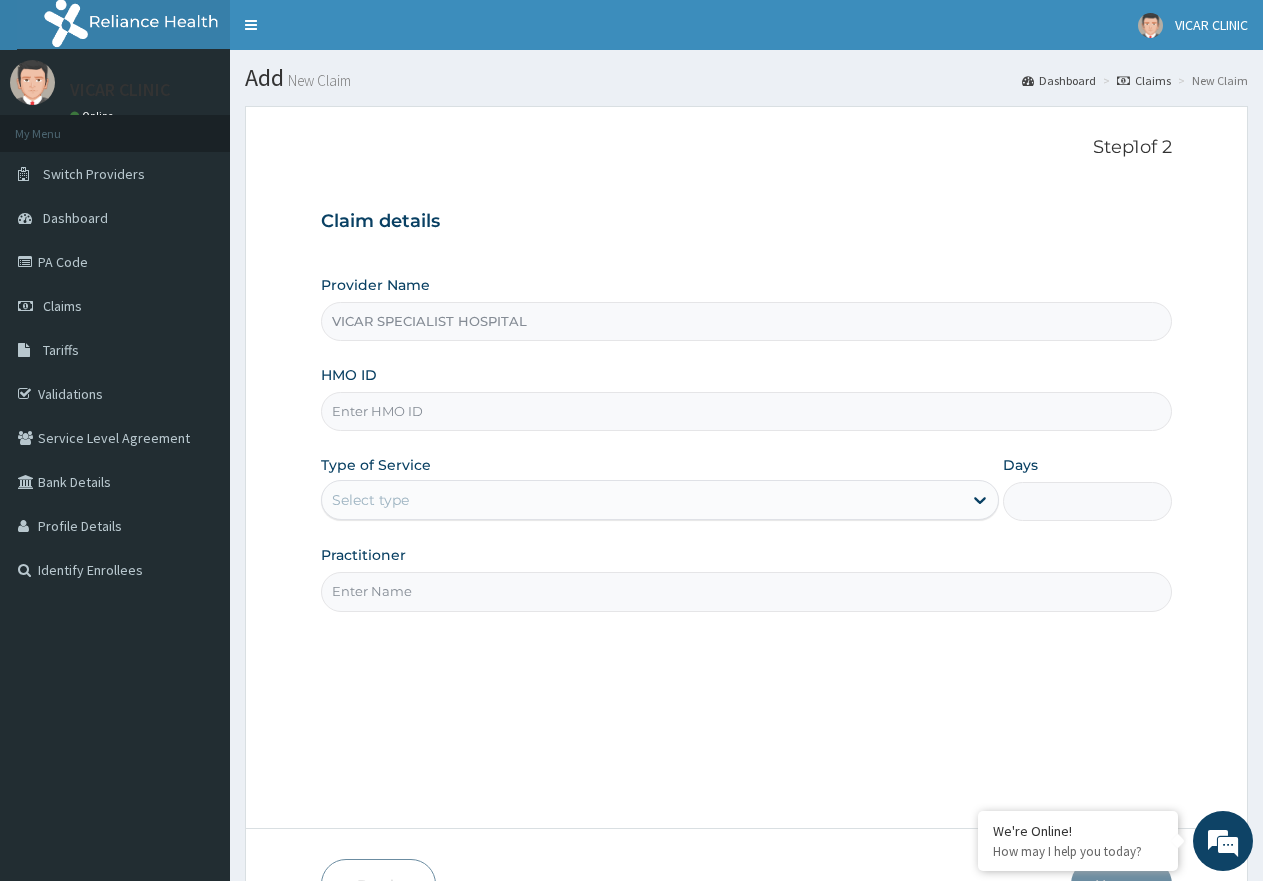 scroll, scrollTop: 0, scrollLeft: 0, axis: both 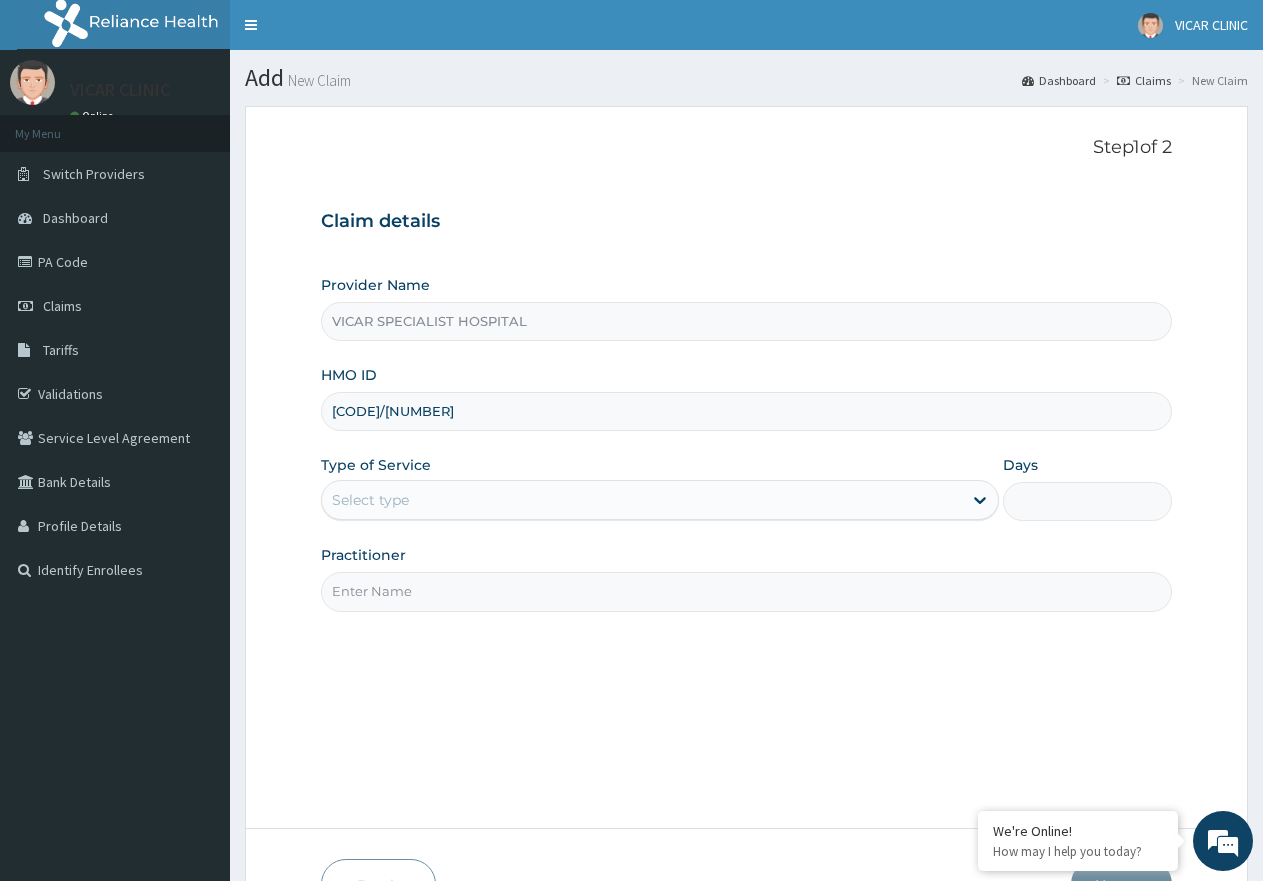type on "[CODE]/[NUMBER]" 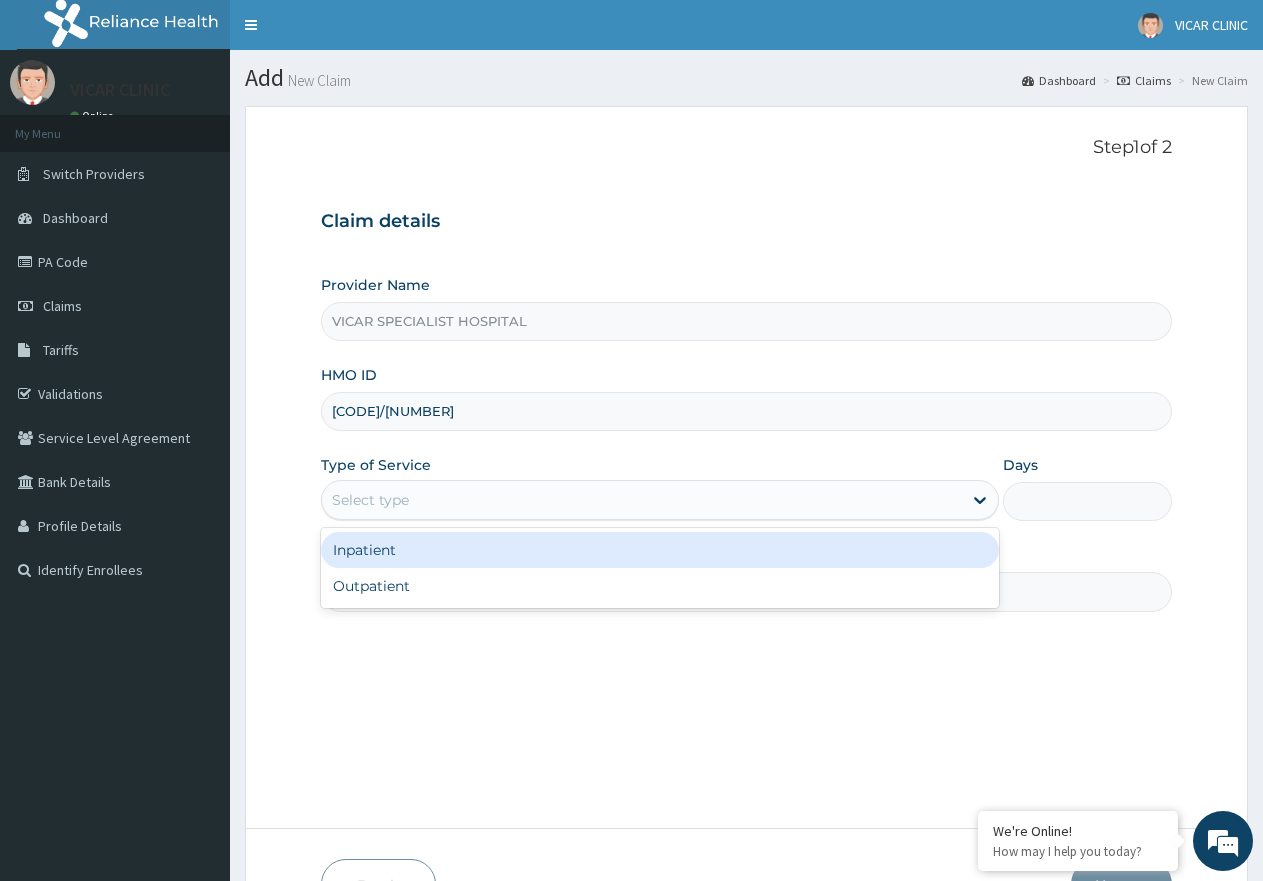 click on "Select type" at bounding box center [641, 500] 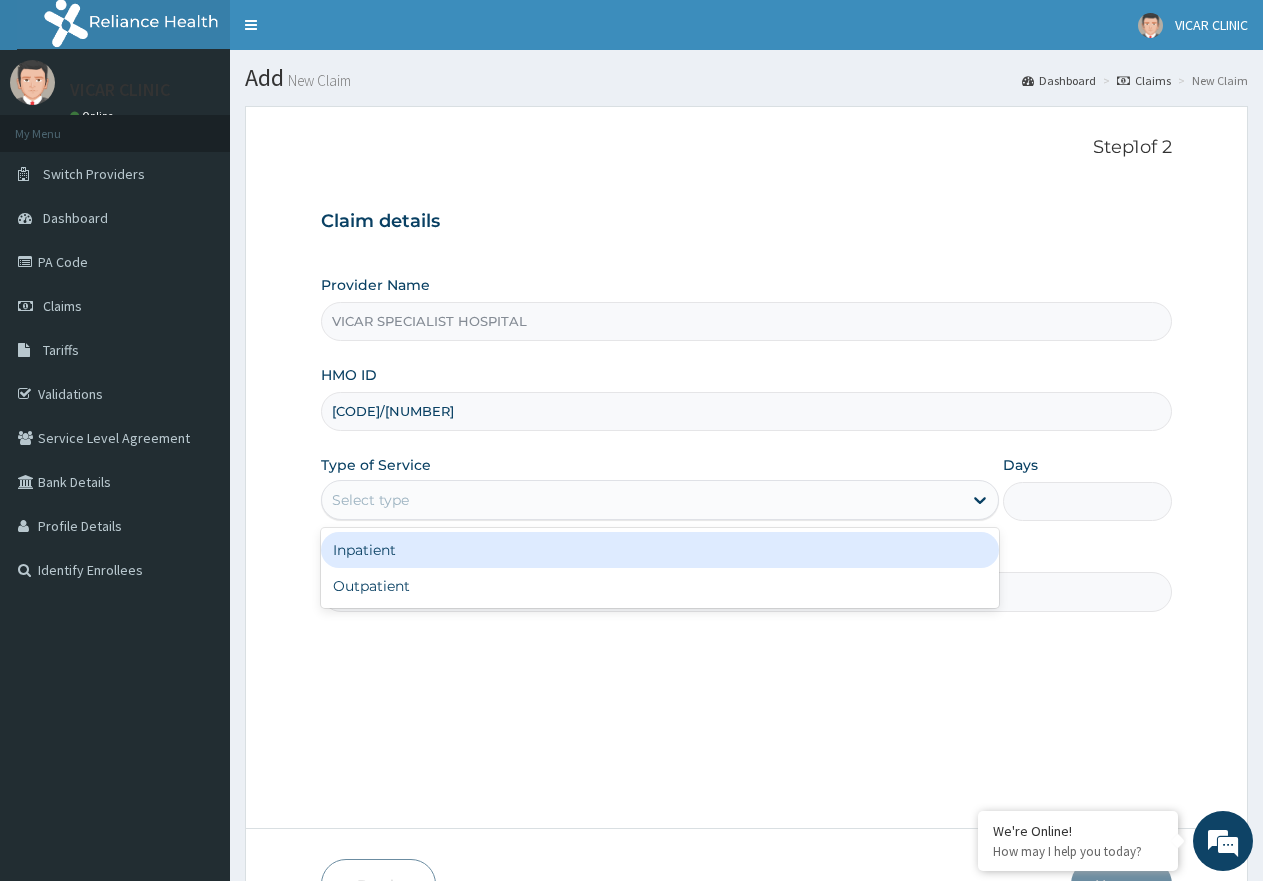paste on "PA/25D070" 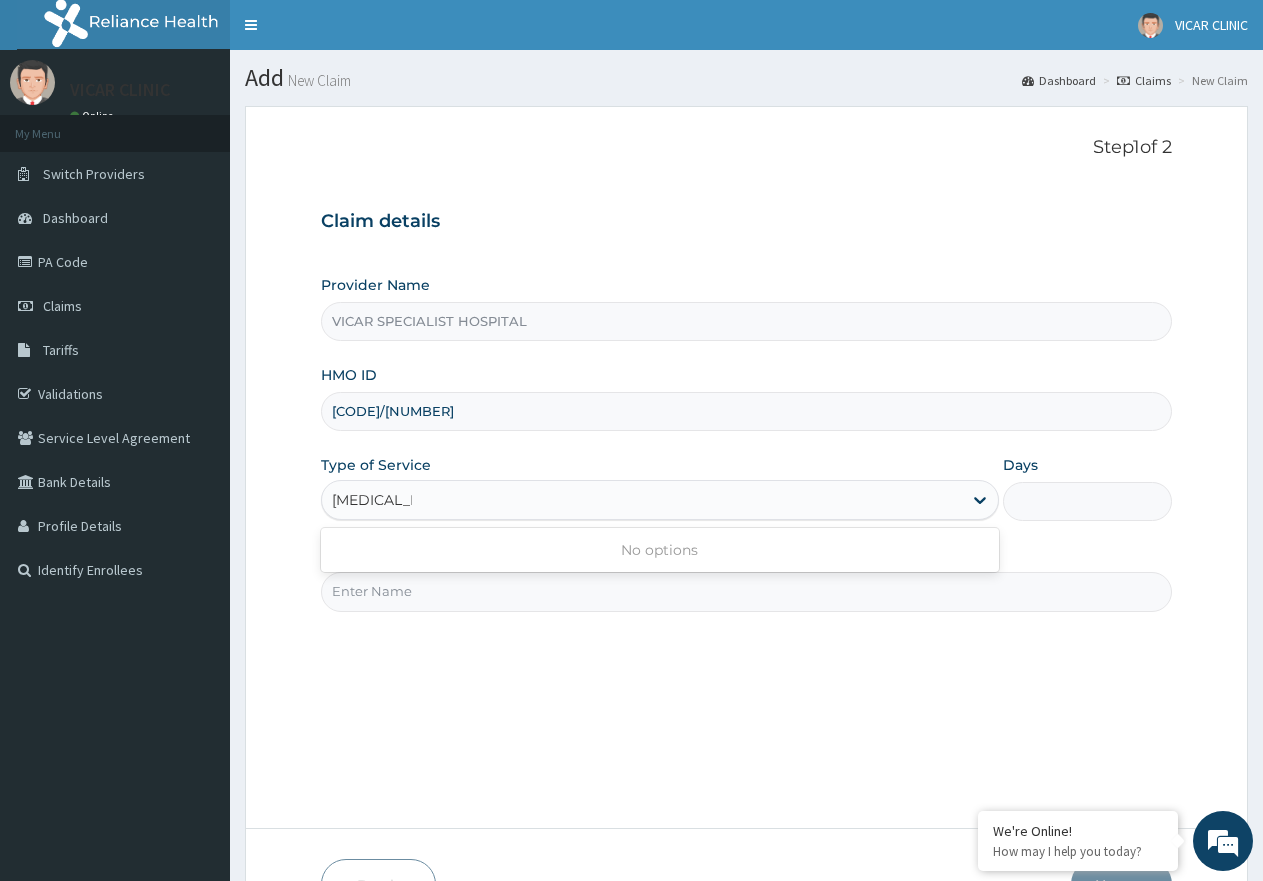 click on "No options" at bounding box center (659, 550) 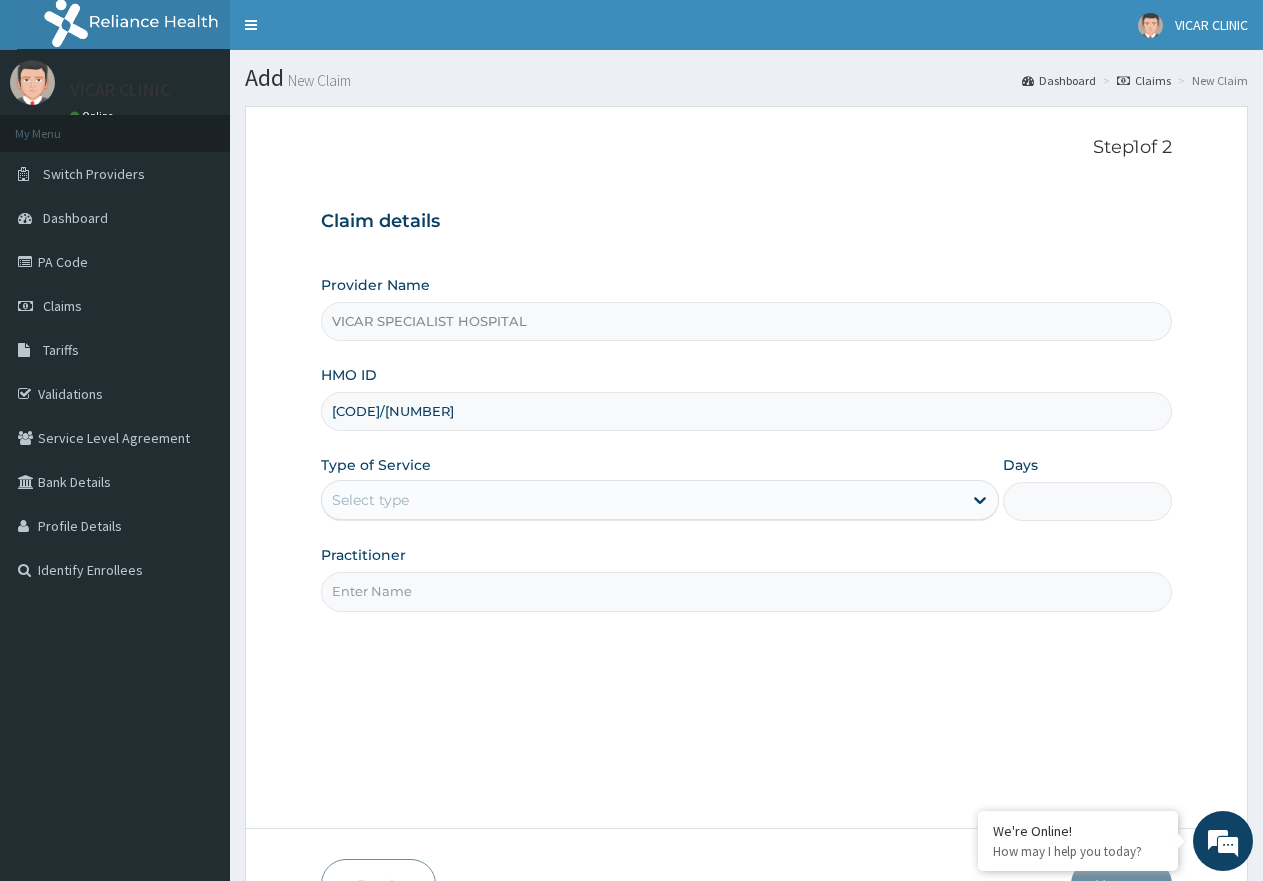 drag, startPoint x: 473, startPoint y: 511, endPoint x: 312, endPoint y: 495, distance: 161.79308 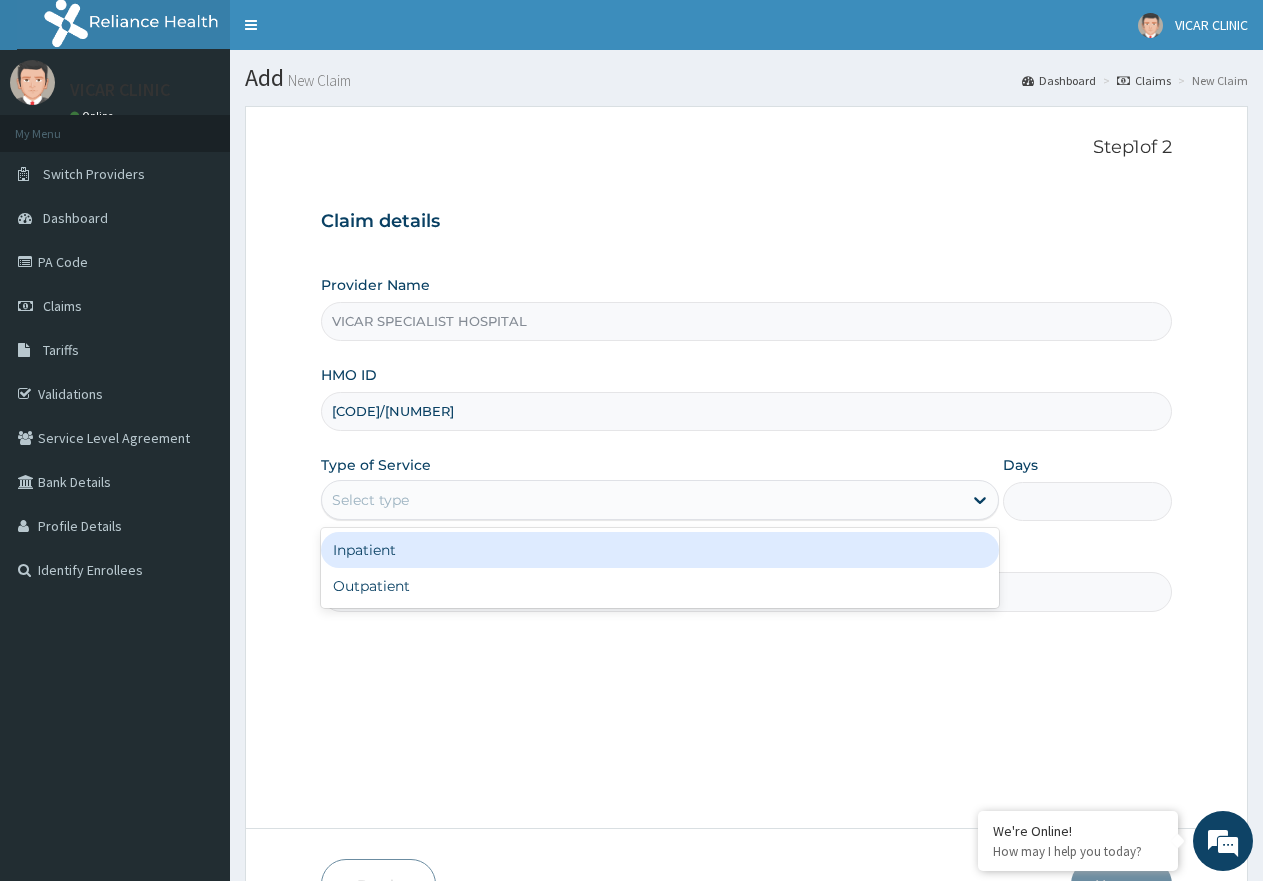 click on "Select type" at bounding box center (370, 500) 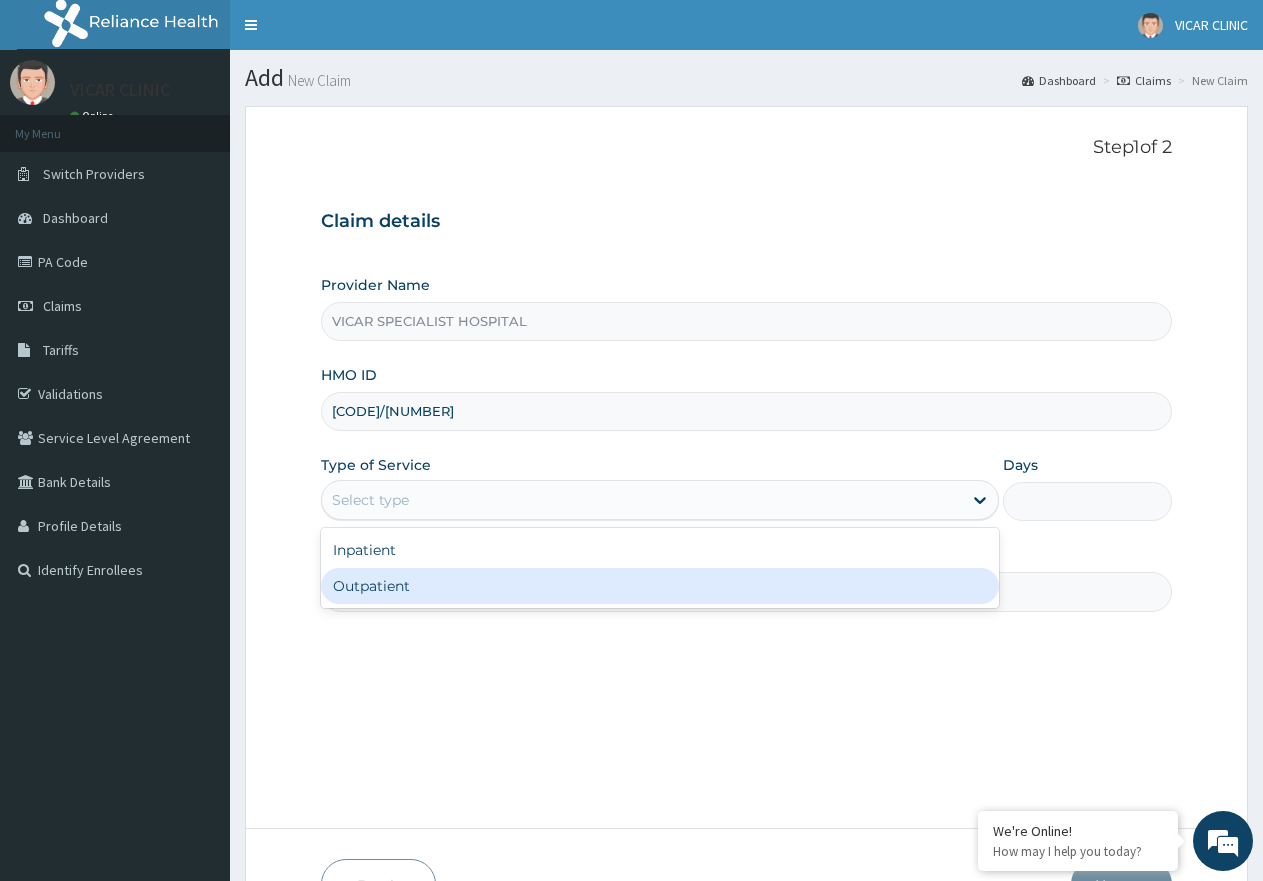 click on "Outpatient" at bounding box center (659, 586) 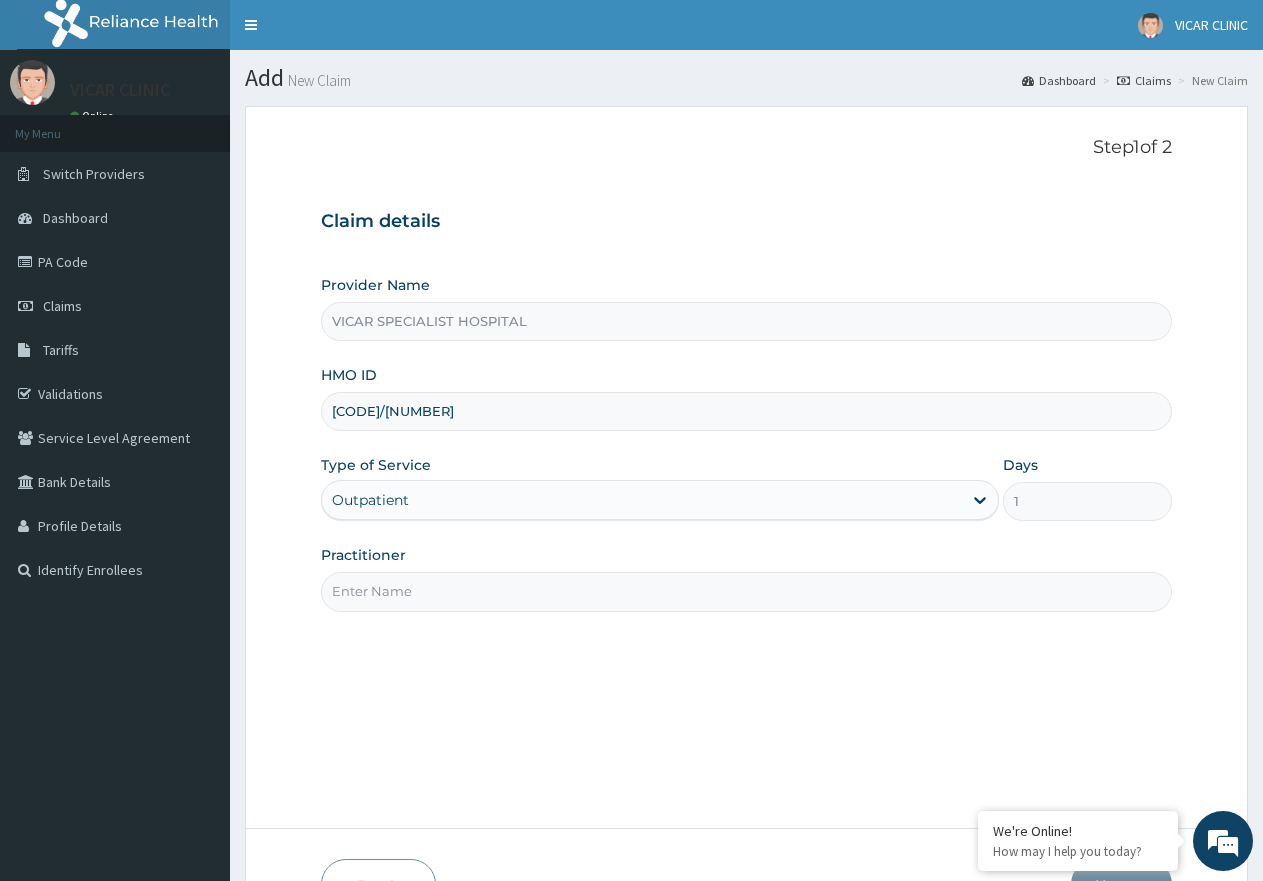 click on "Practitioner" at bounding box center [746, 591] 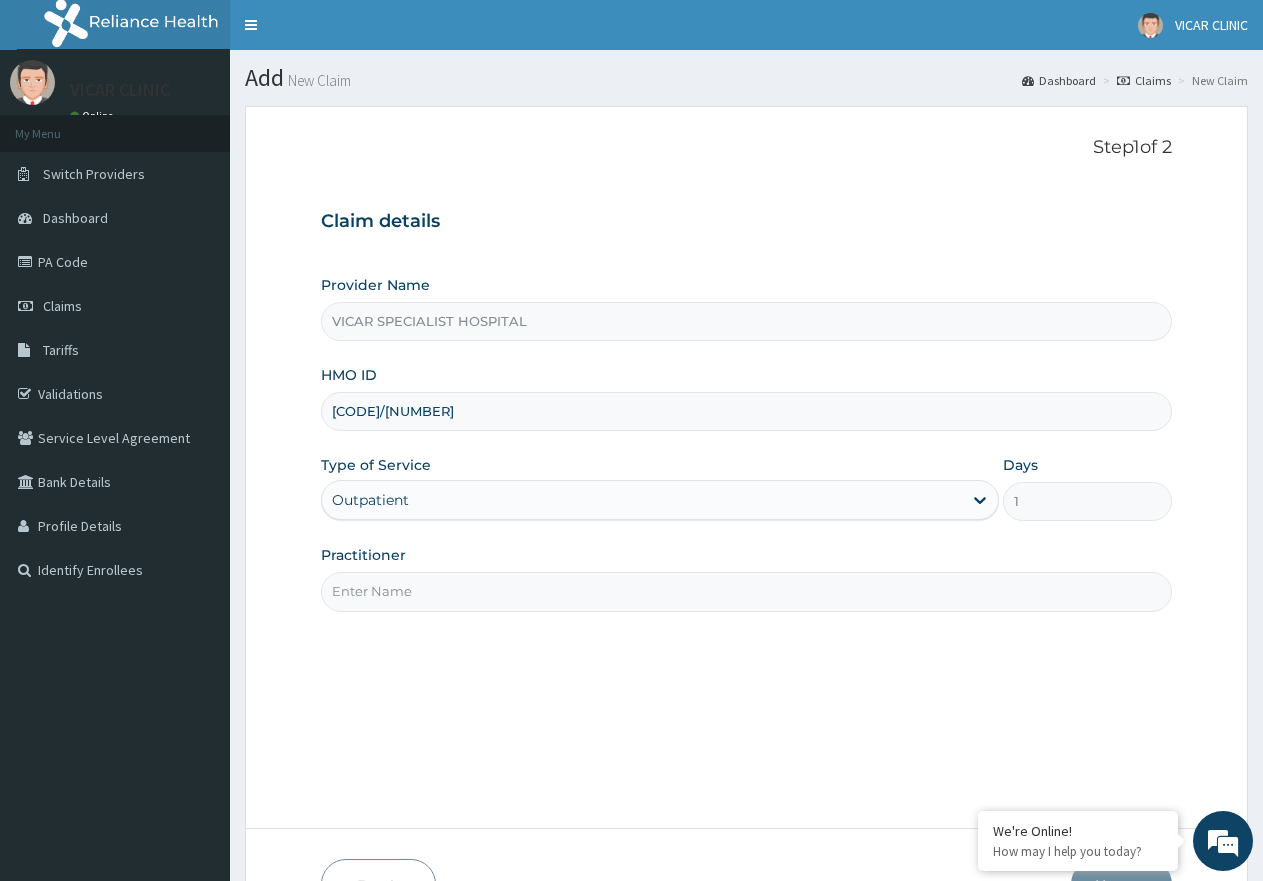 type on "DR. IDEH" 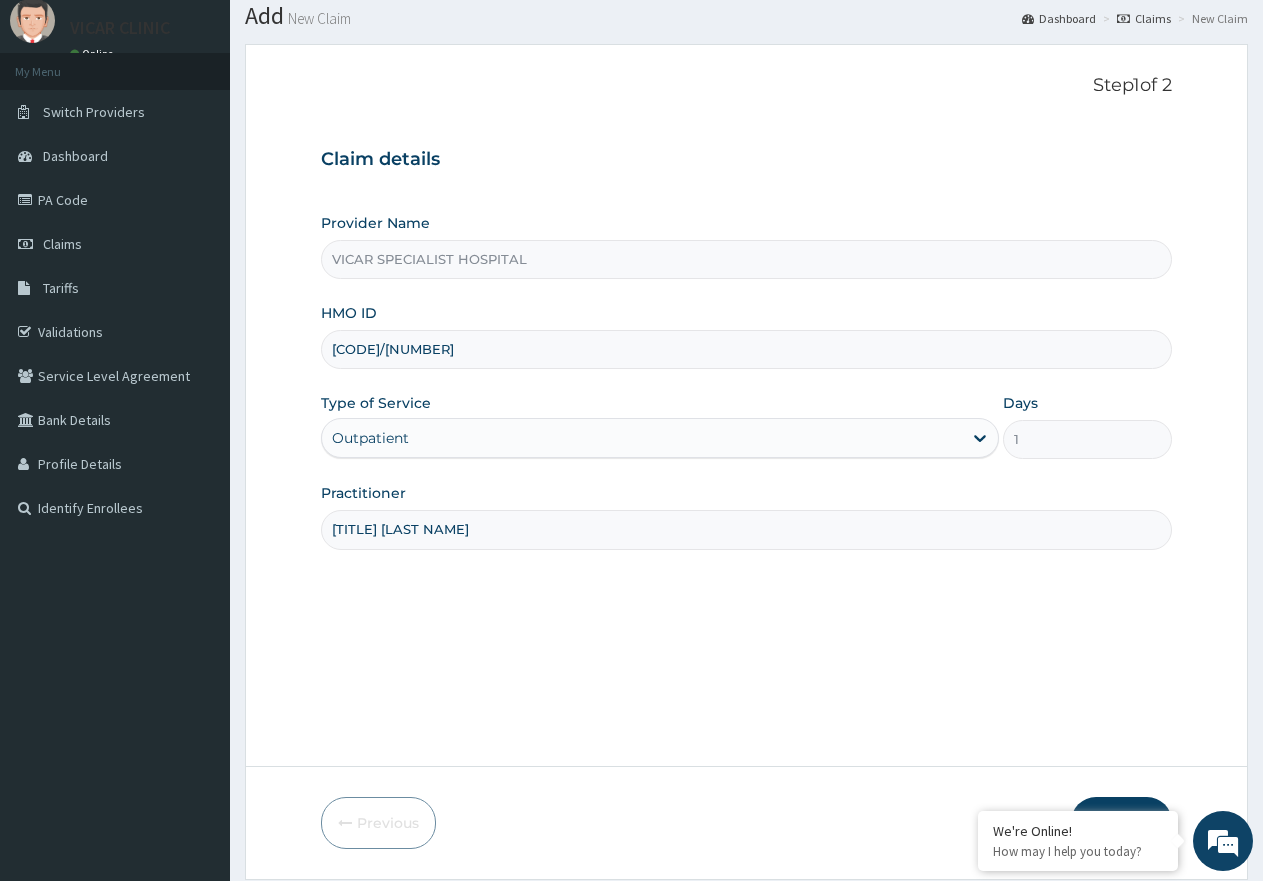 scroll, scrollTop: 127, scrollLeft: 0, axis: vertical 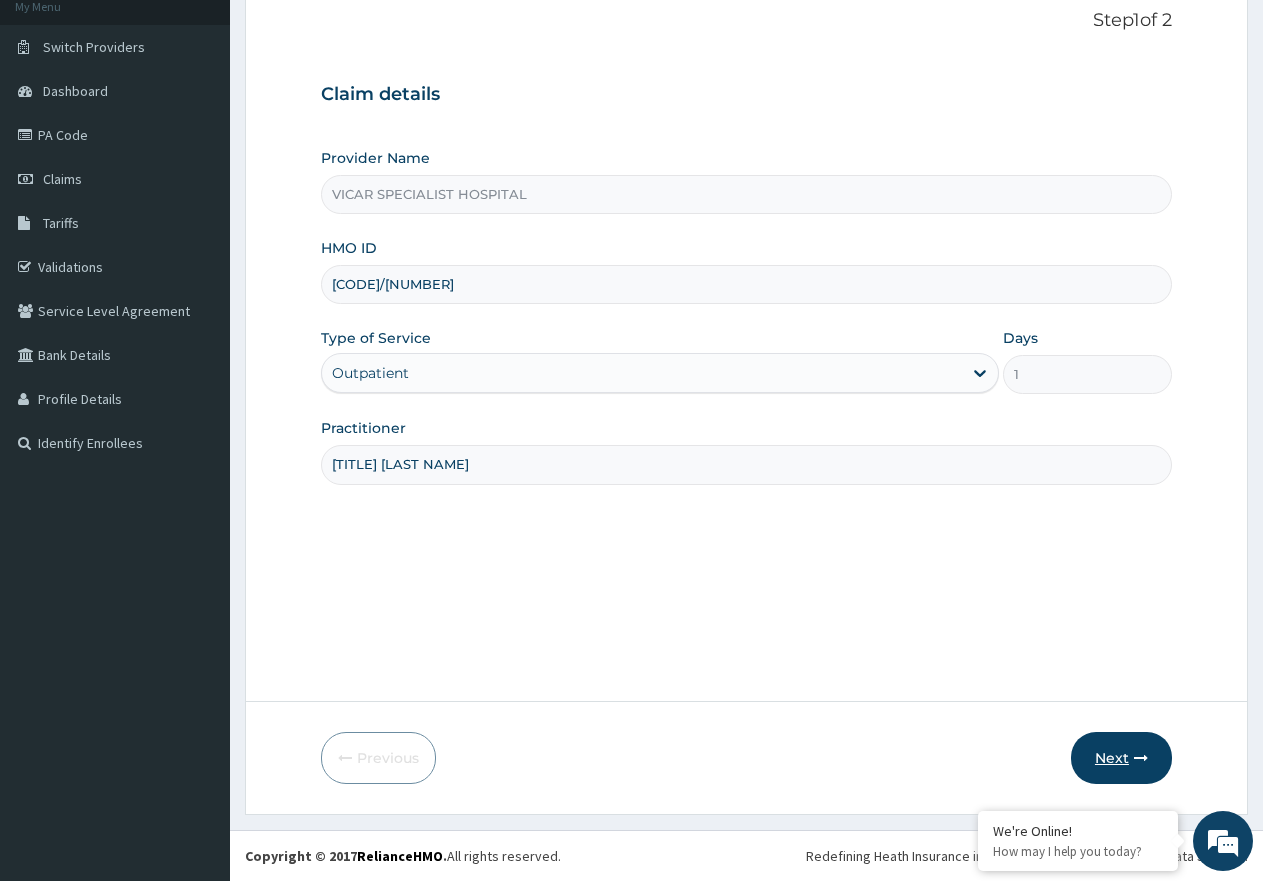 click on "Next" at bounding box center (1121, 758) 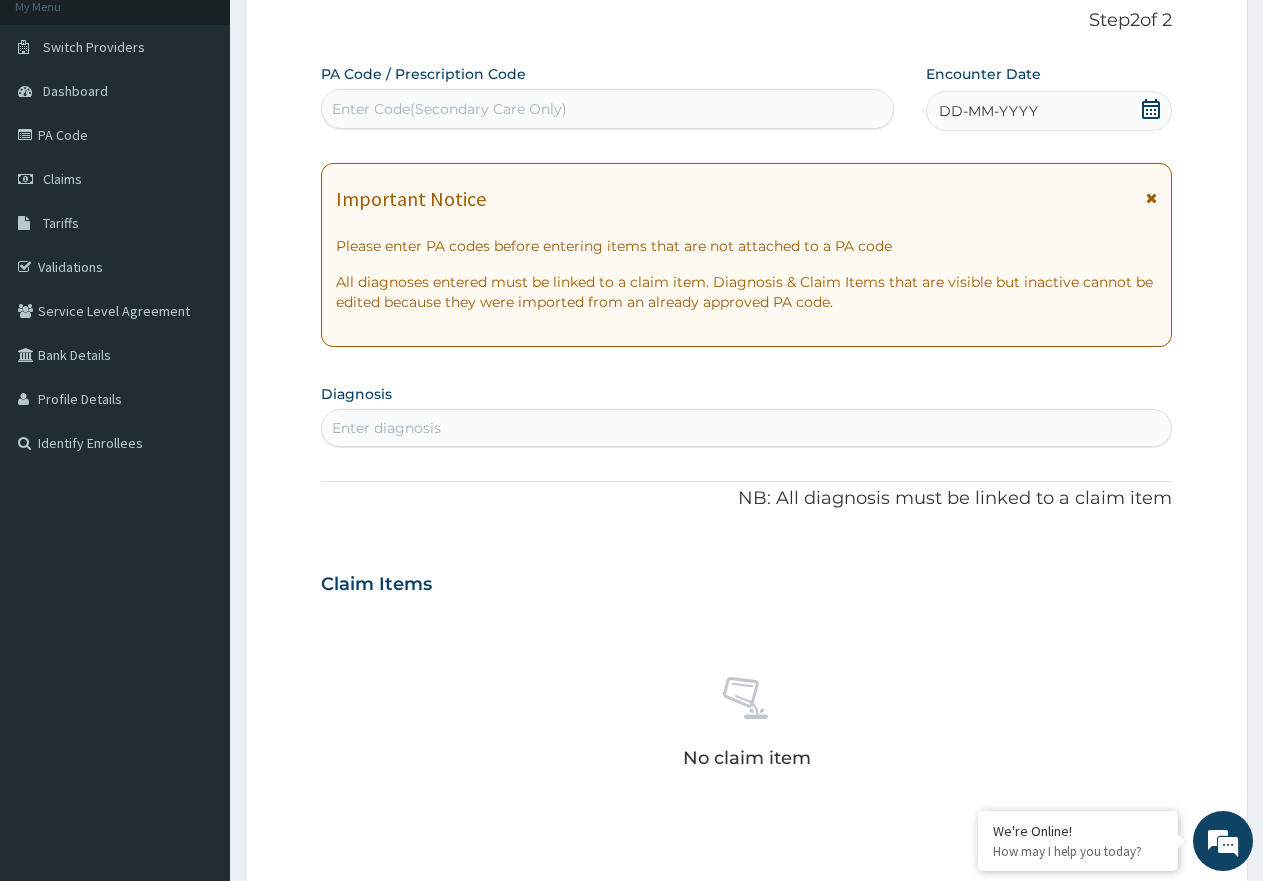 click on "Enter Code(Secondary Care Only)" at bounding box center (449, 109) 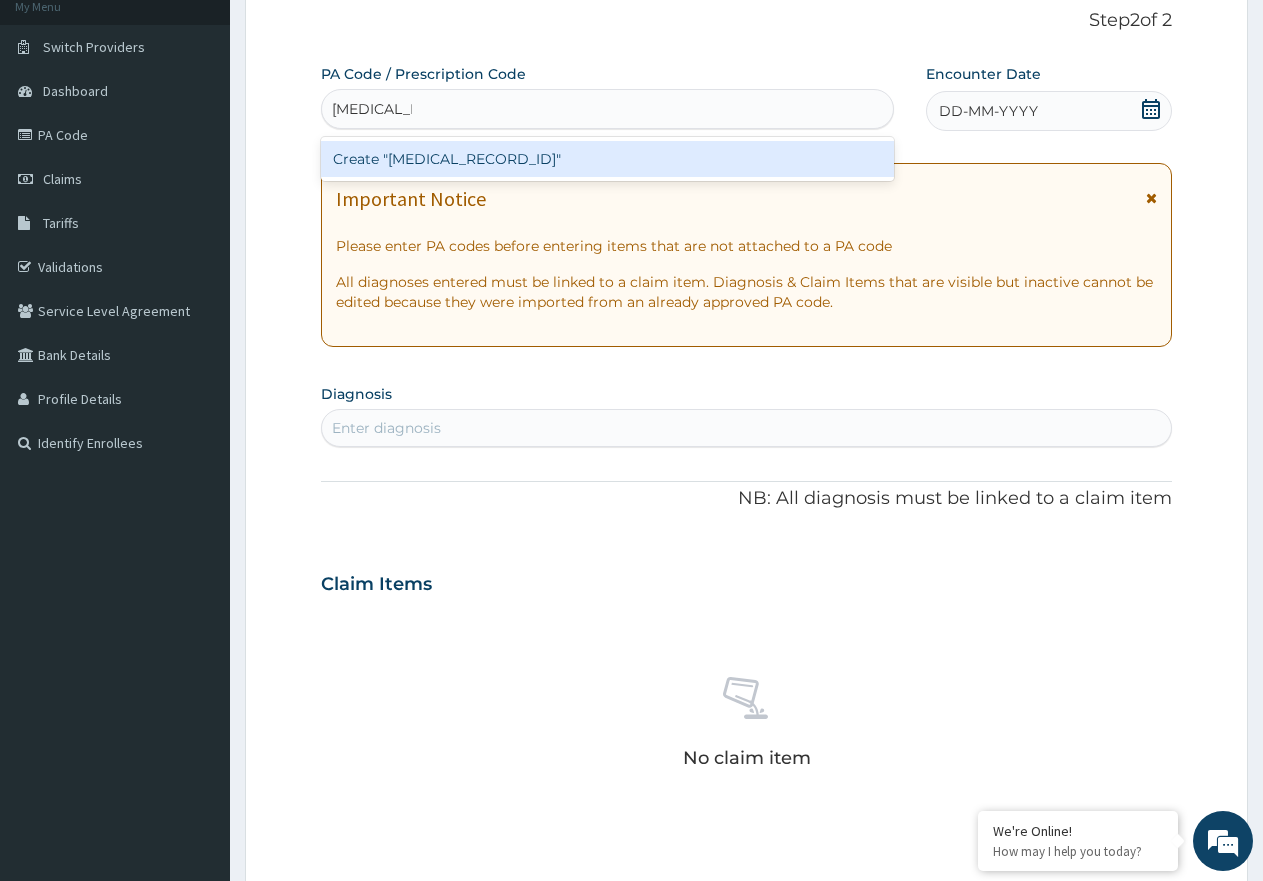 click on "Create "PA/25D070"" at bounding box center (607, 159) 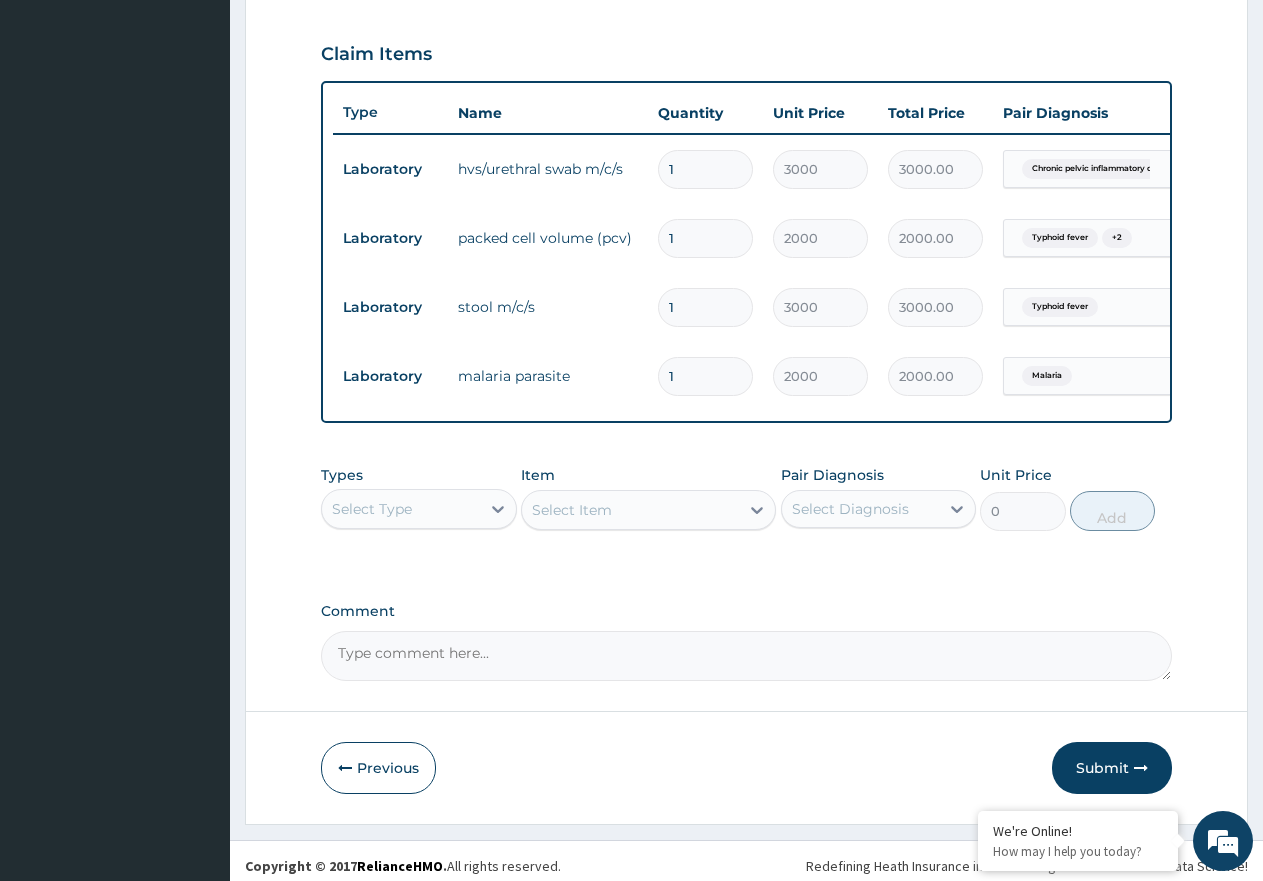 scroll, scrollTop: 690, scrollLeft: 0, axis: vertical 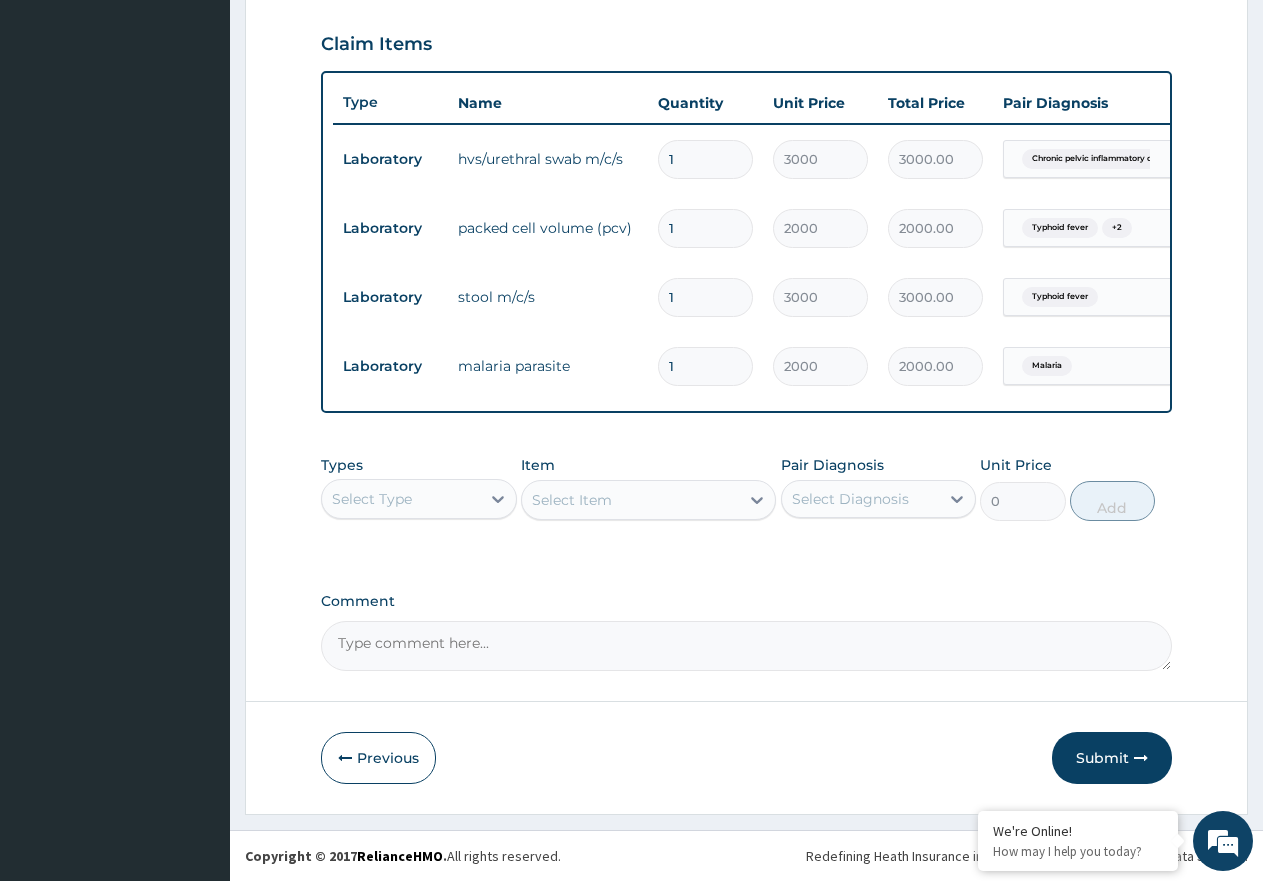 click on "Select Type" at bounding box center [401, 499] 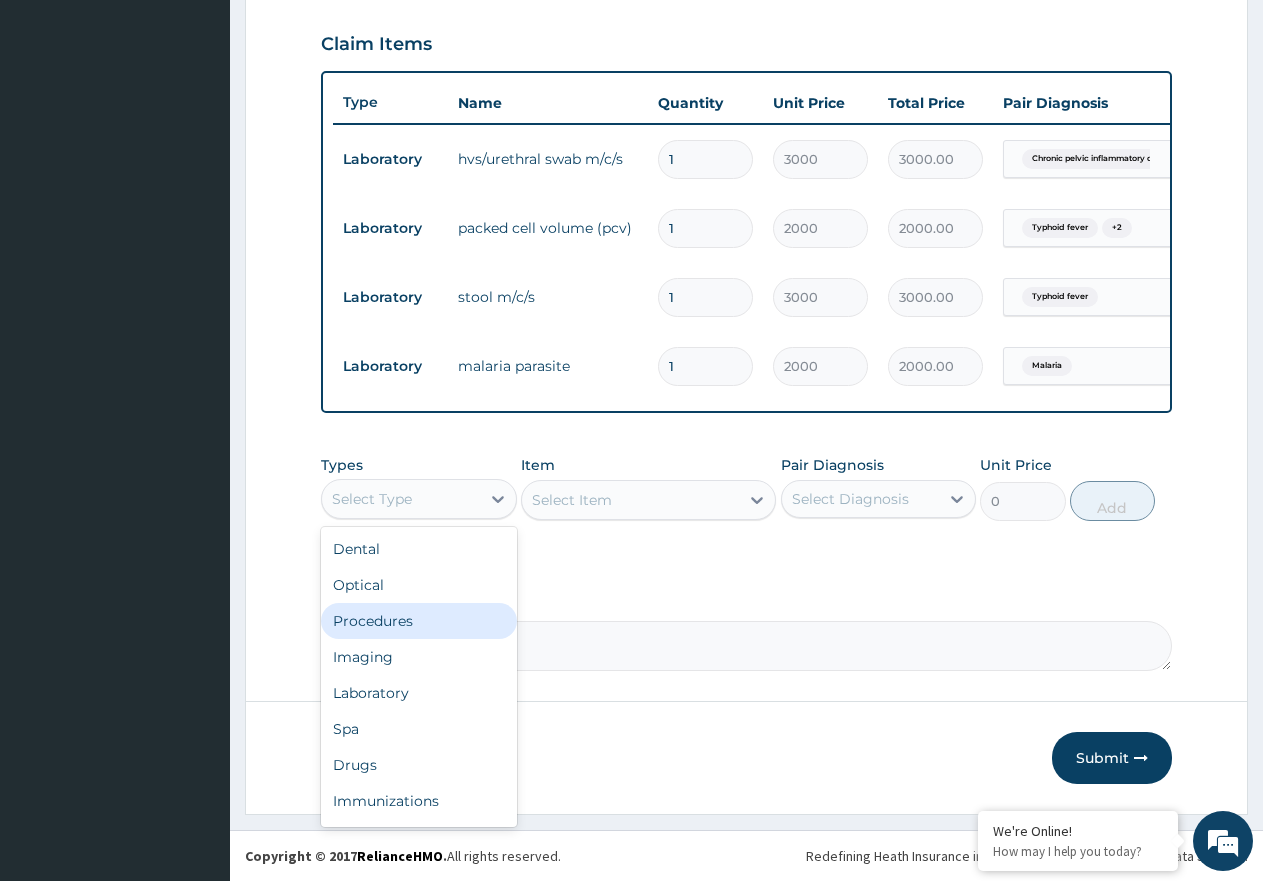 click on "Procedures" at bounding box center (419, 621) 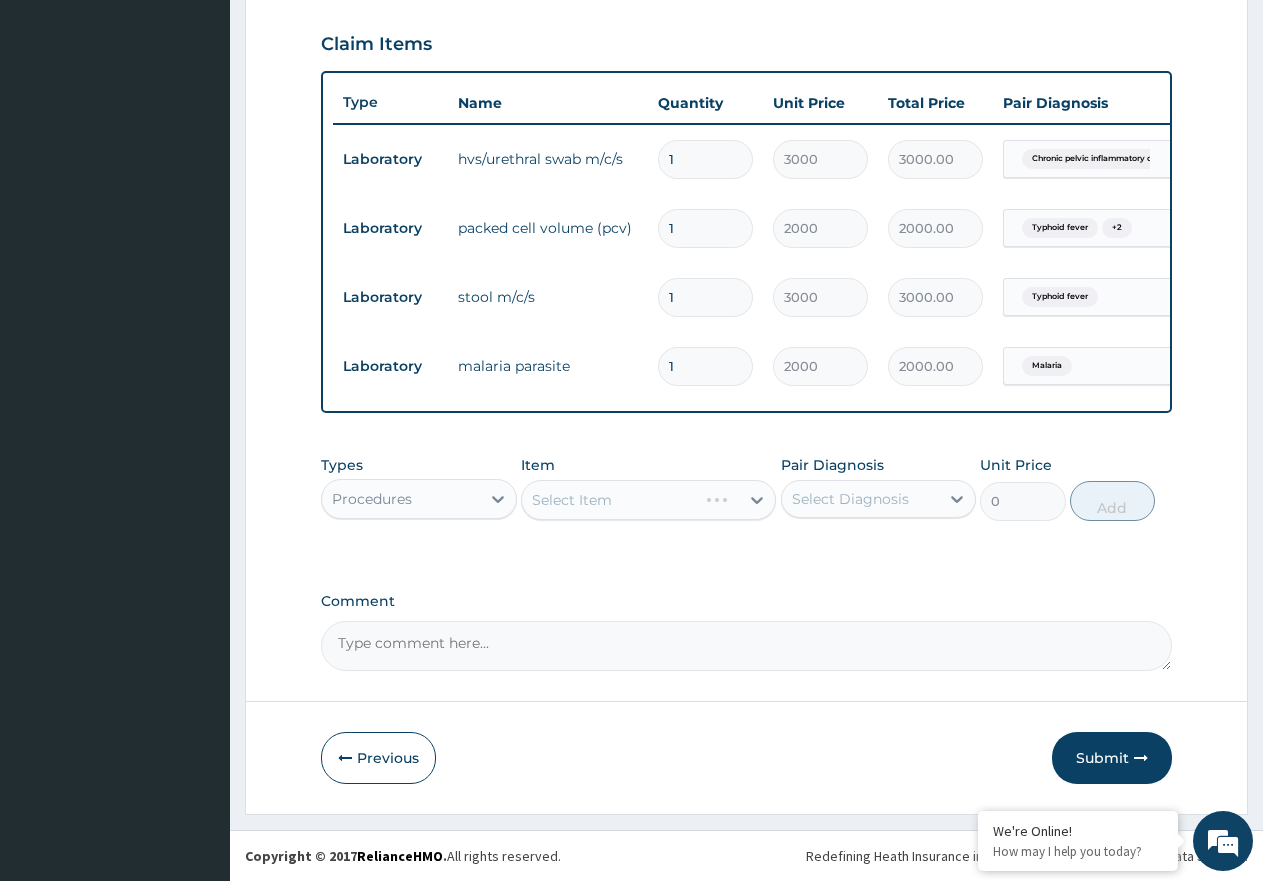scroll, scrollTop: 690, scrollLeft: 0, axis: vertical 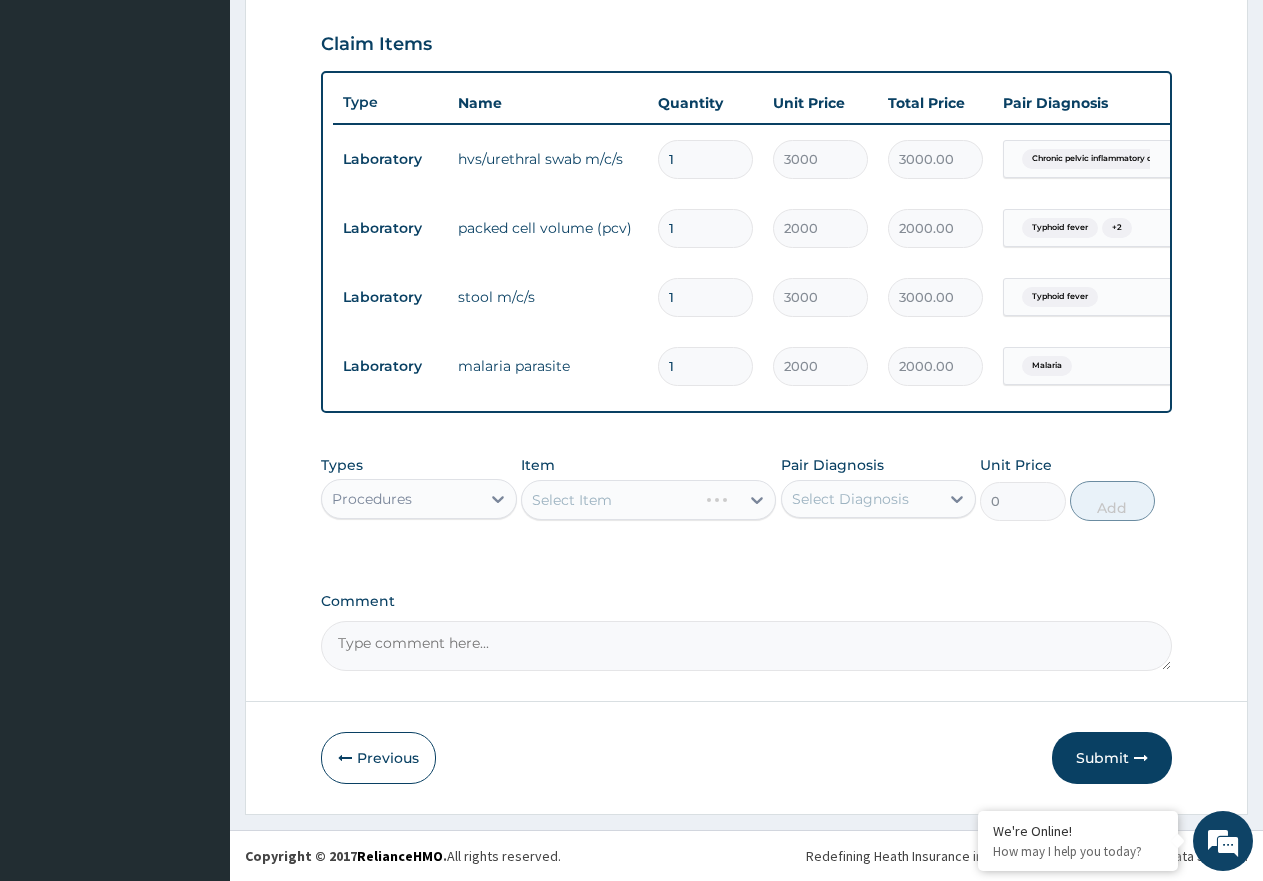 click on "Select Diagnosis" at bounding box center [861, 499] 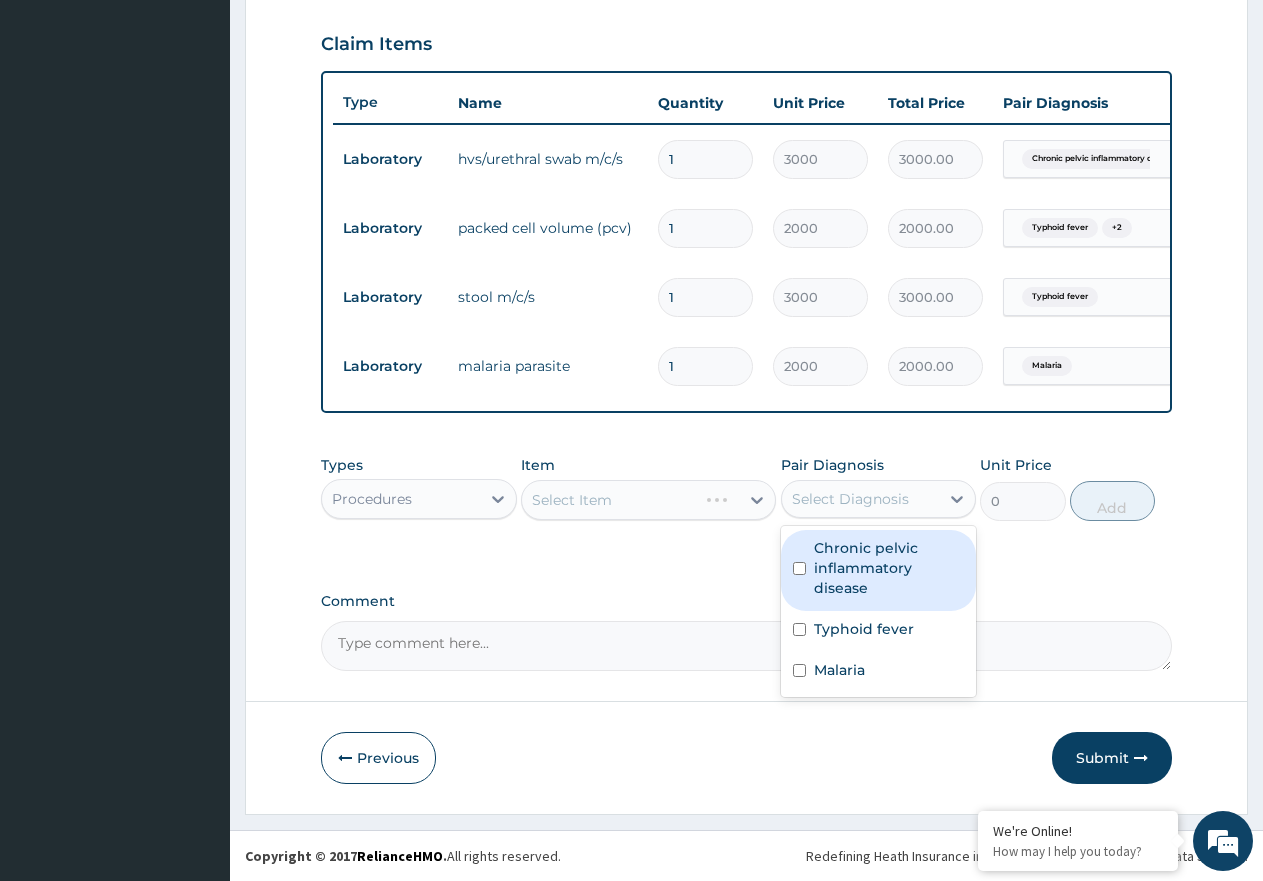 click on "Chronic pelvic inflammatory disease" at bounding box center (889, 568) 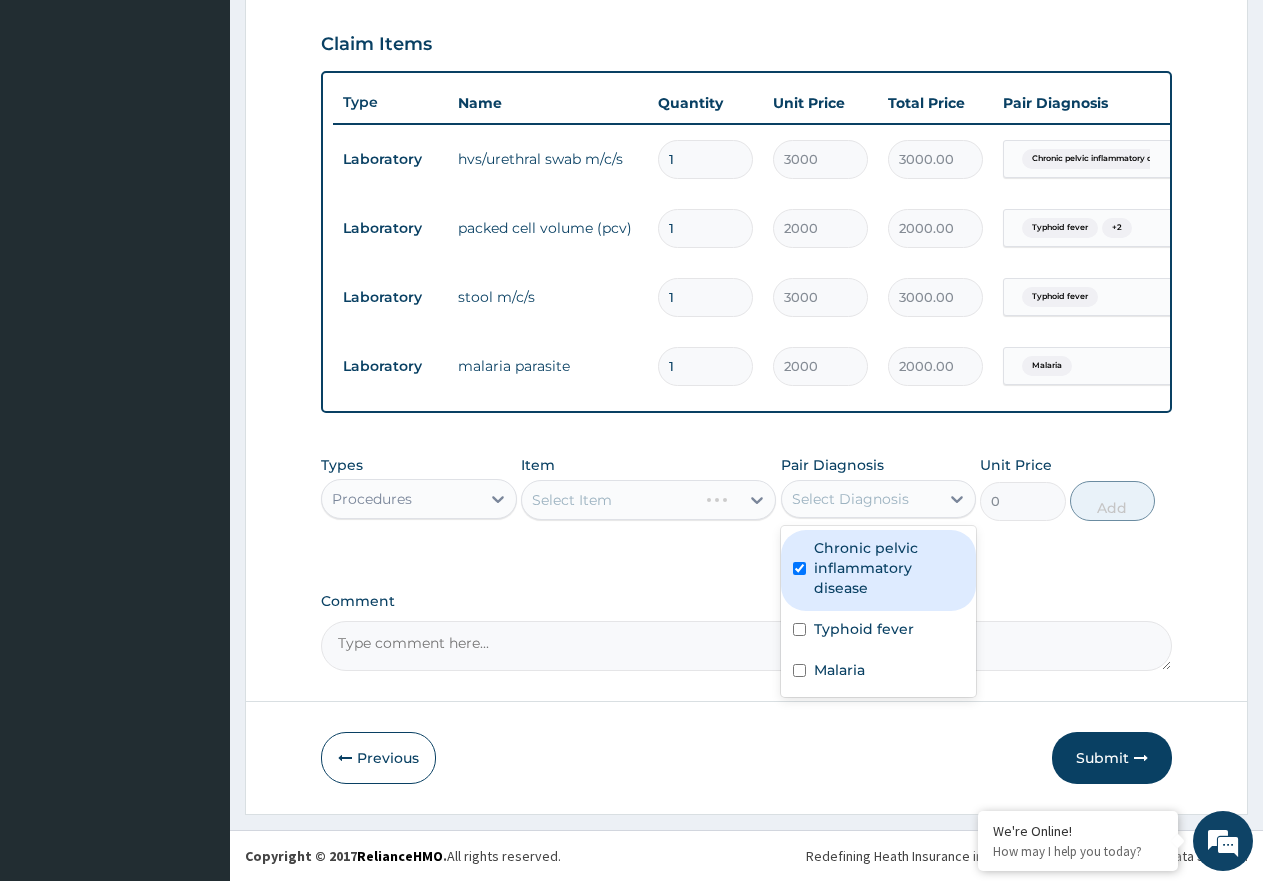 checkbox on "true" 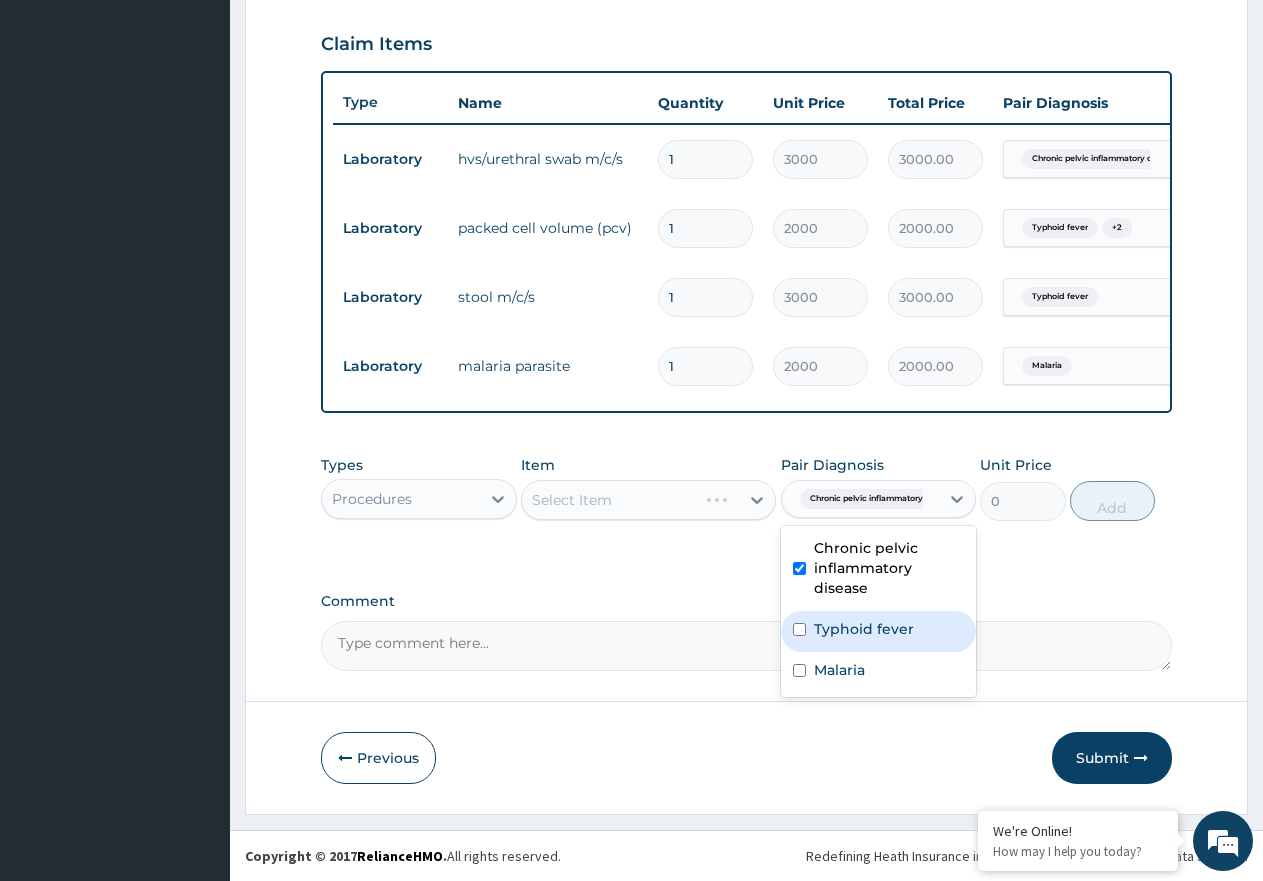 click on "Typhoid fever" at bounding box center (879, 631) 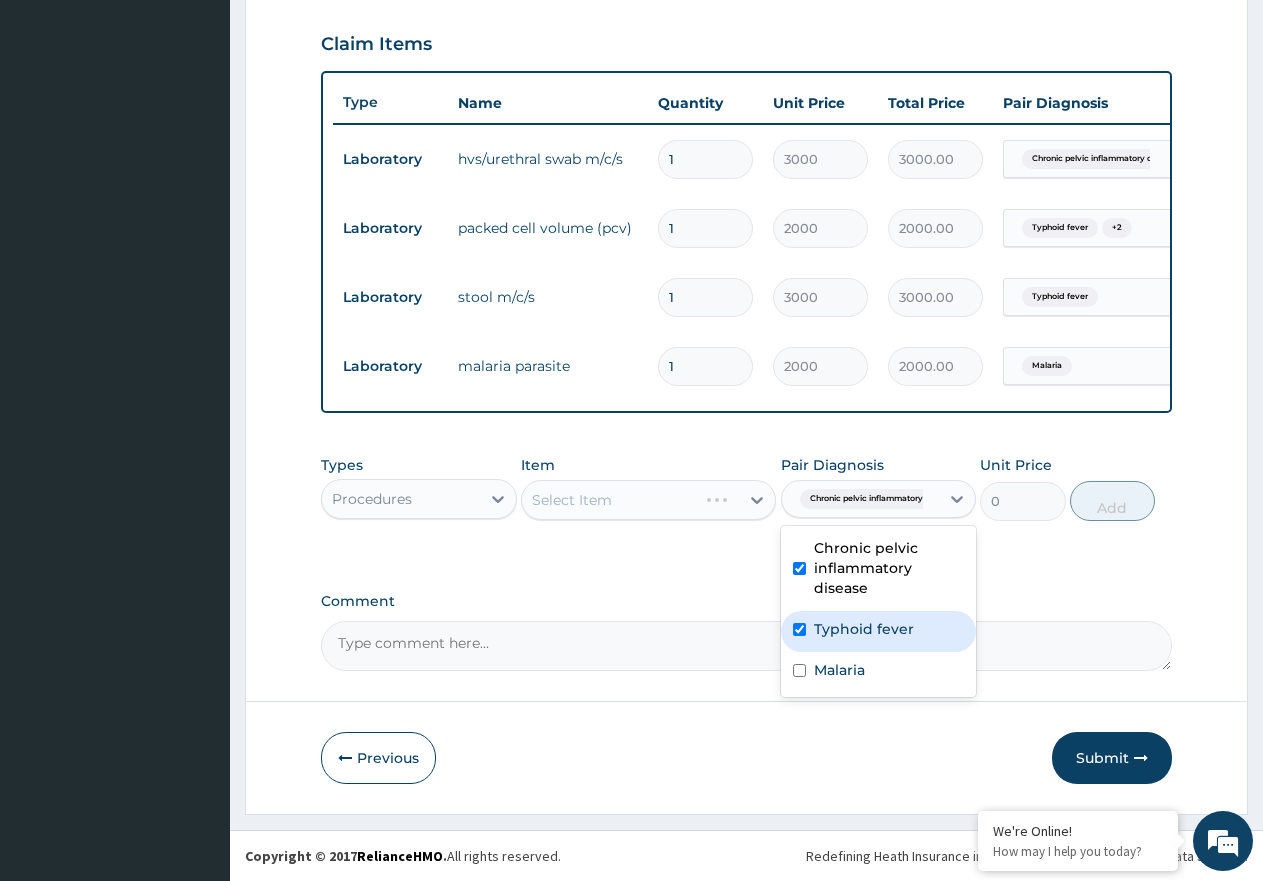 checkbox on "true" 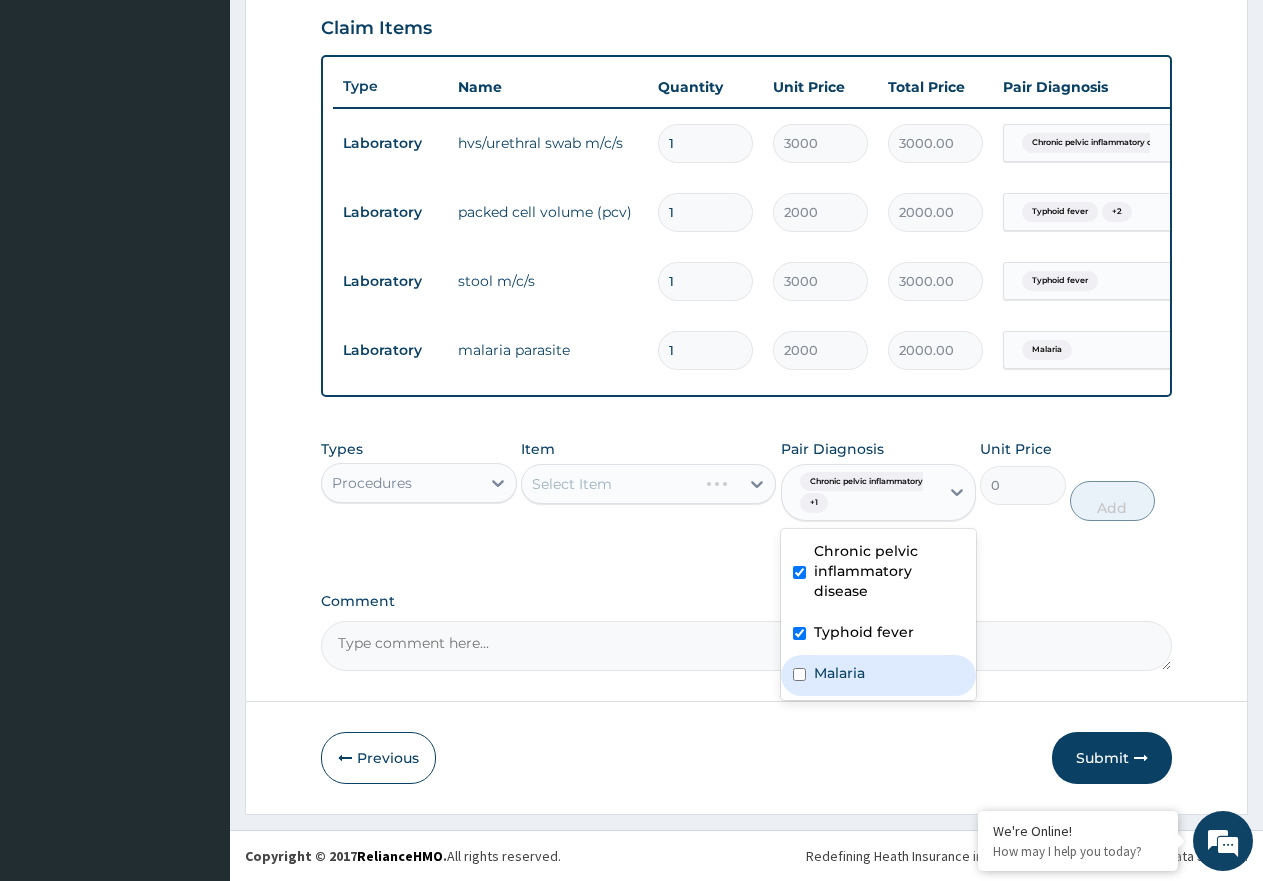 click on "Malaria" at bounding box center (879, 675) 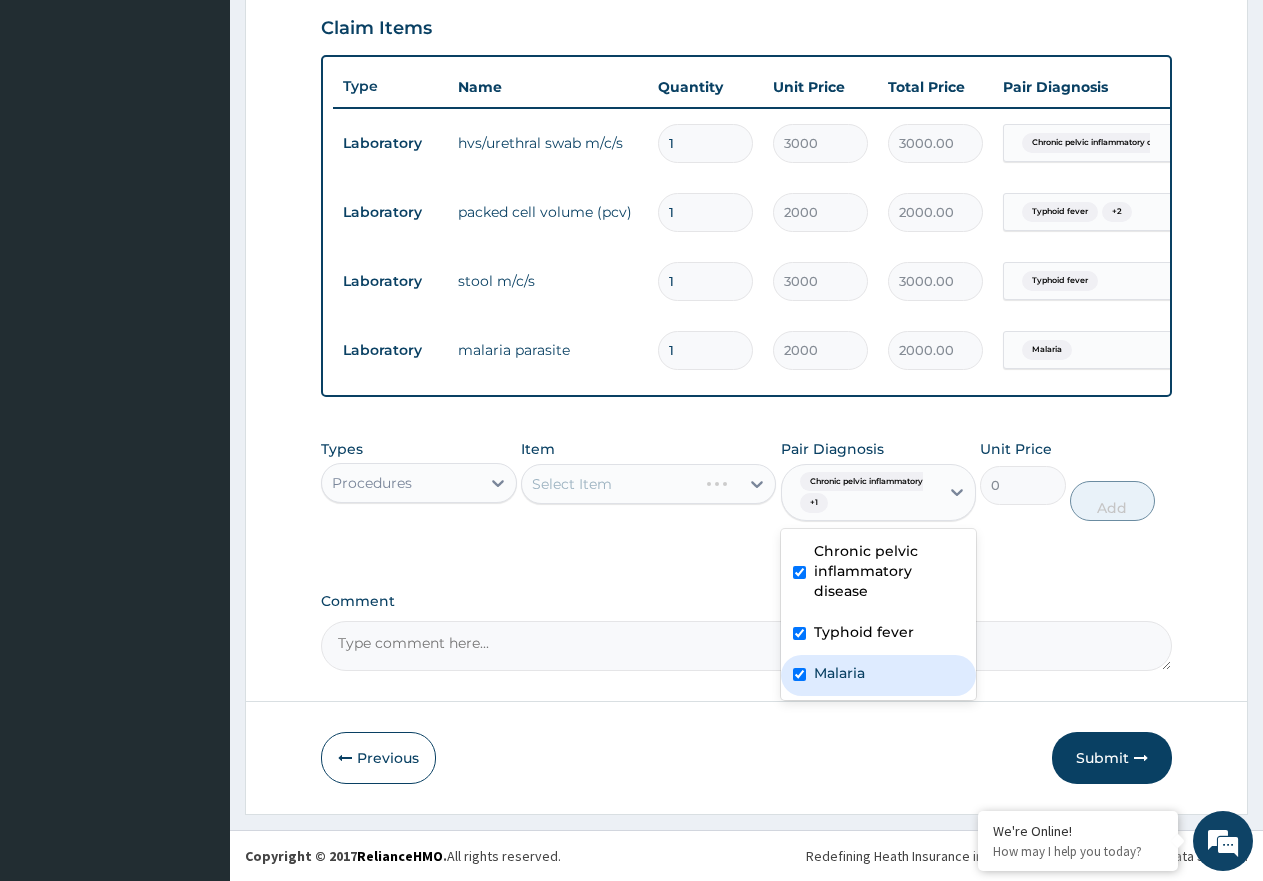 checkbox on "true" 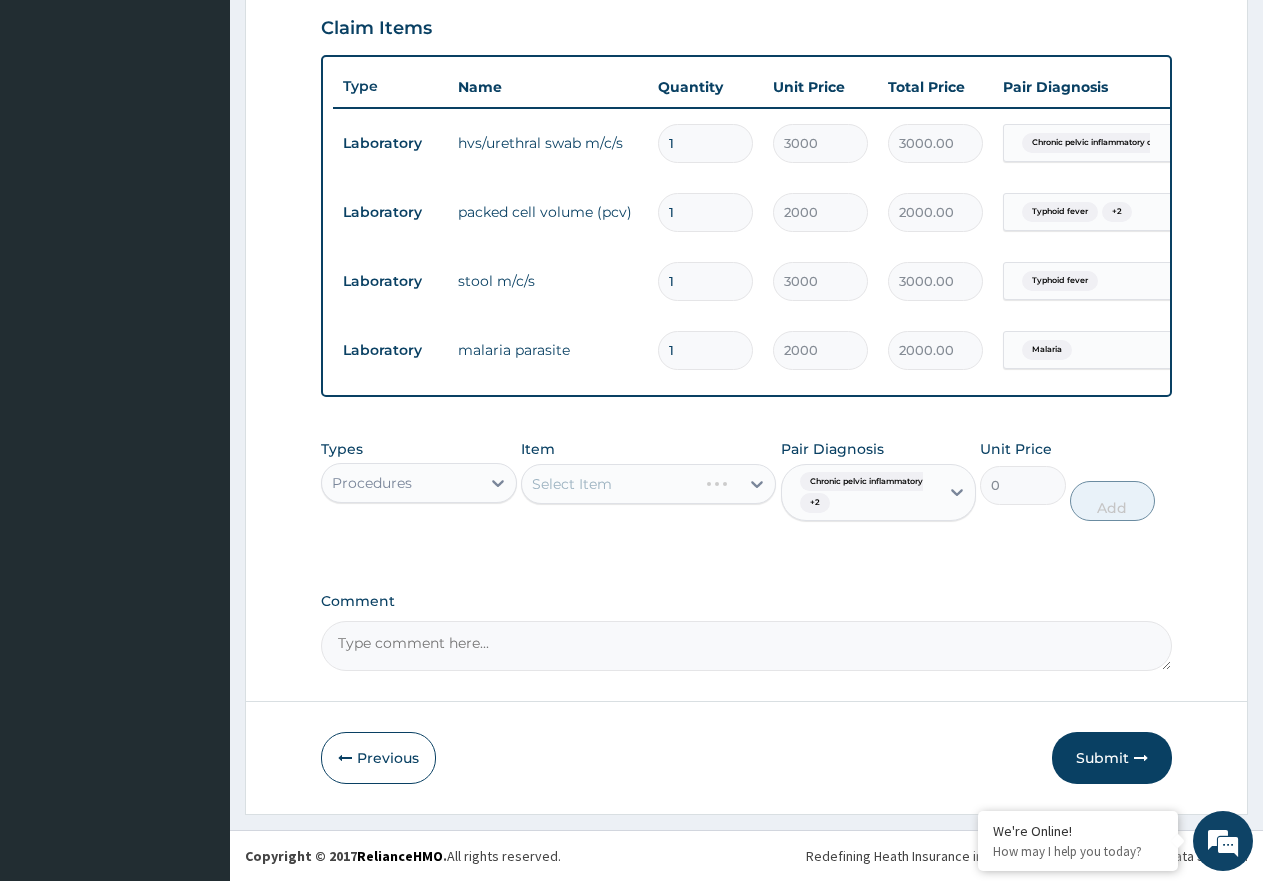click on "Select Item" at bounding box center (648, 484) 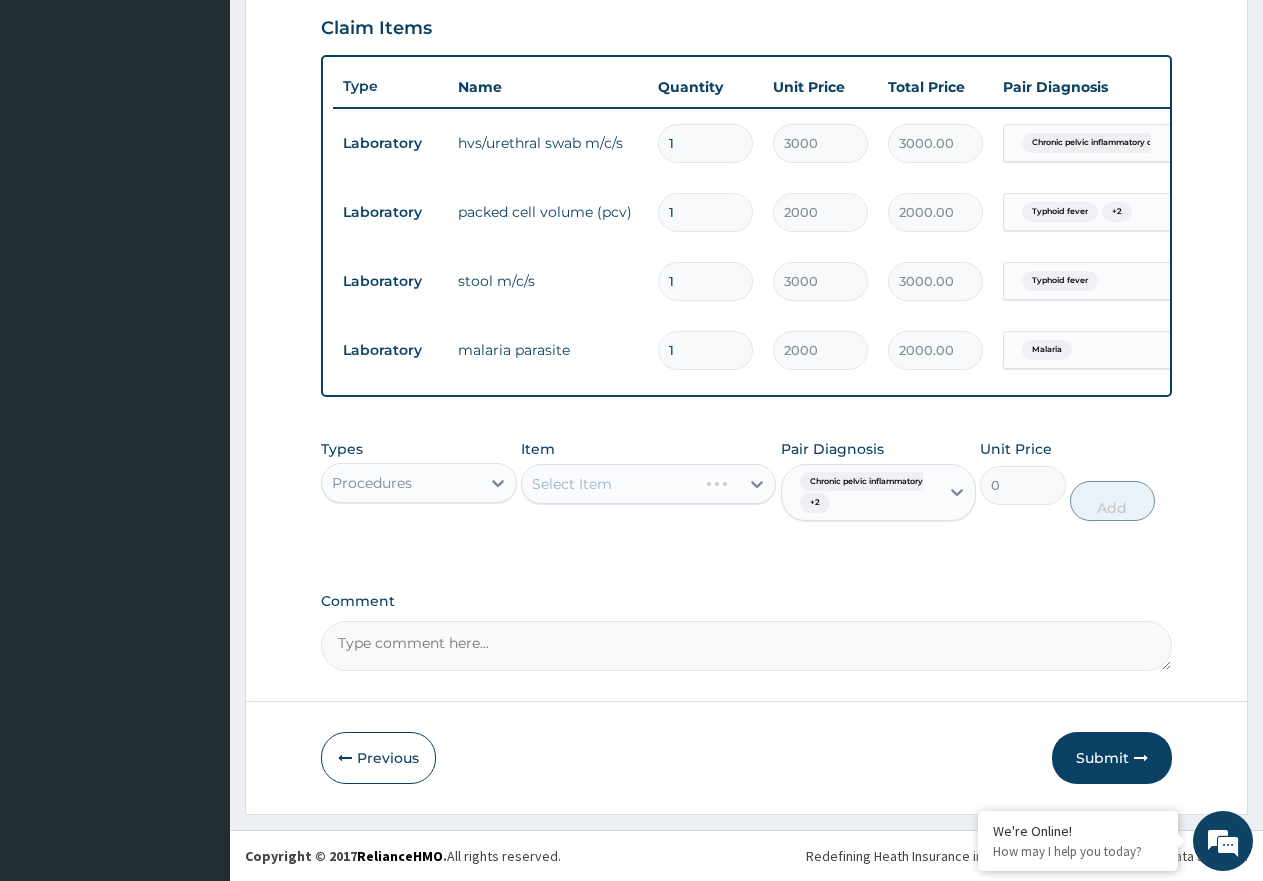 click on "Select Item" at bounding box center [648, 484] 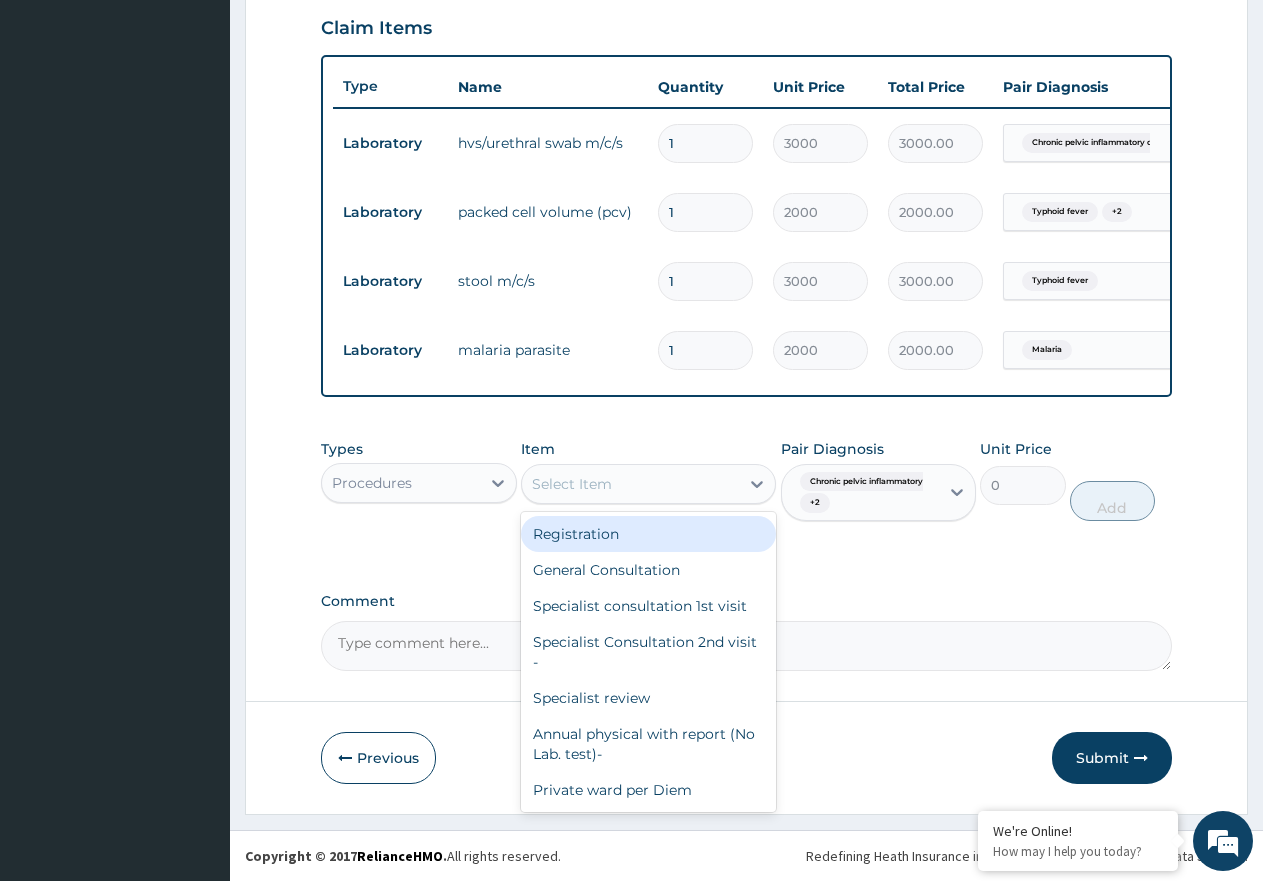 click on "Select Item" at bounding box center [630, 484] 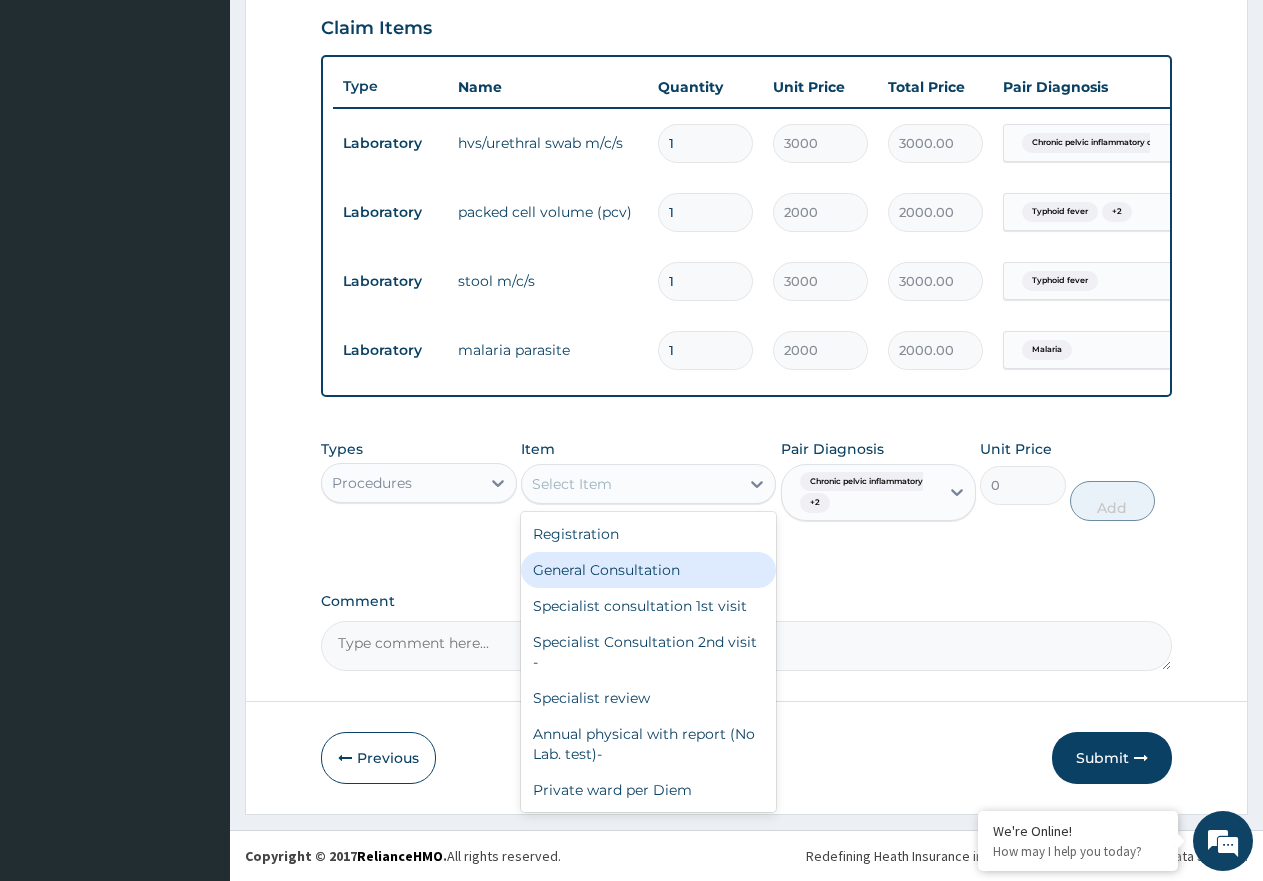 click on "General Consultation" at bounding box center [648, 570] 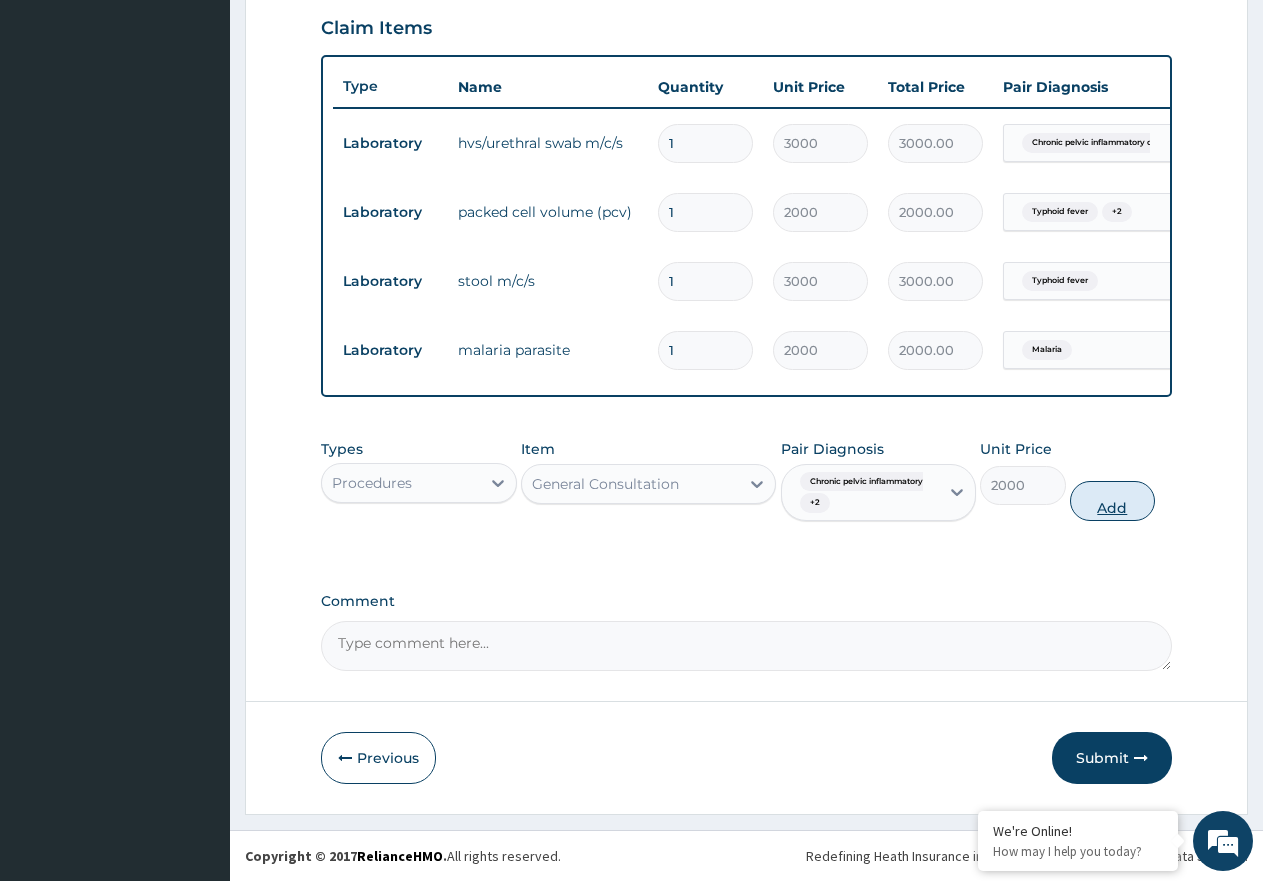 click on "Add" at bounding box center (1112, 501) 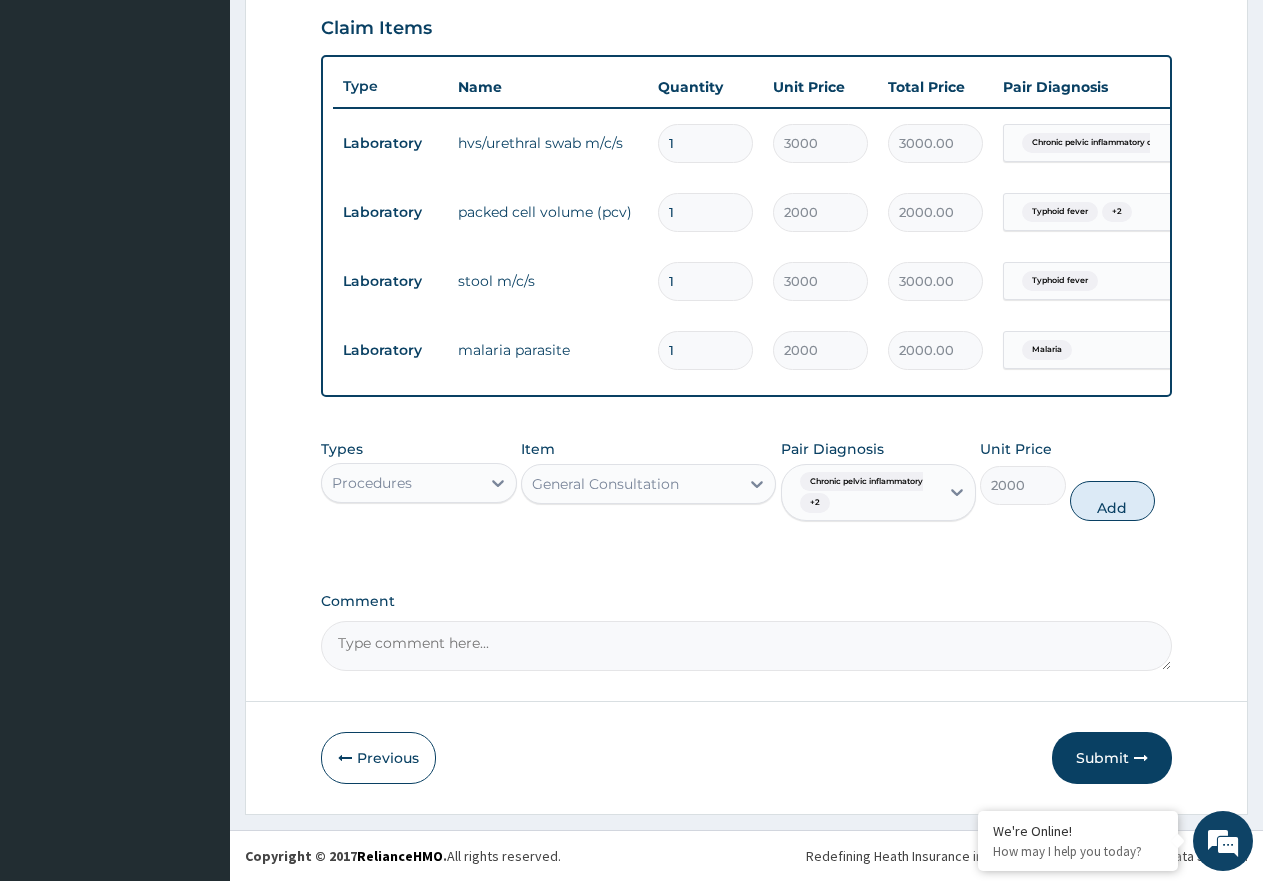type on "0" 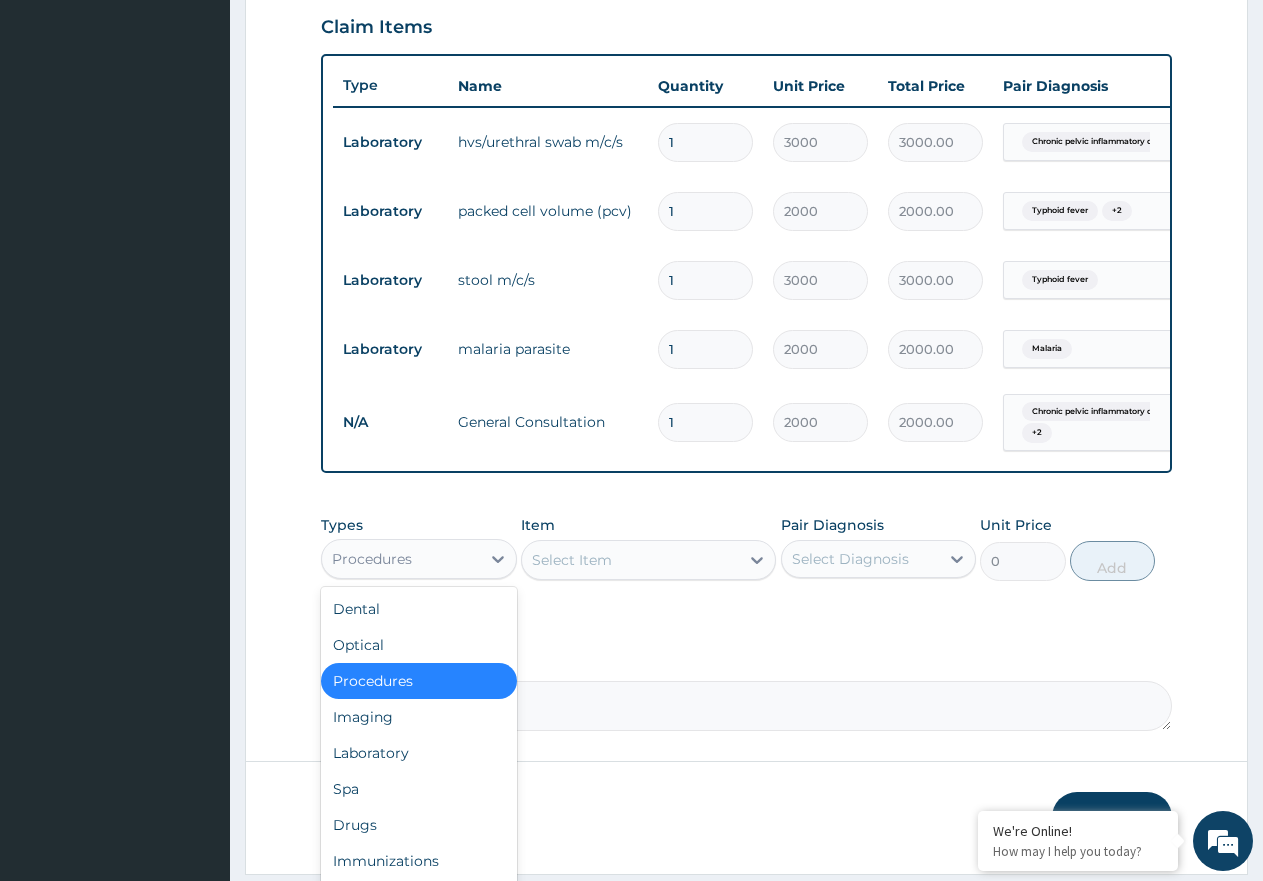 click on "Procedures" at bounding box center (401, 559) 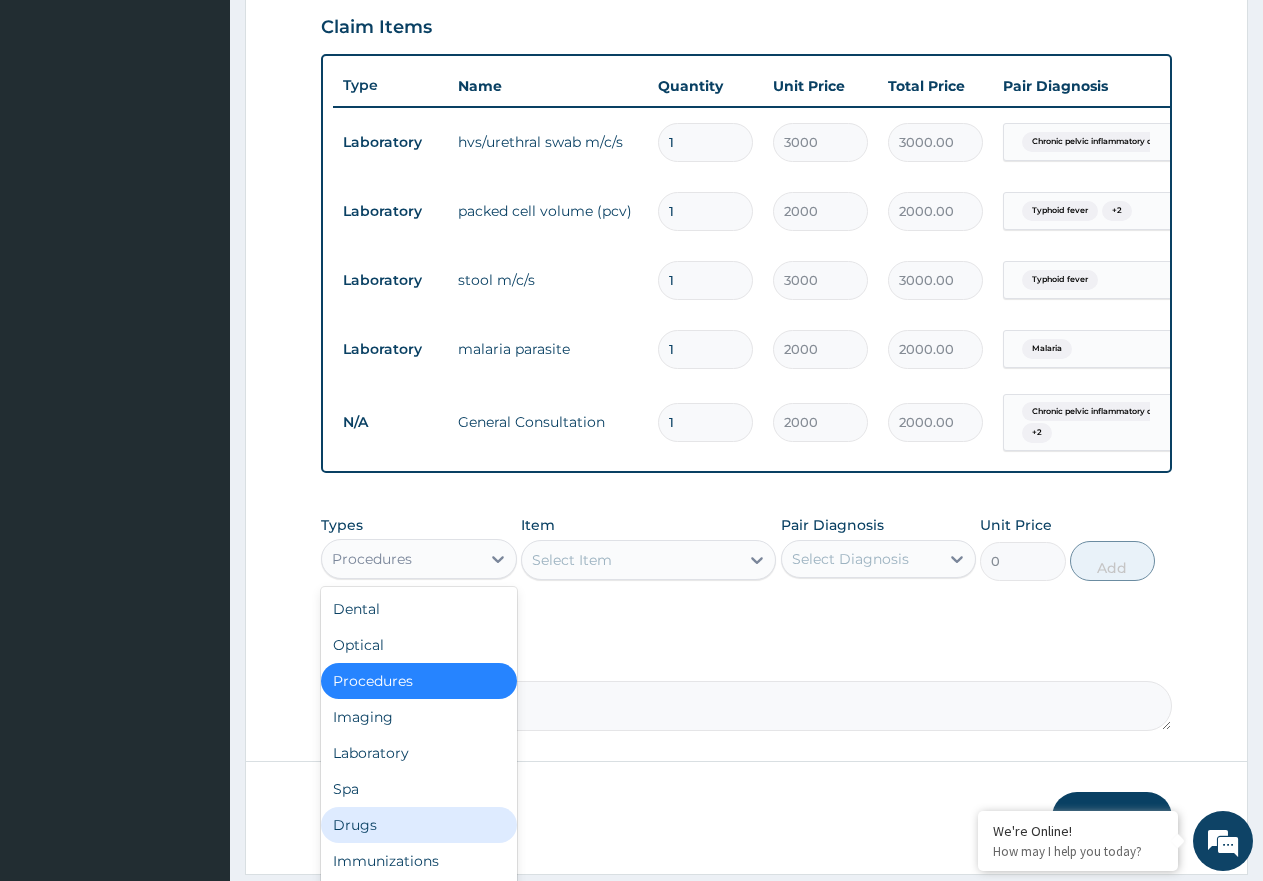 click on "Drugs" at bounding box center [419, 825] 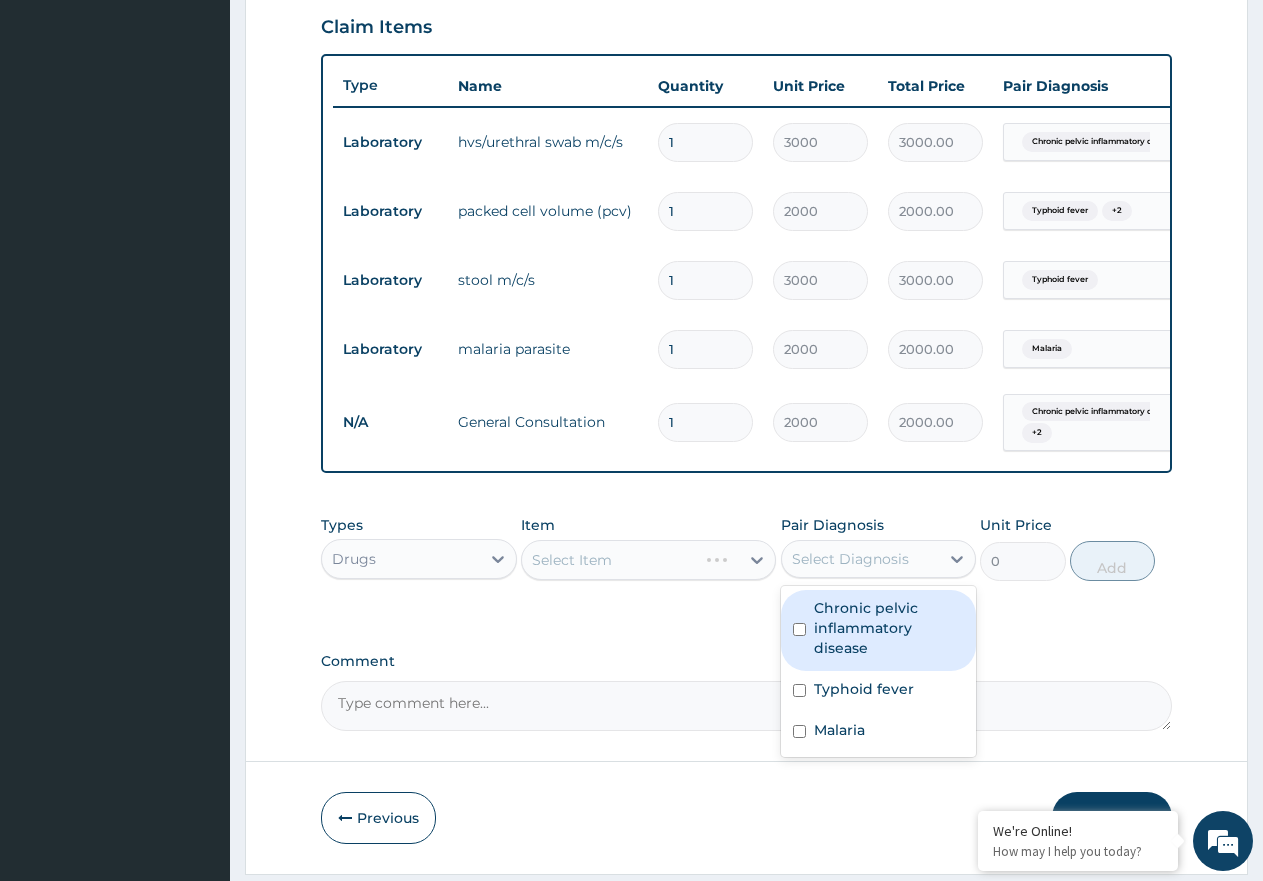 click on "Select Diagnosis" at bounding box center [861, 559] 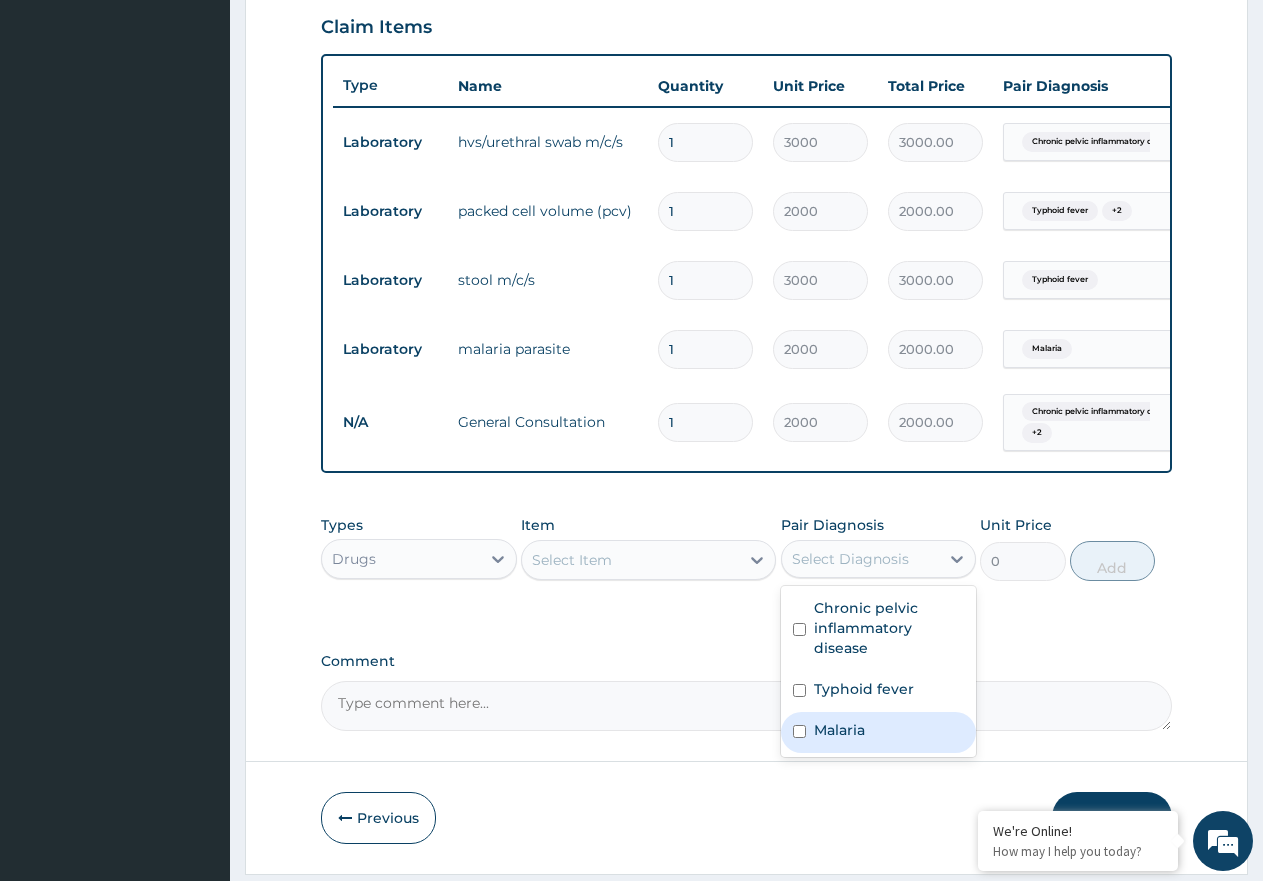 click on "Malaria" at bounding box center [879, 732] 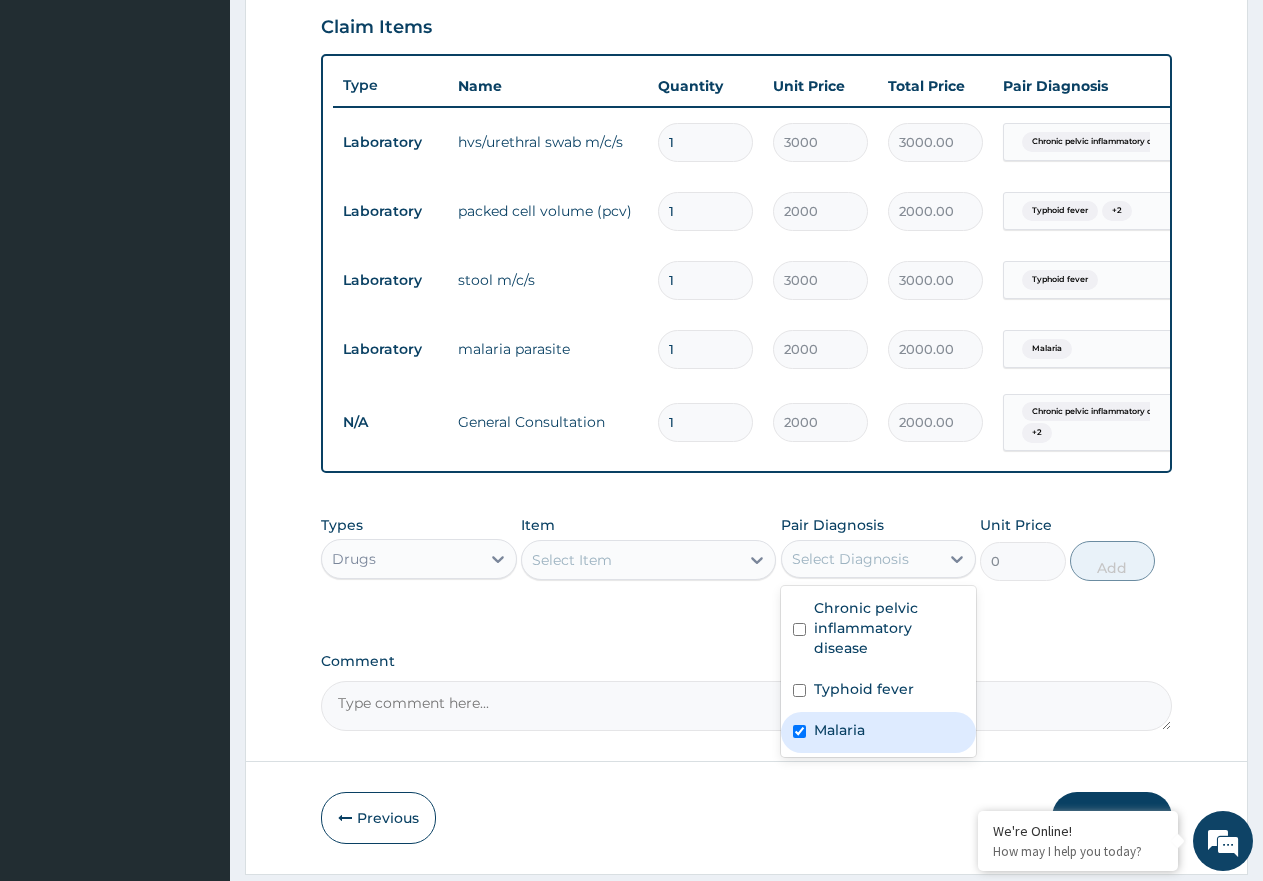 checkbox on "true" 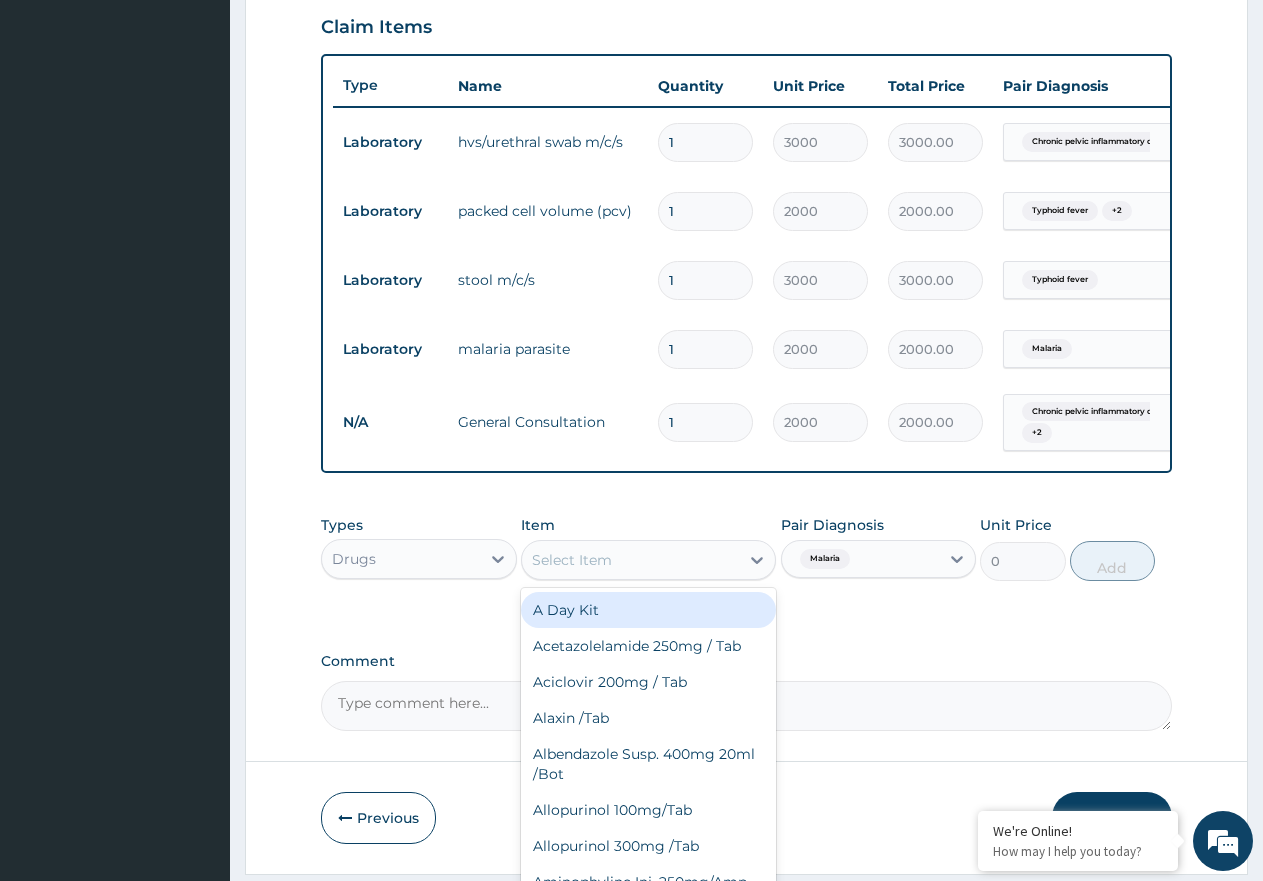 click on "Select Item" at bounding box center [630, 560] 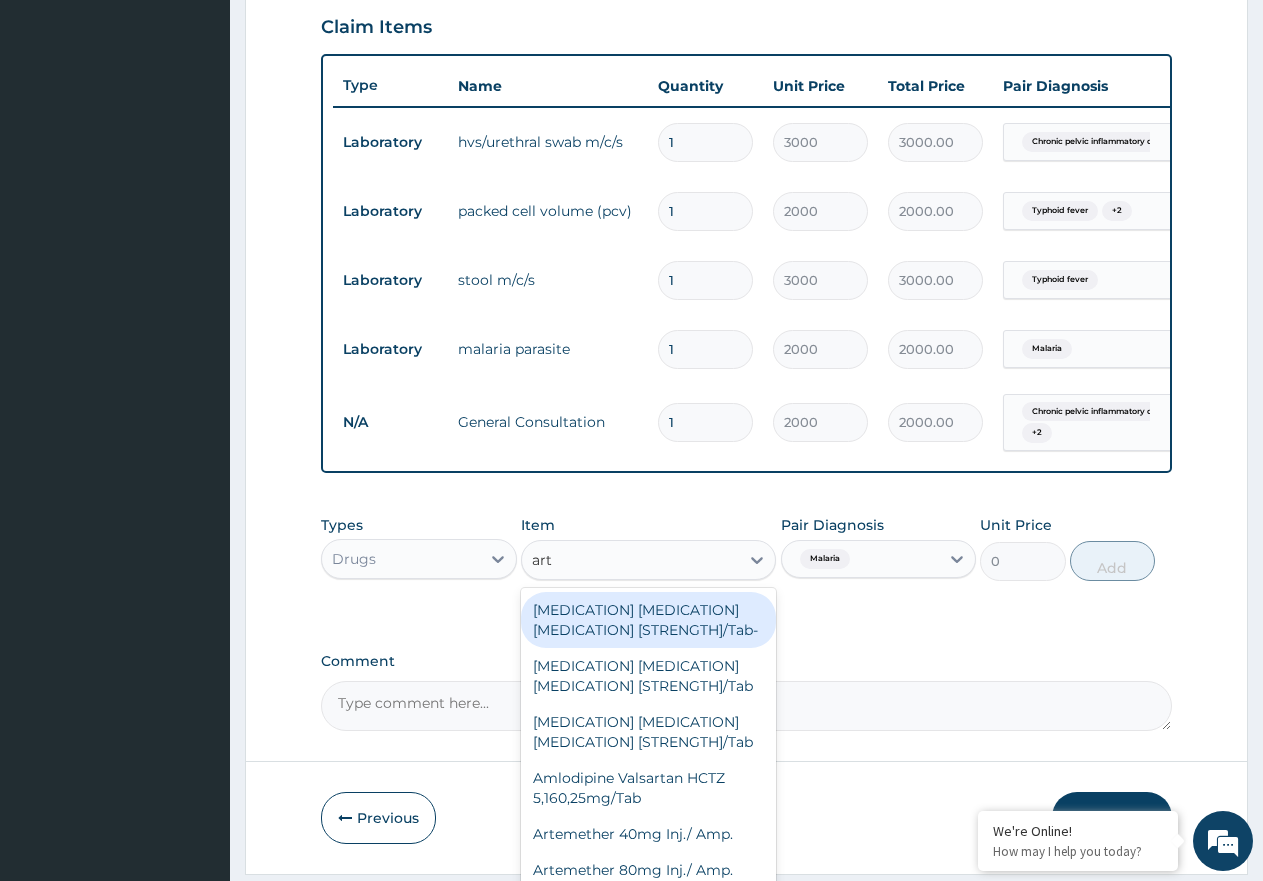type on "arte" 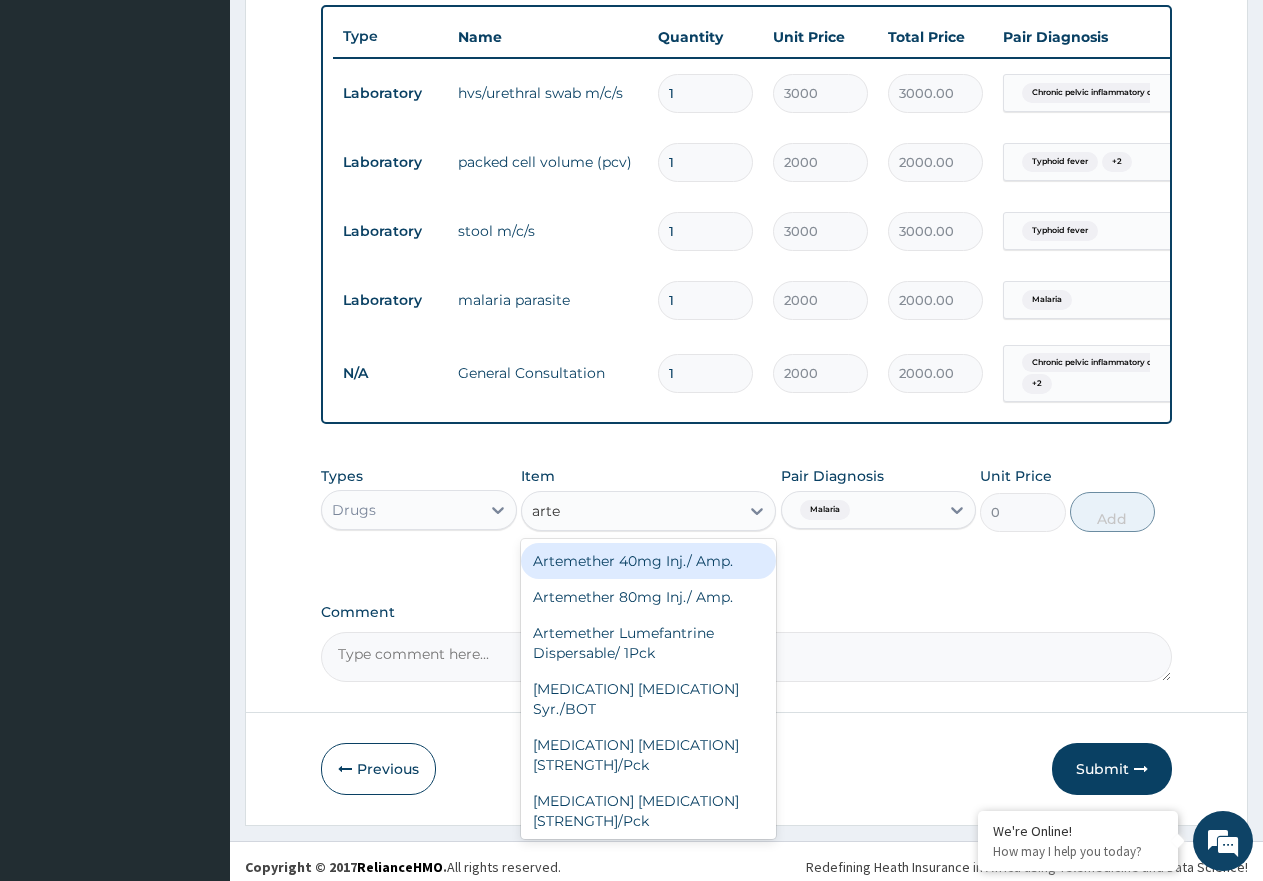 scroll, scrollTop: 767, scrollLeft: 0, axis: vertical 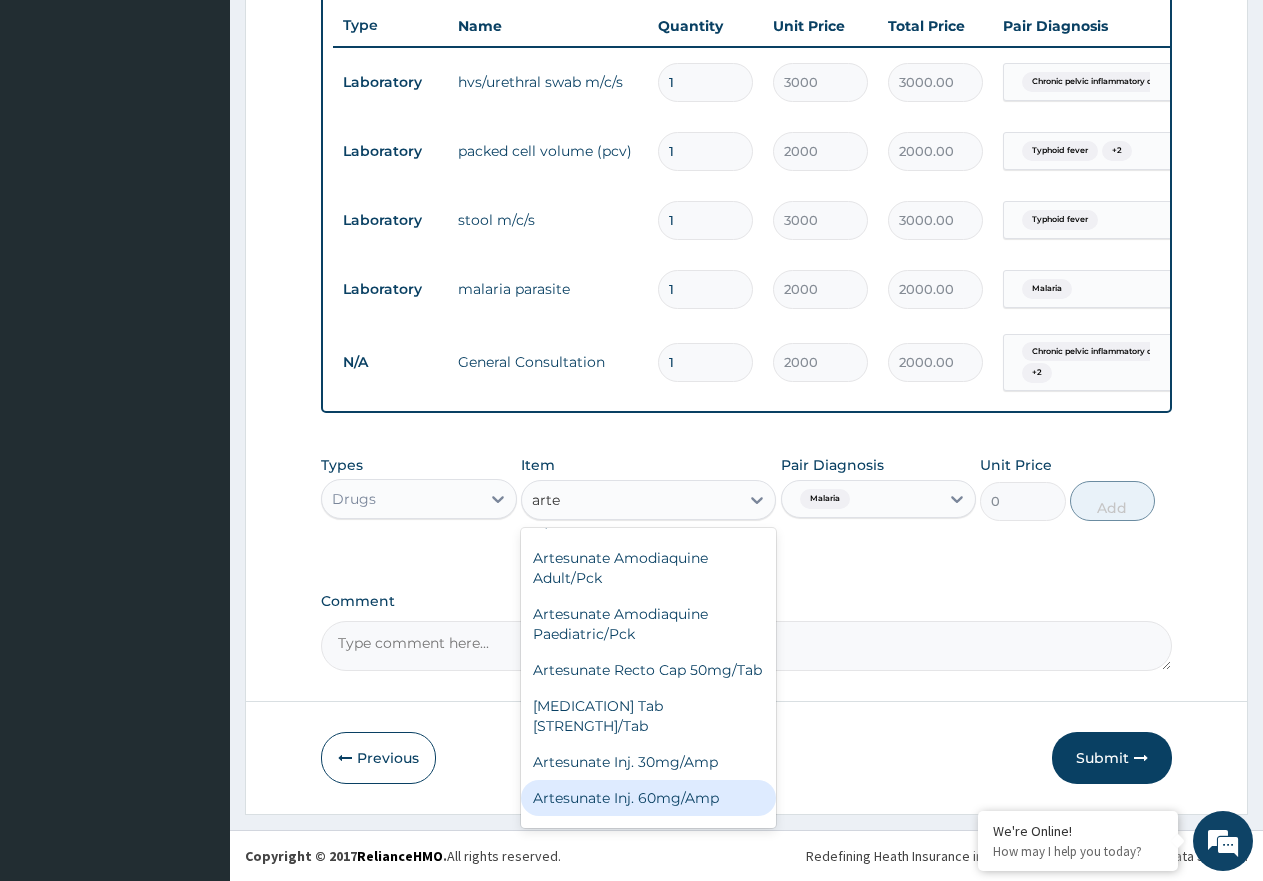 drag, startPoint x: 677, startPoint y: 798, endPoint x: 775, endPoint y: 681, distance: 152.62044 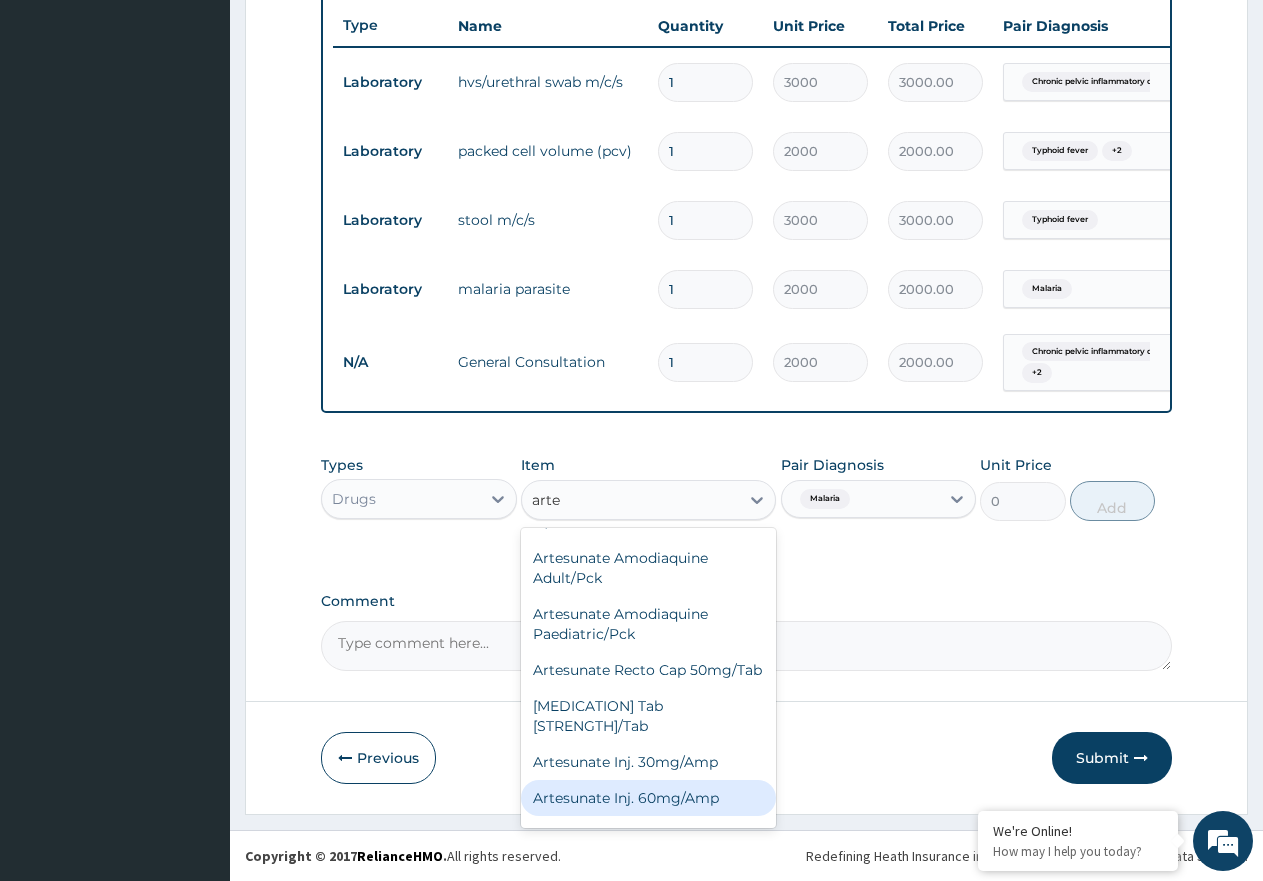 click on "Artesunate Inj. 60mg/Amp" at bounding box center (648, 798) 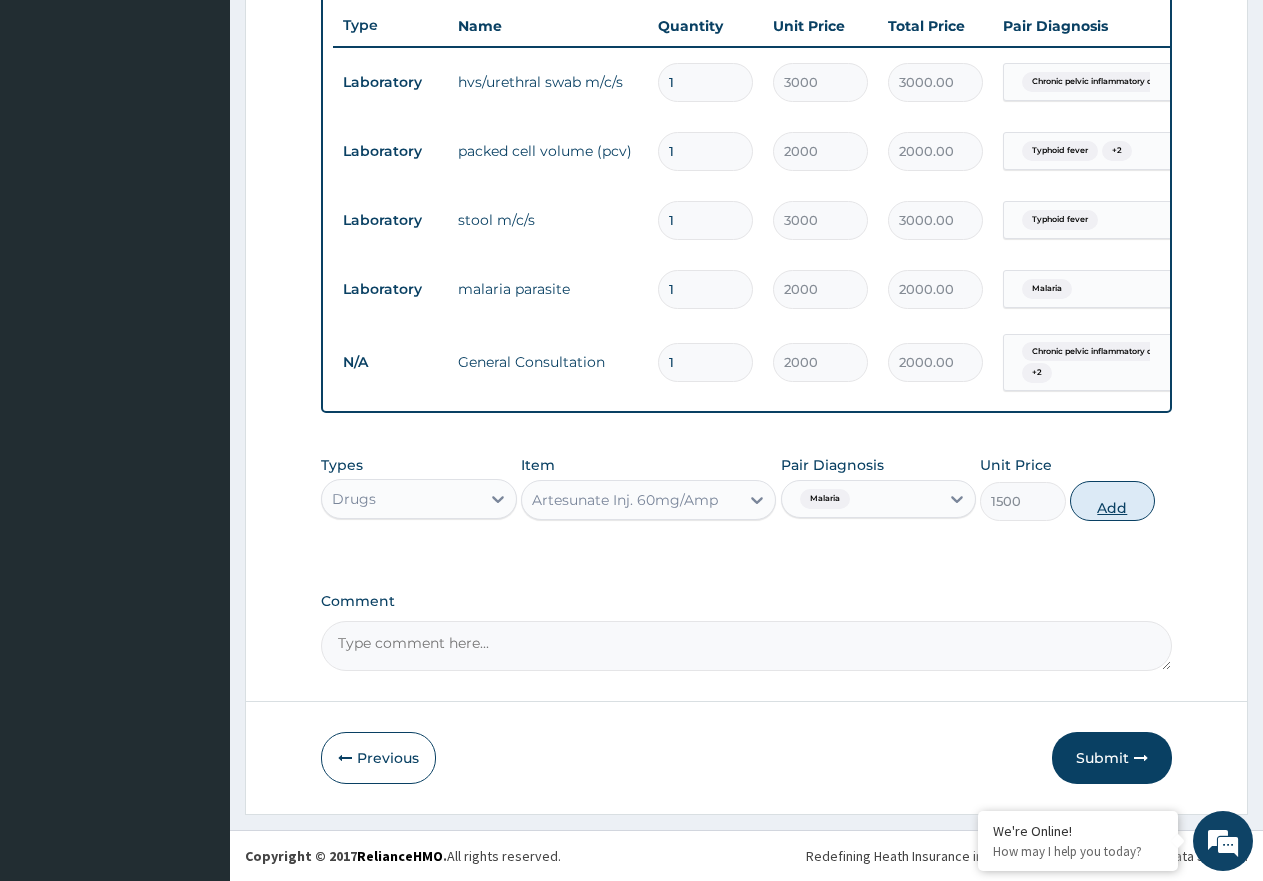 click on "Add" at bounding box center [1112, 501] 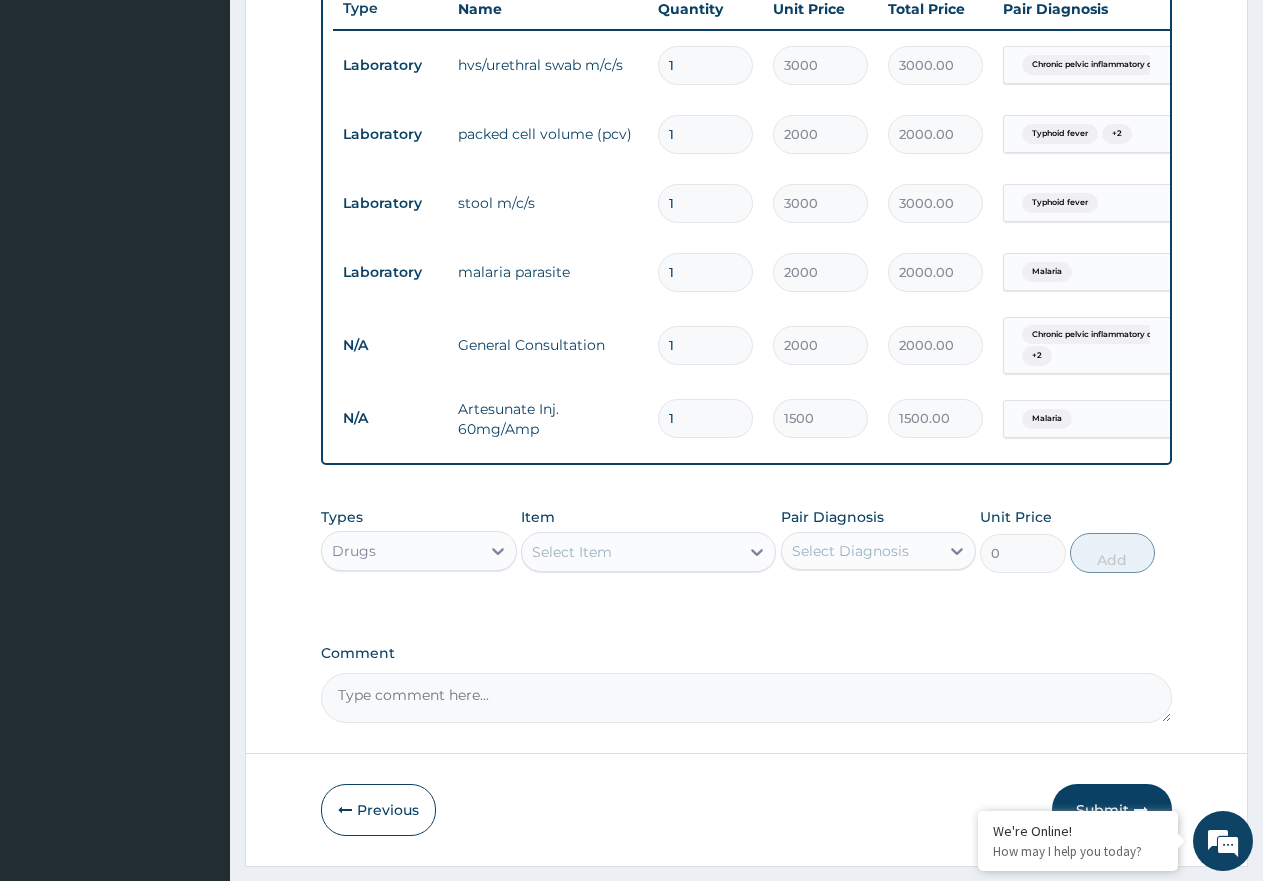 click on "1" at bounding box center [705, 418] 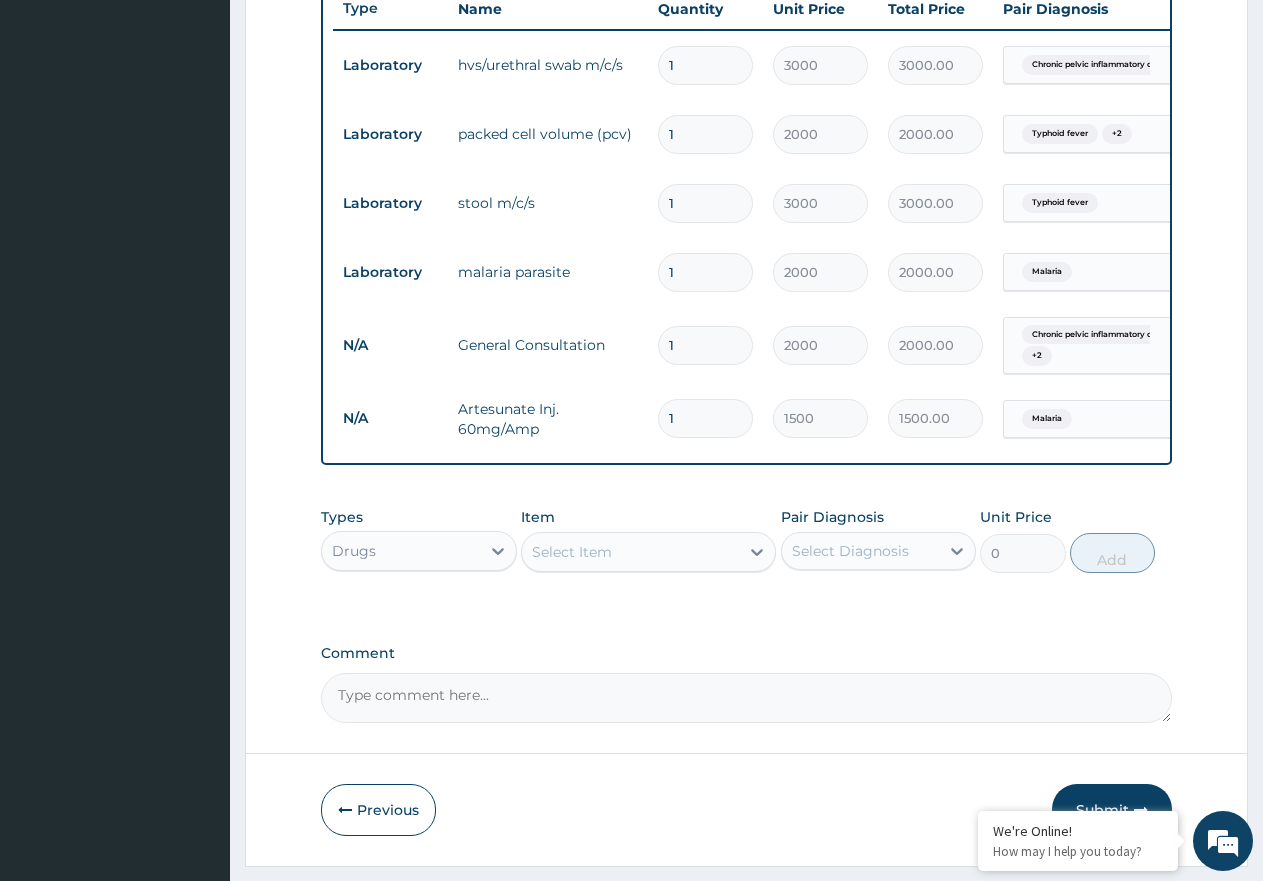 type 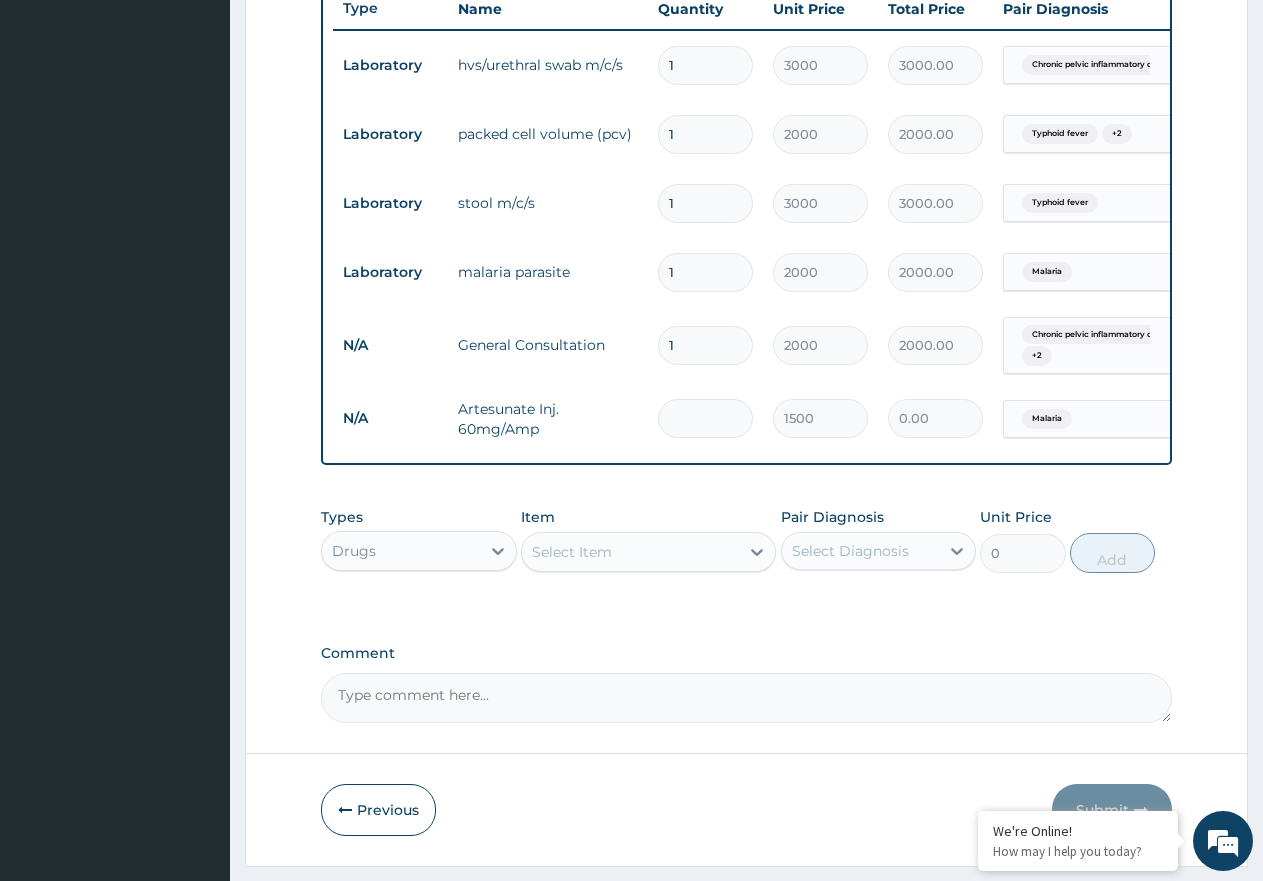 type on "8" 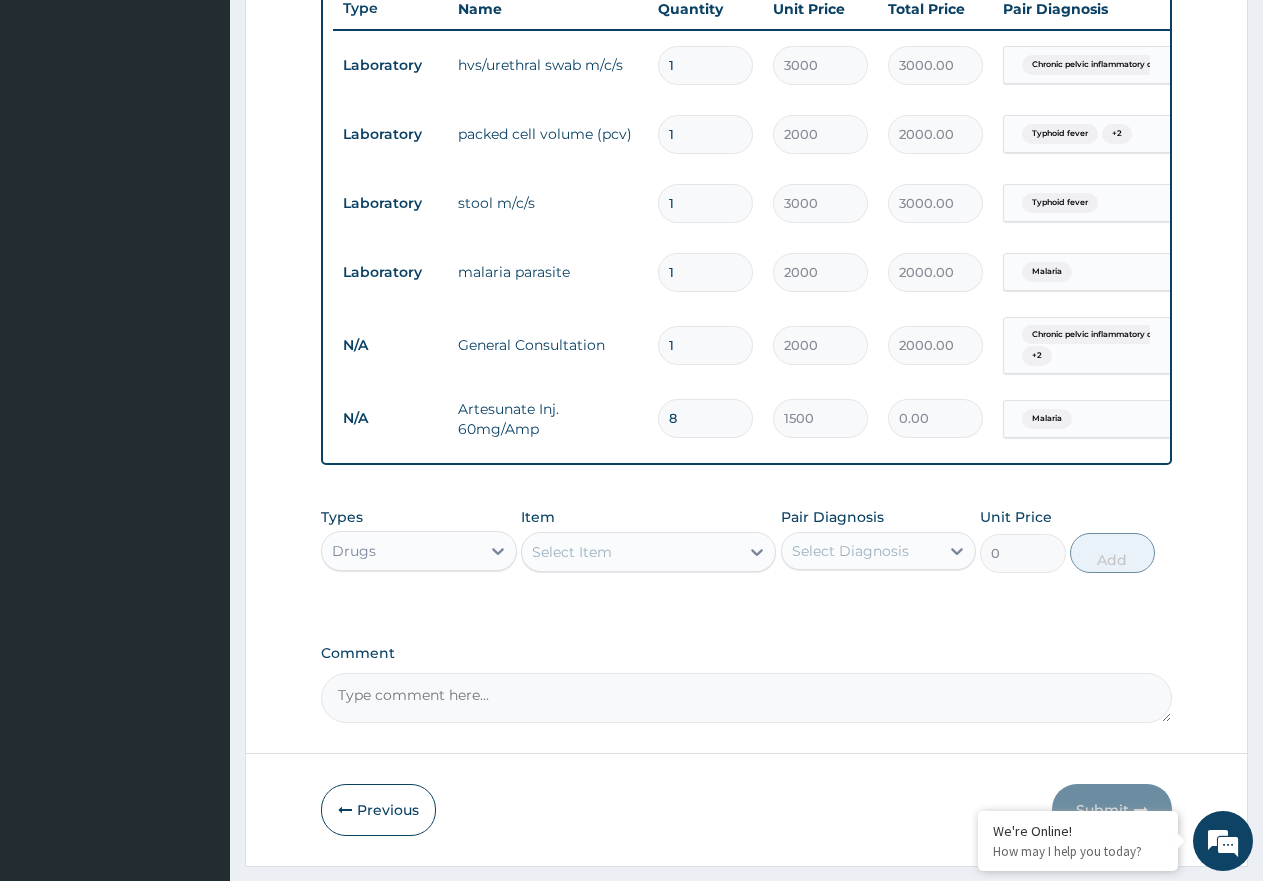 type on "12000.00" 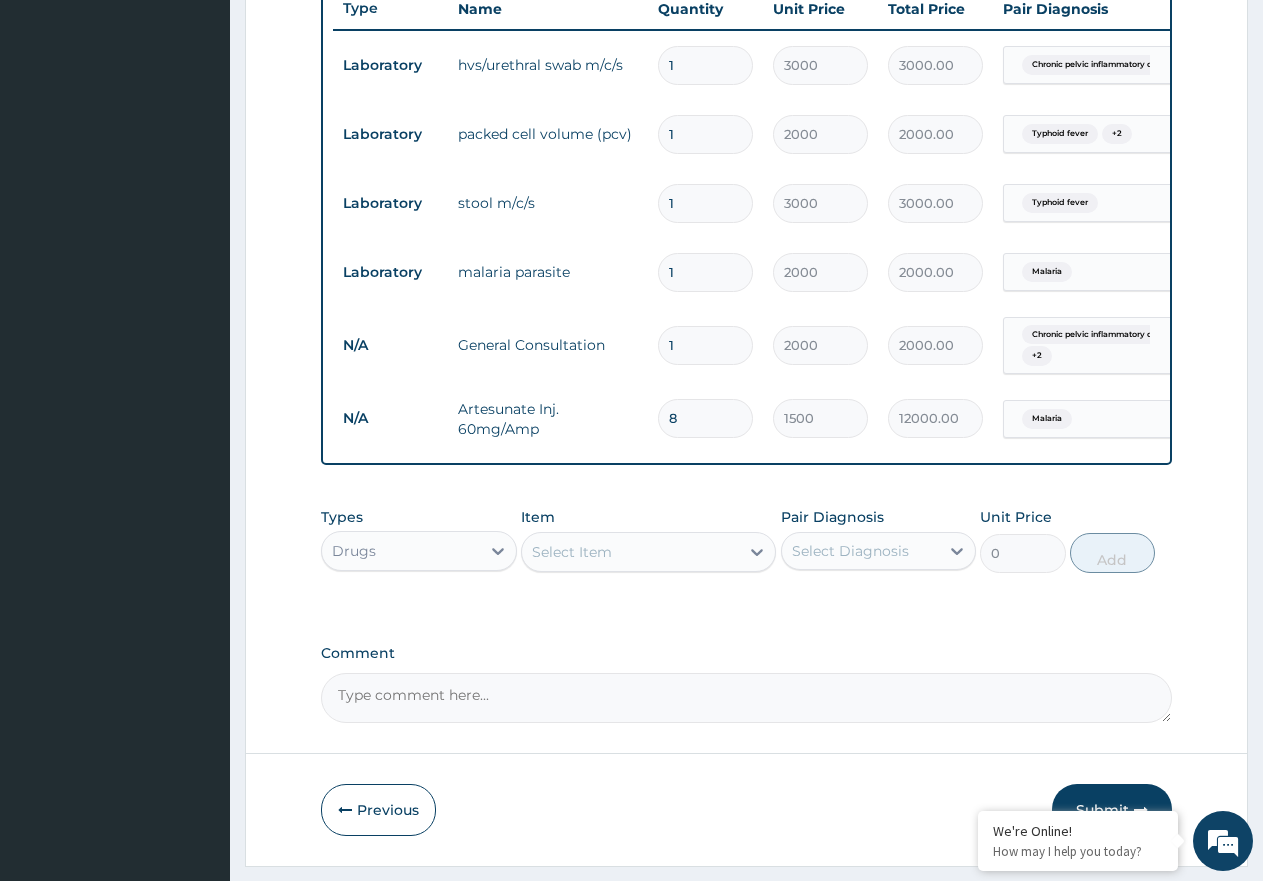 type on "8" 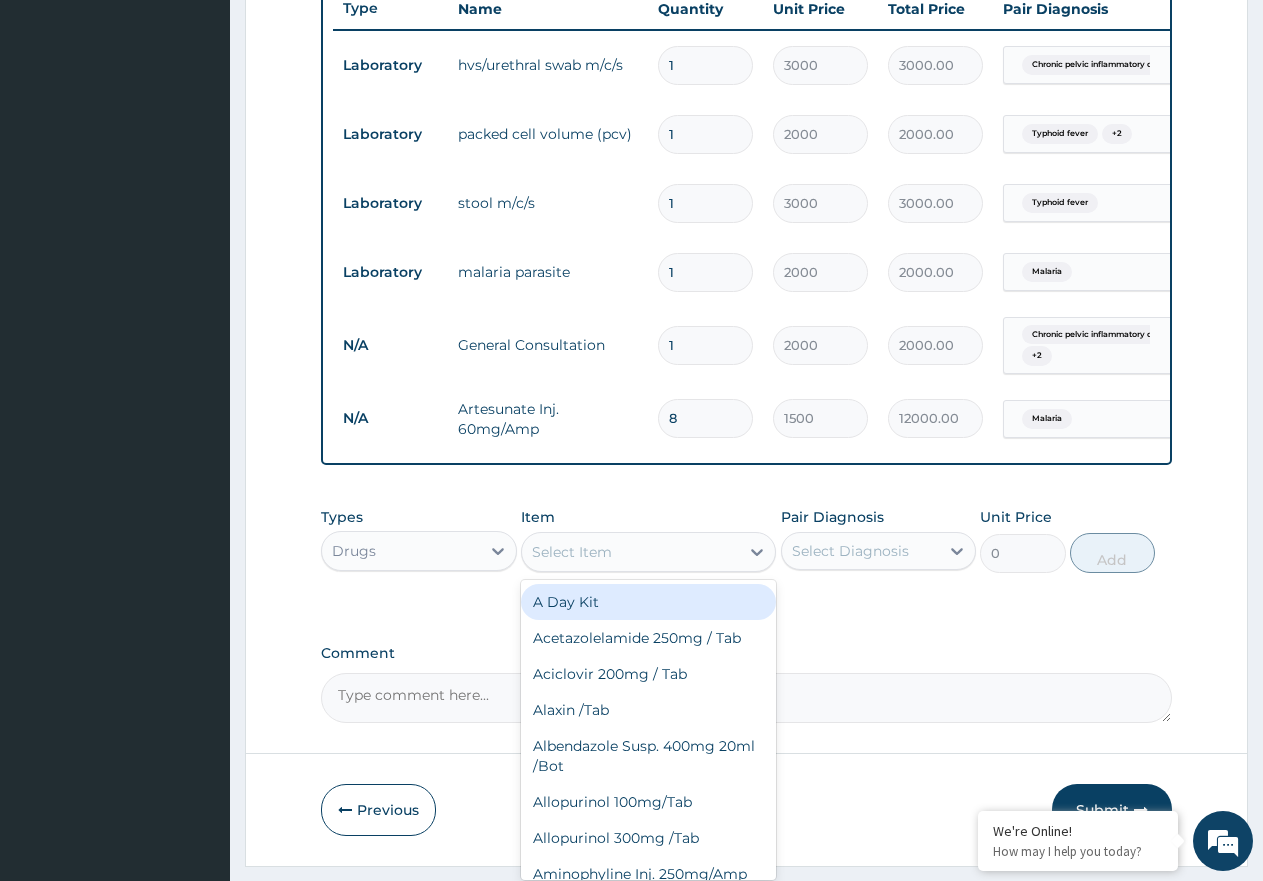 click on "Select Item" at bounding box center [572, 552] 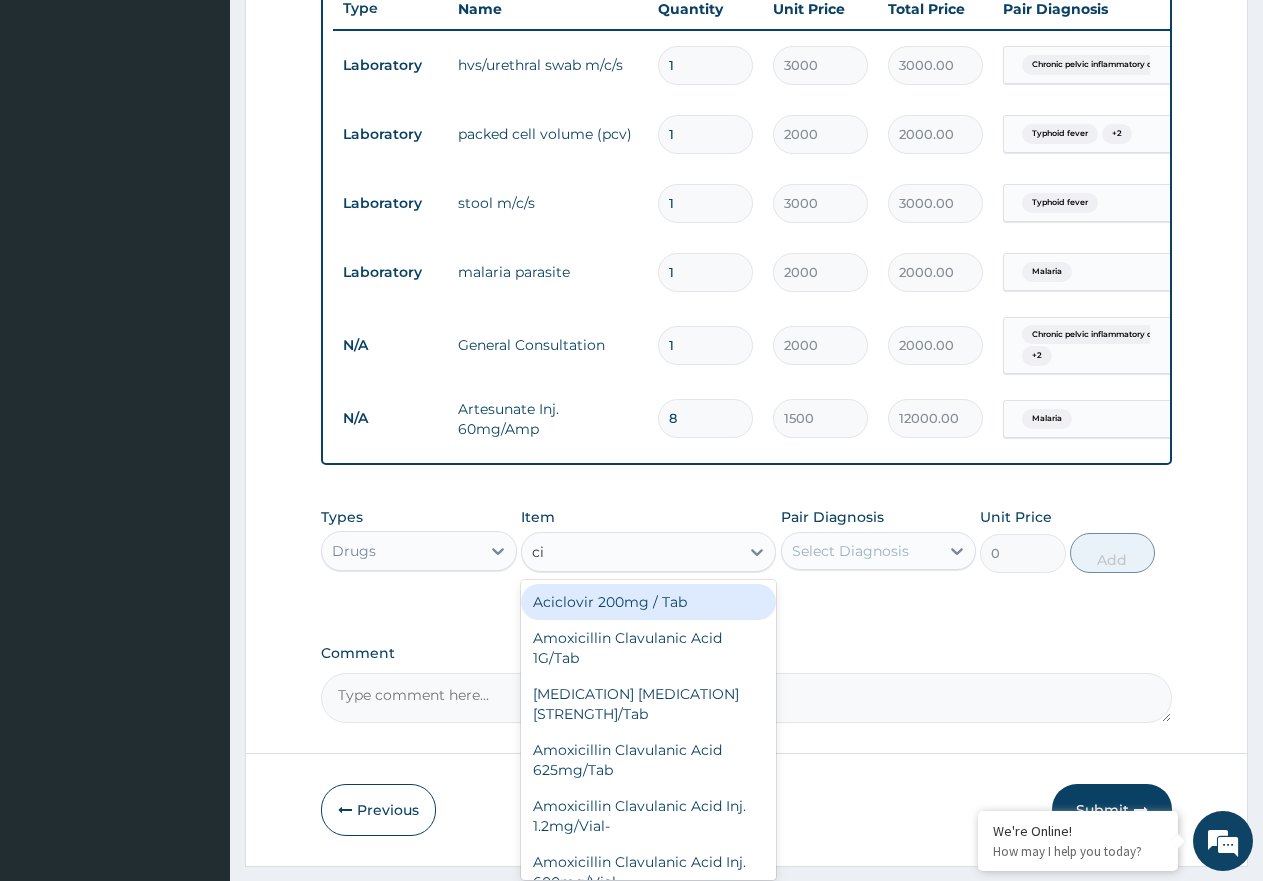 type on "cip" 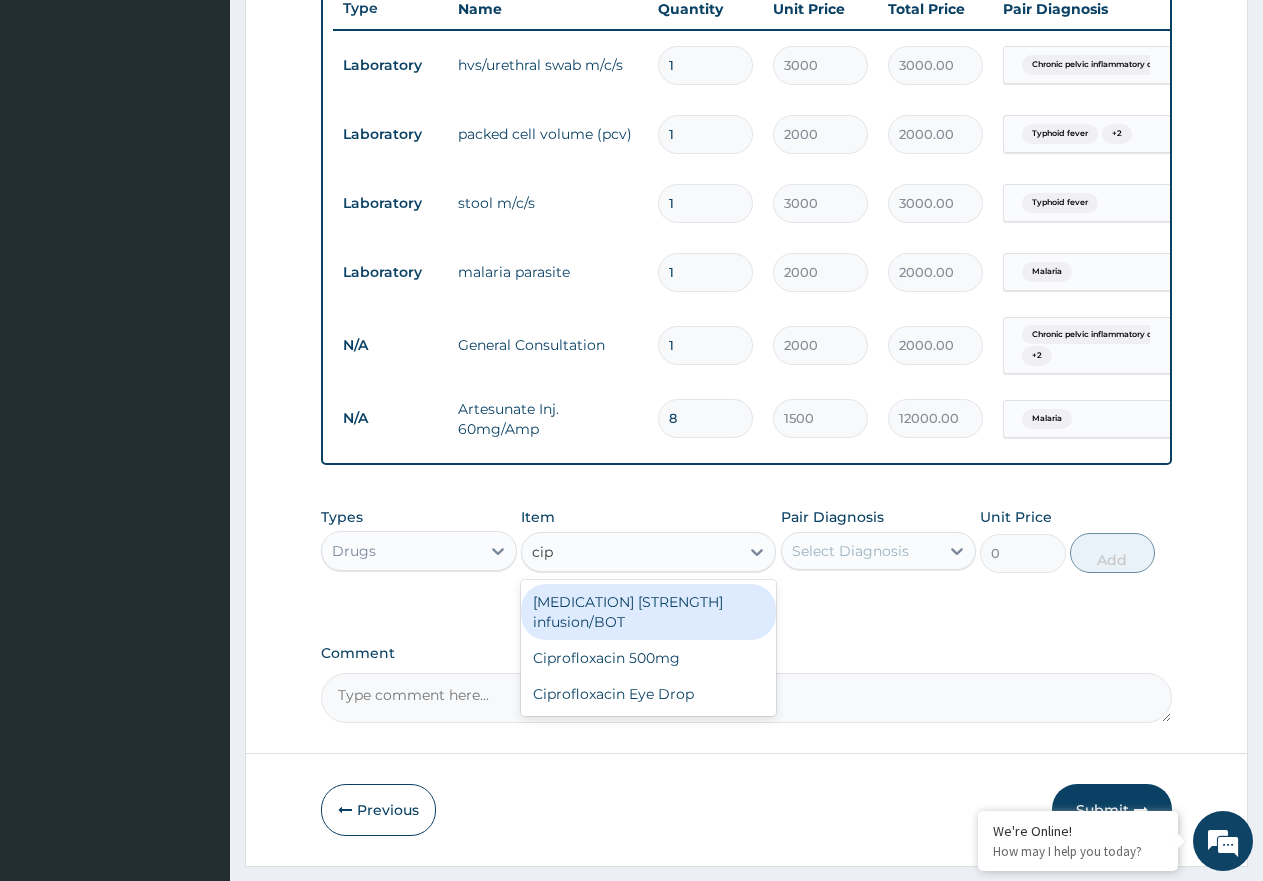 click on "Ciprofloxacin 200mg infusion/BOT" at bounding box center (648, 612) 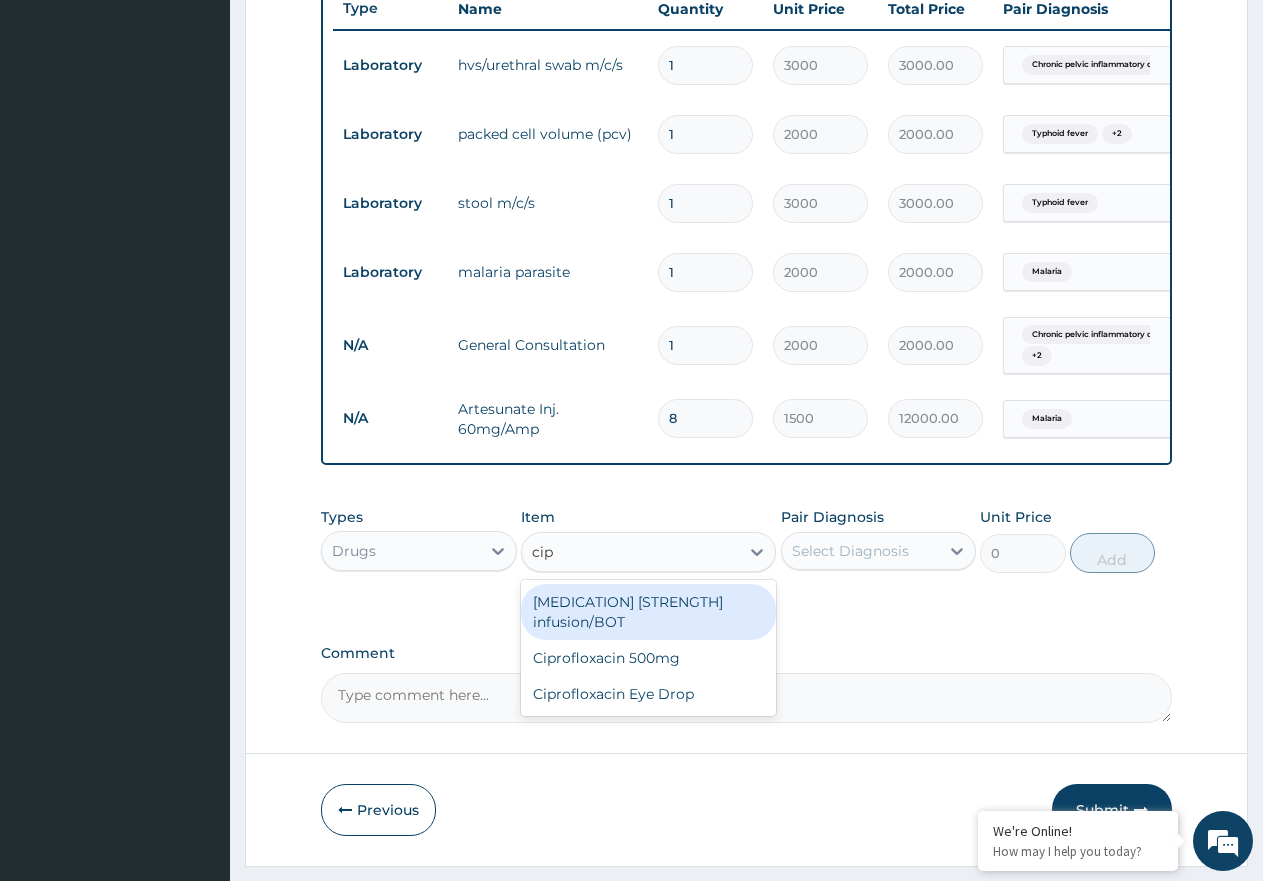 type 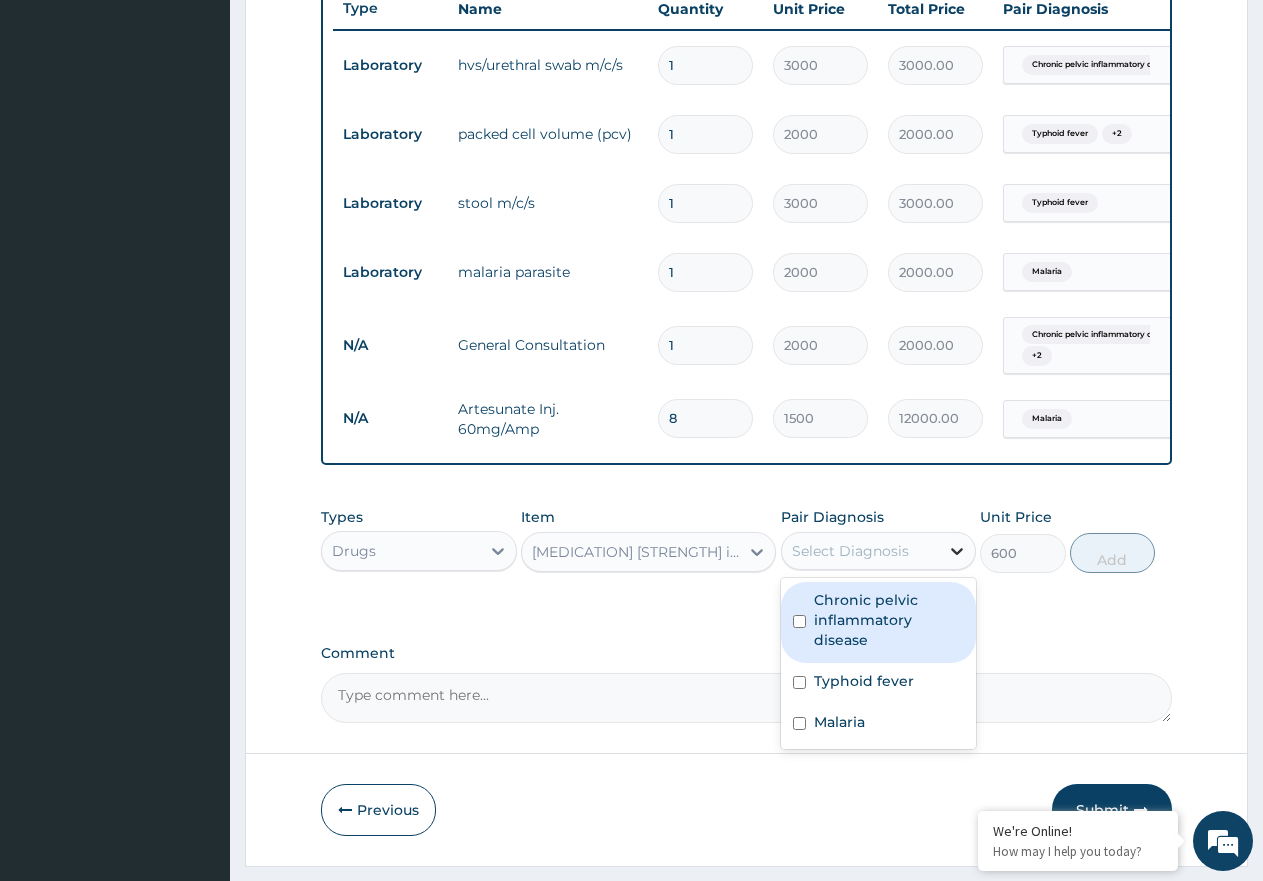click at bounding box center [957, 551] 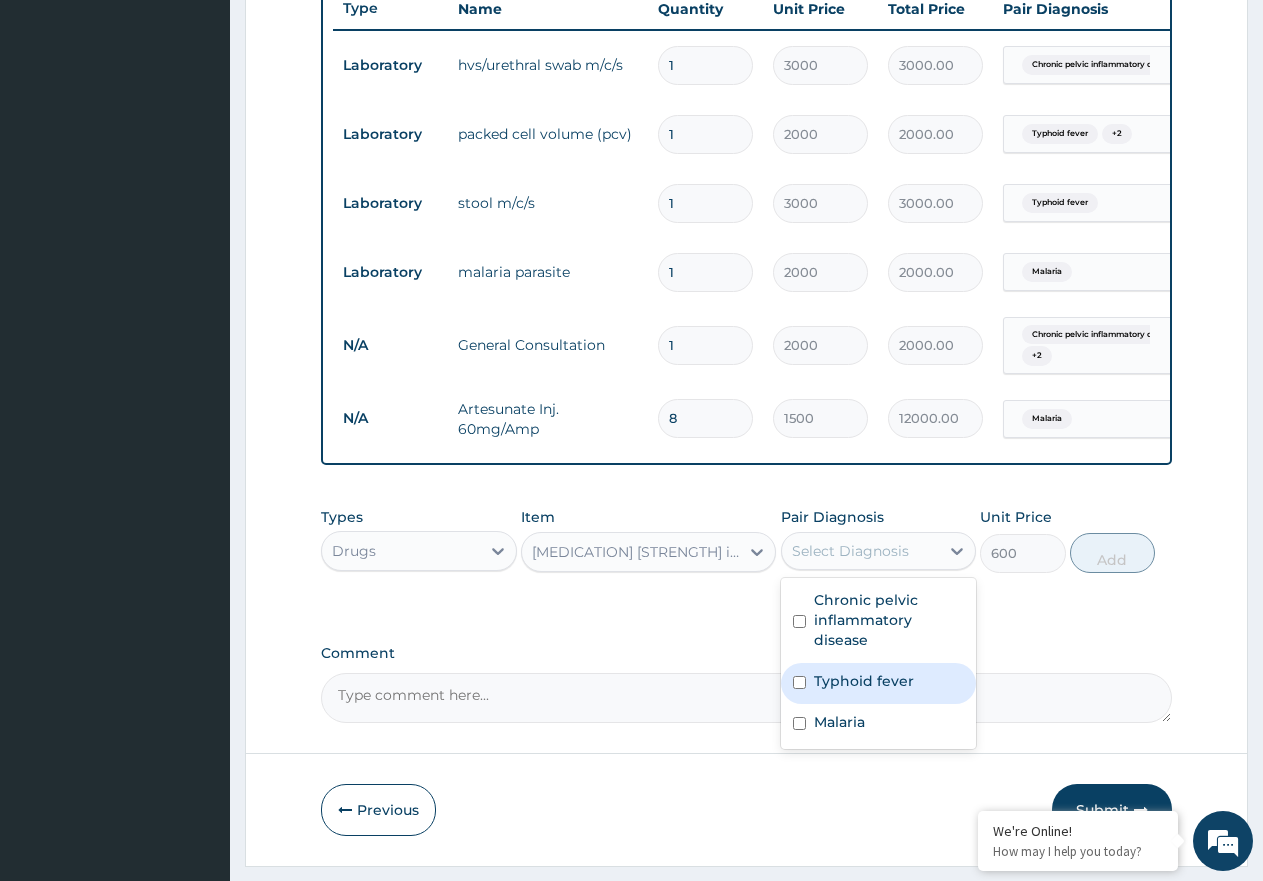 click on "Typhoid fever" at bounding box center [864, 681] 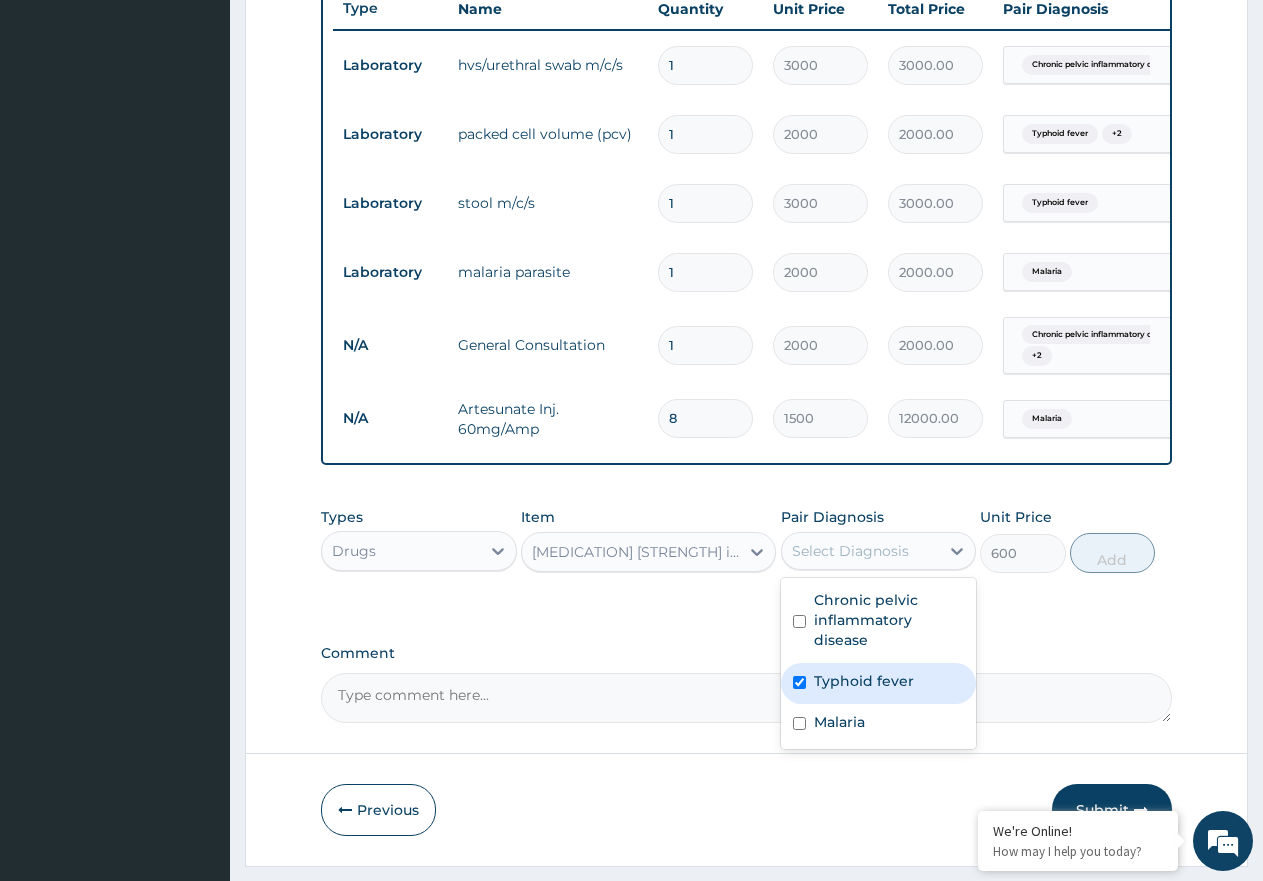checkbox on "true" 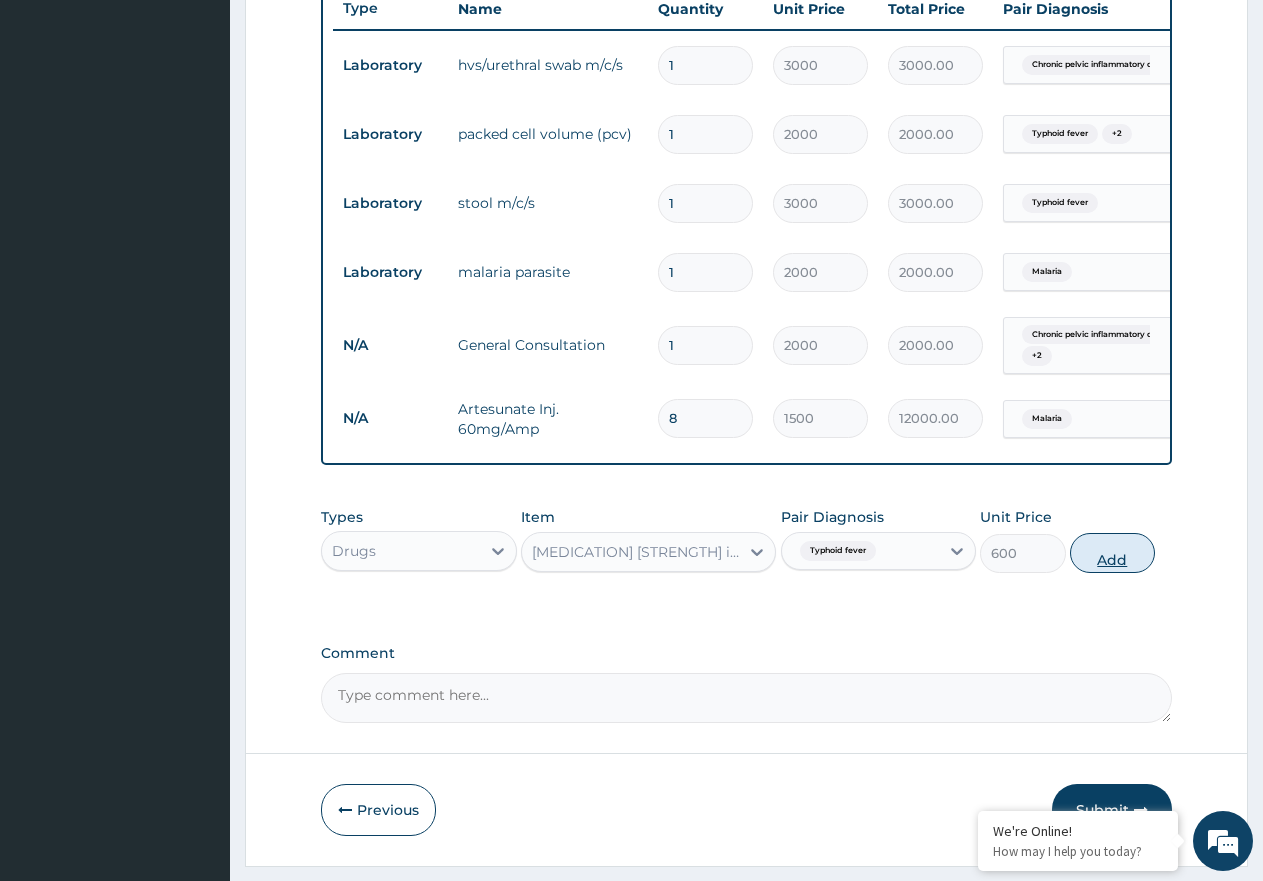 click on "Add" at bounding box center (1112, 553) 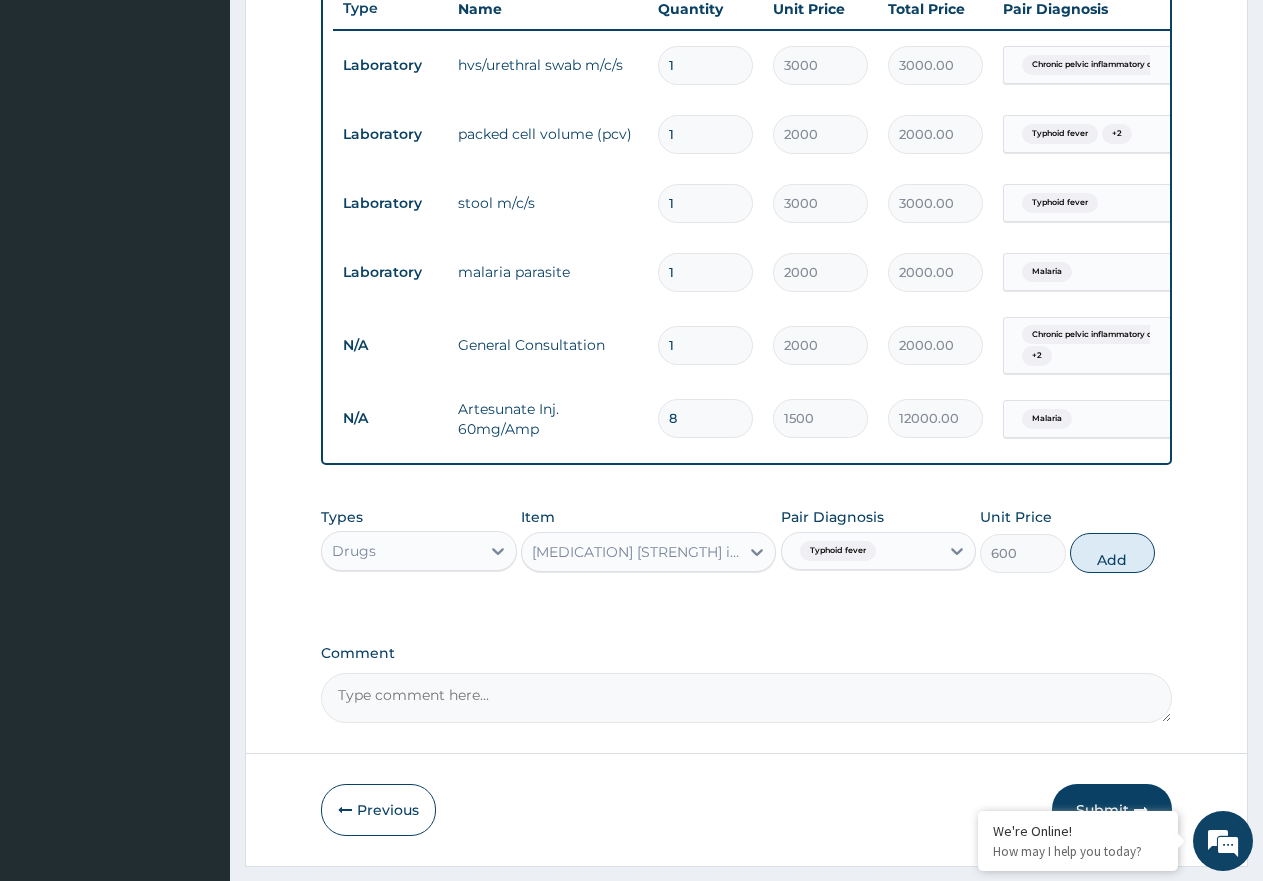 type on "0" 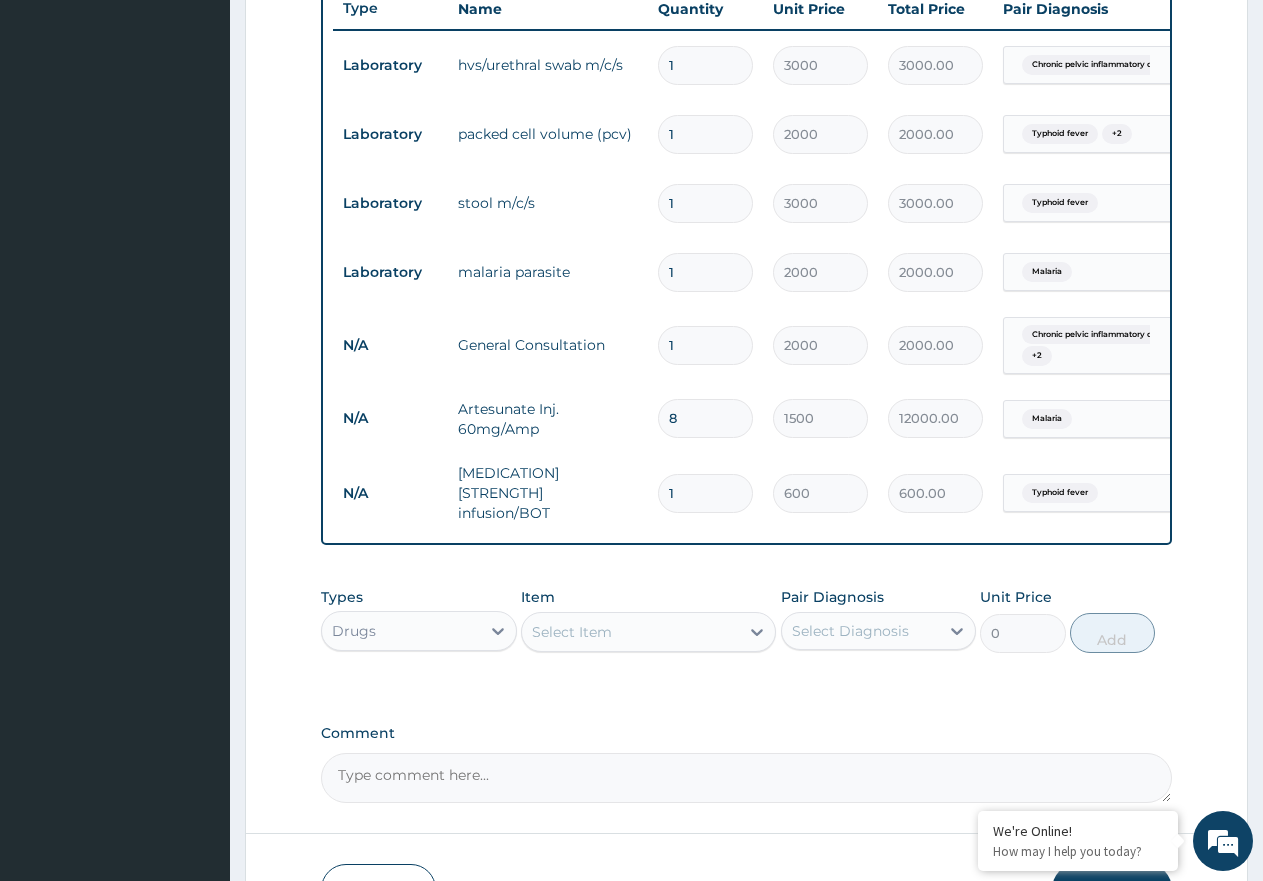 type 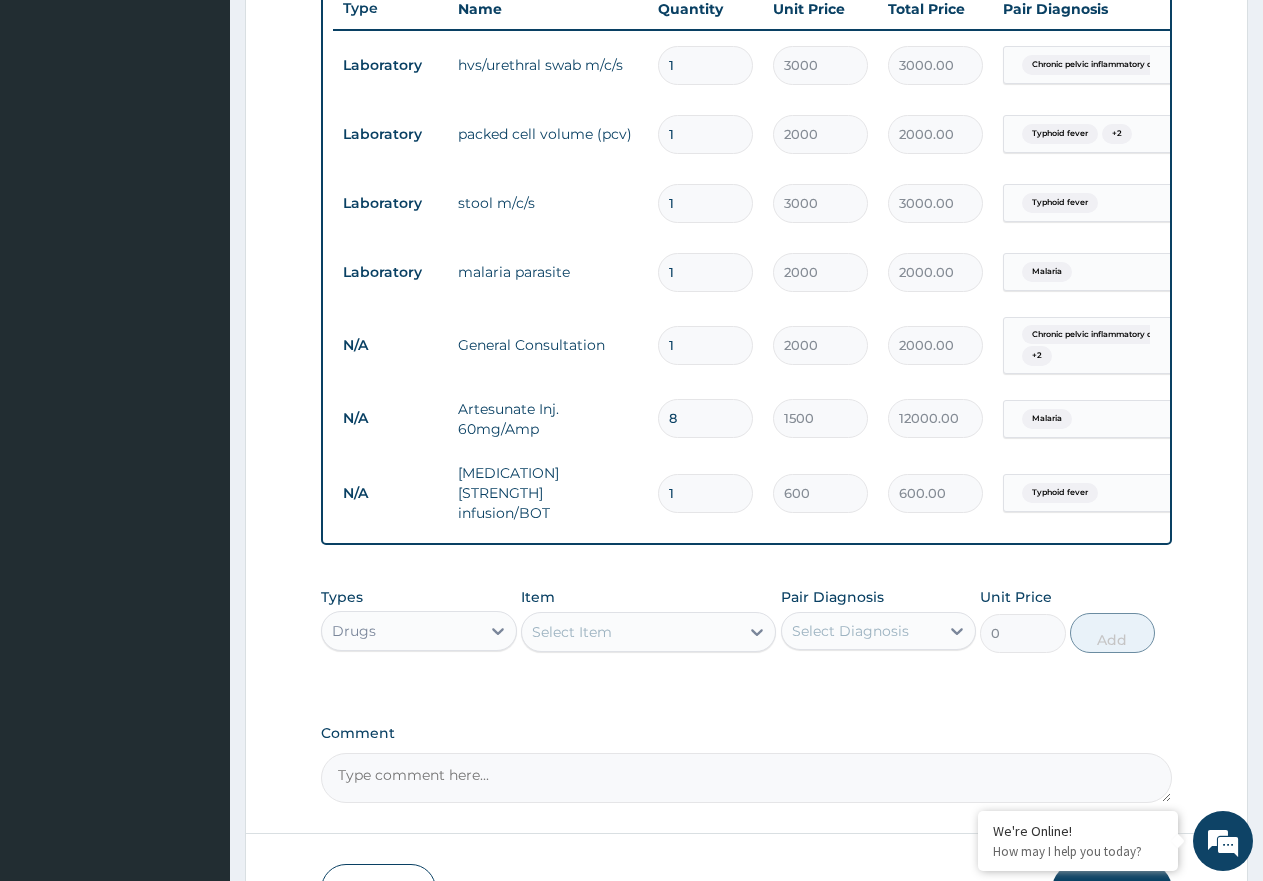 type on "0.00" 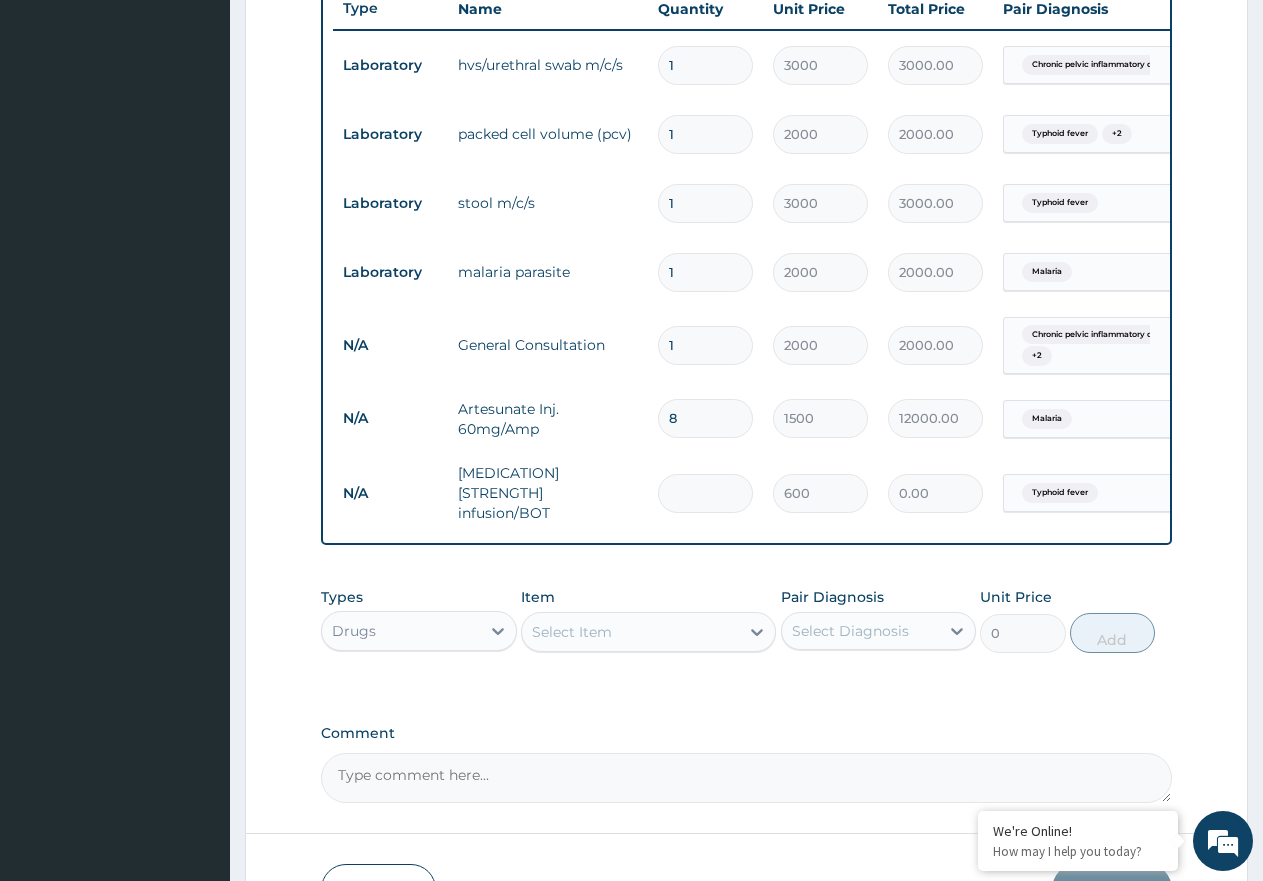 type on "4" 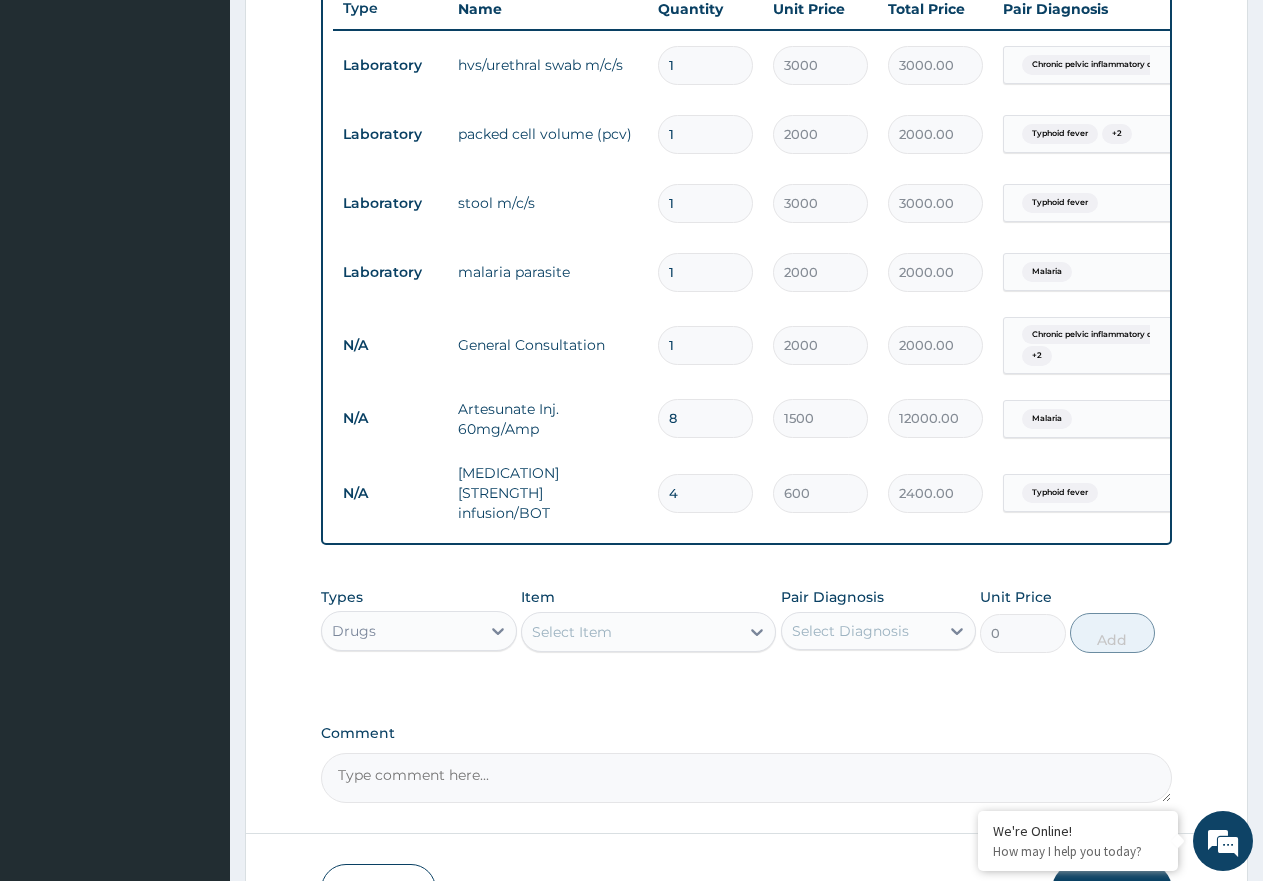 type on "4" 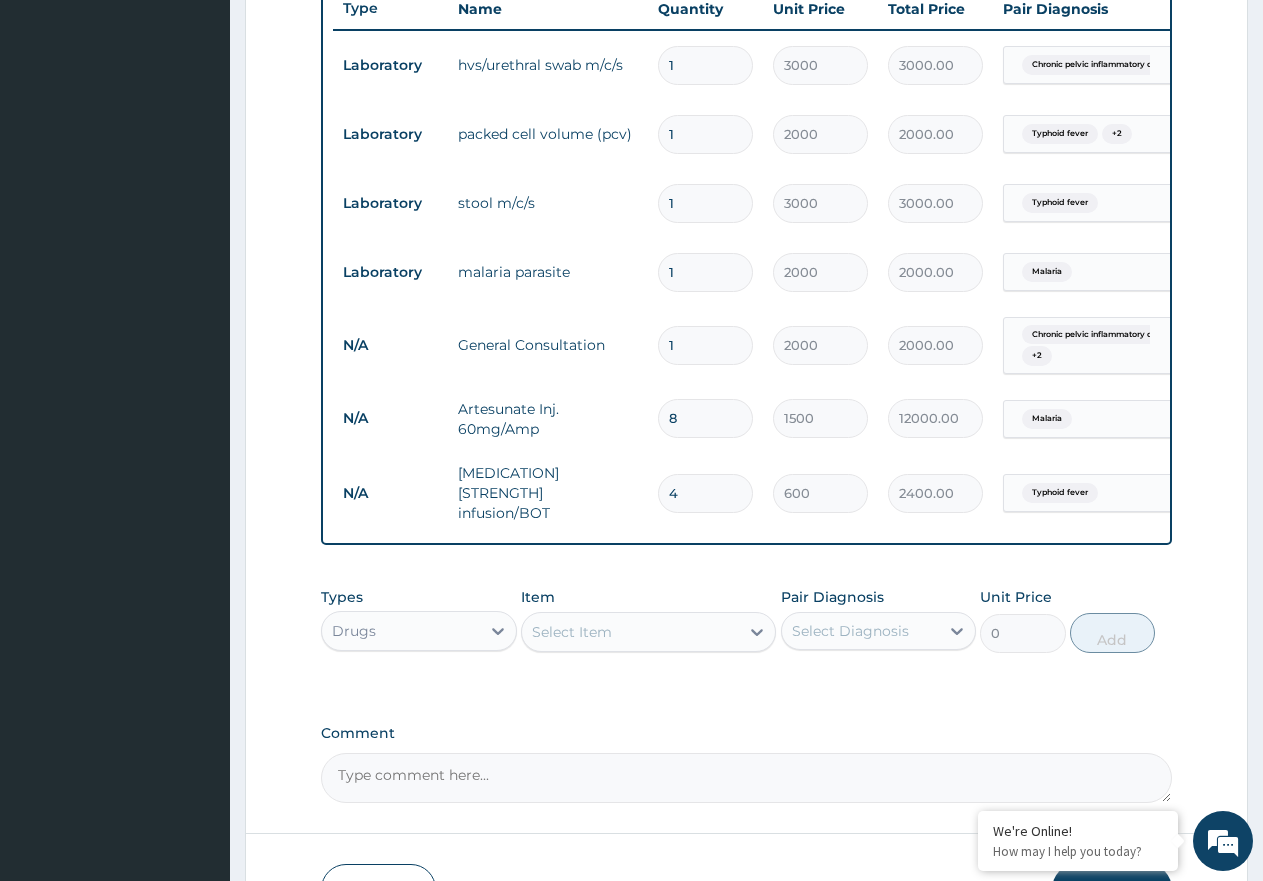 click on "Select Item" at bounding box center [572, 632] 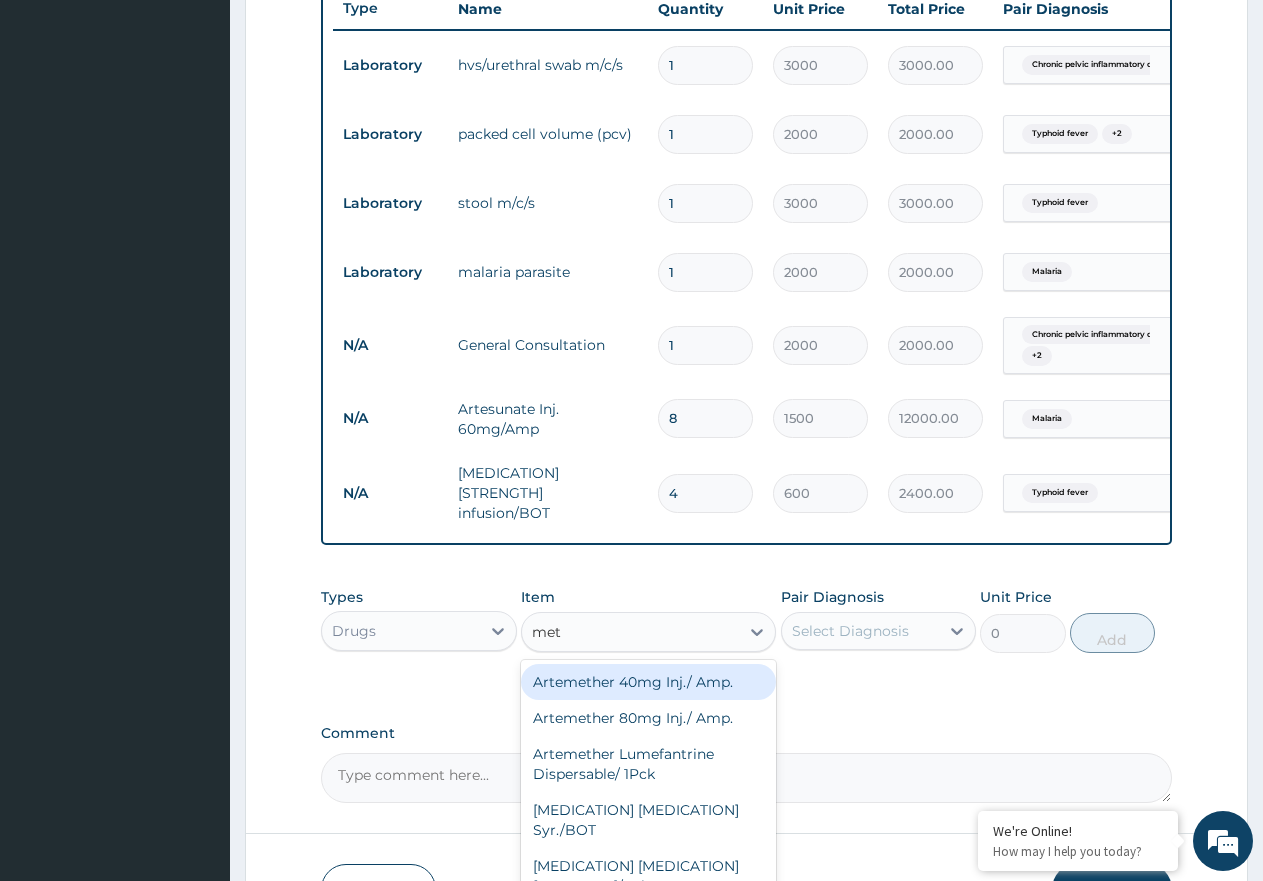 type on "metr" 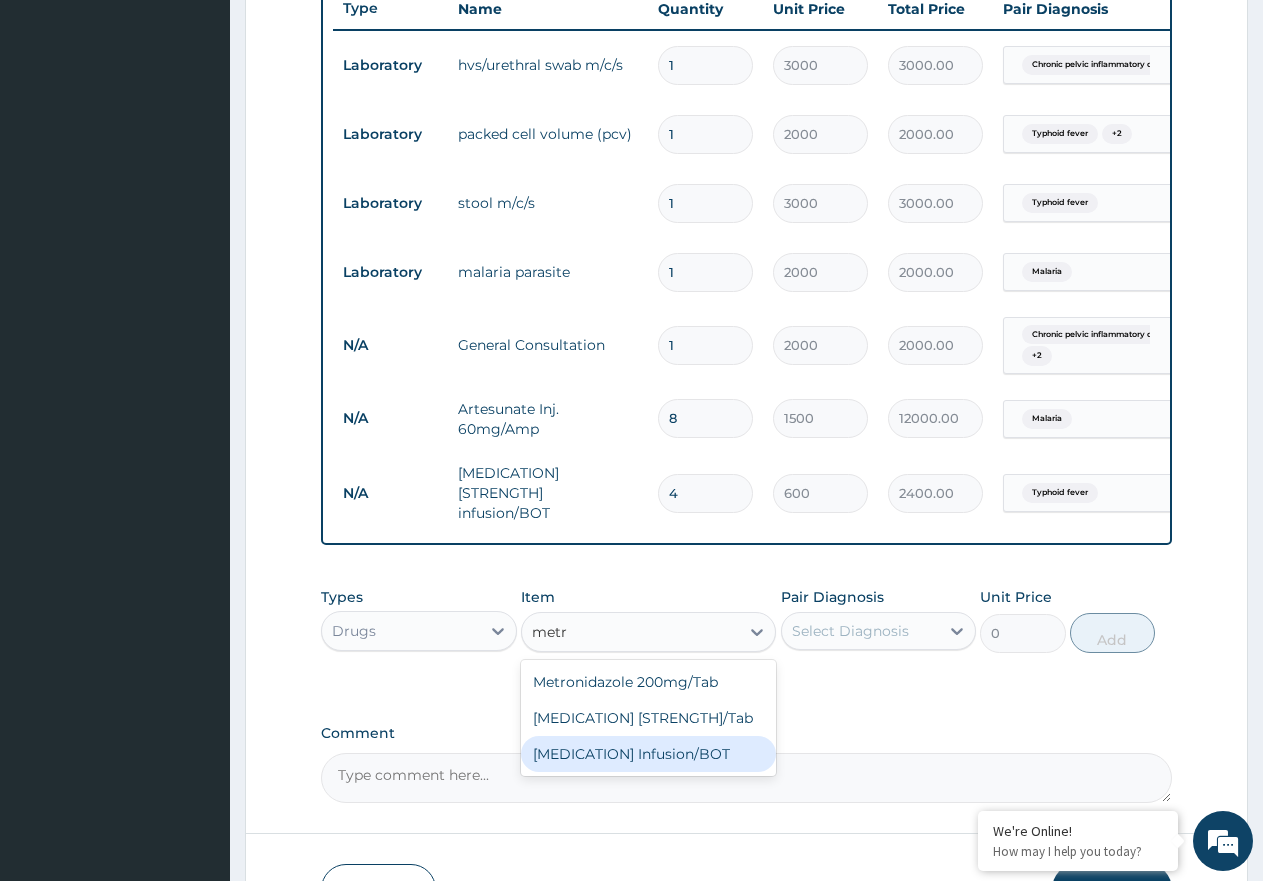 click on "Metronidazole Infusion/BOT" at bounding box center [648, 754] 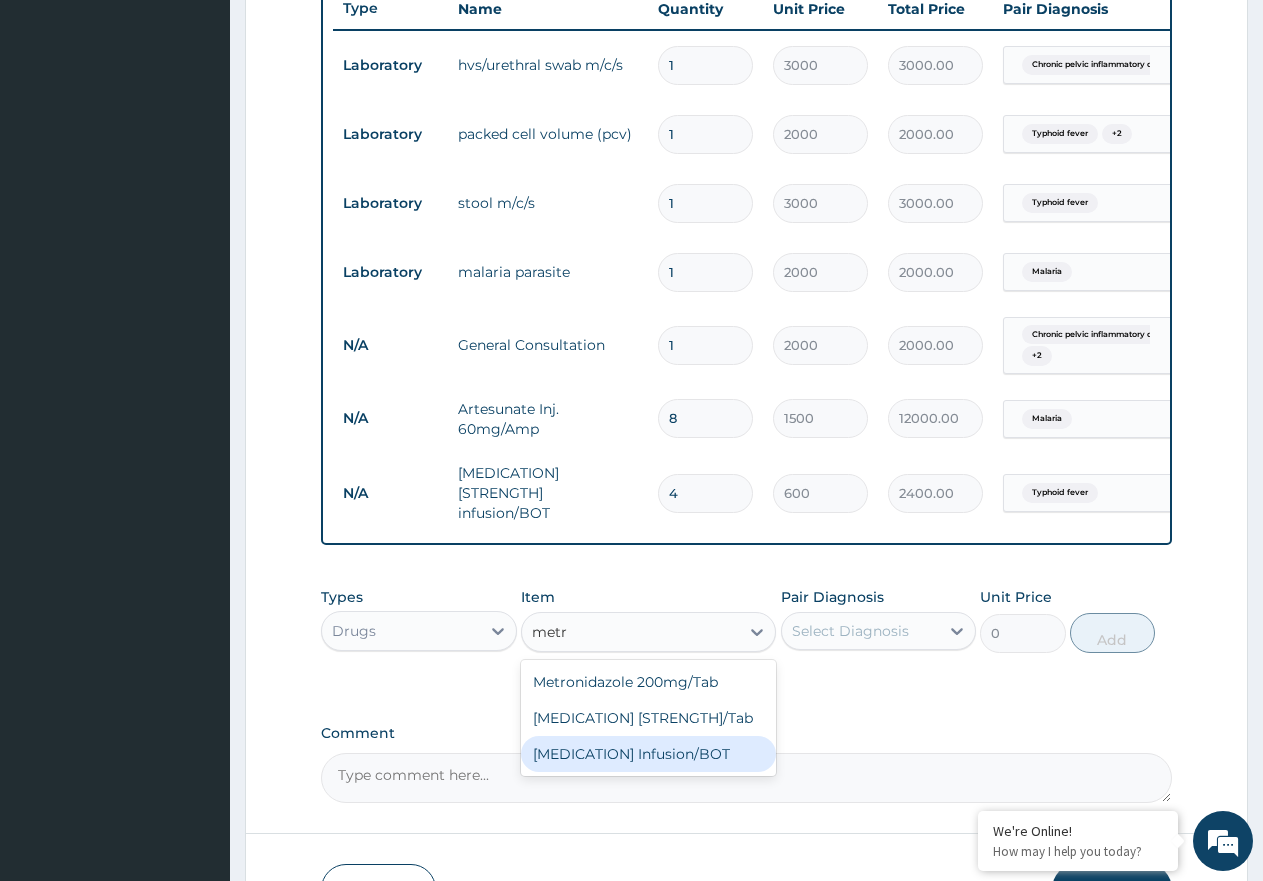 type 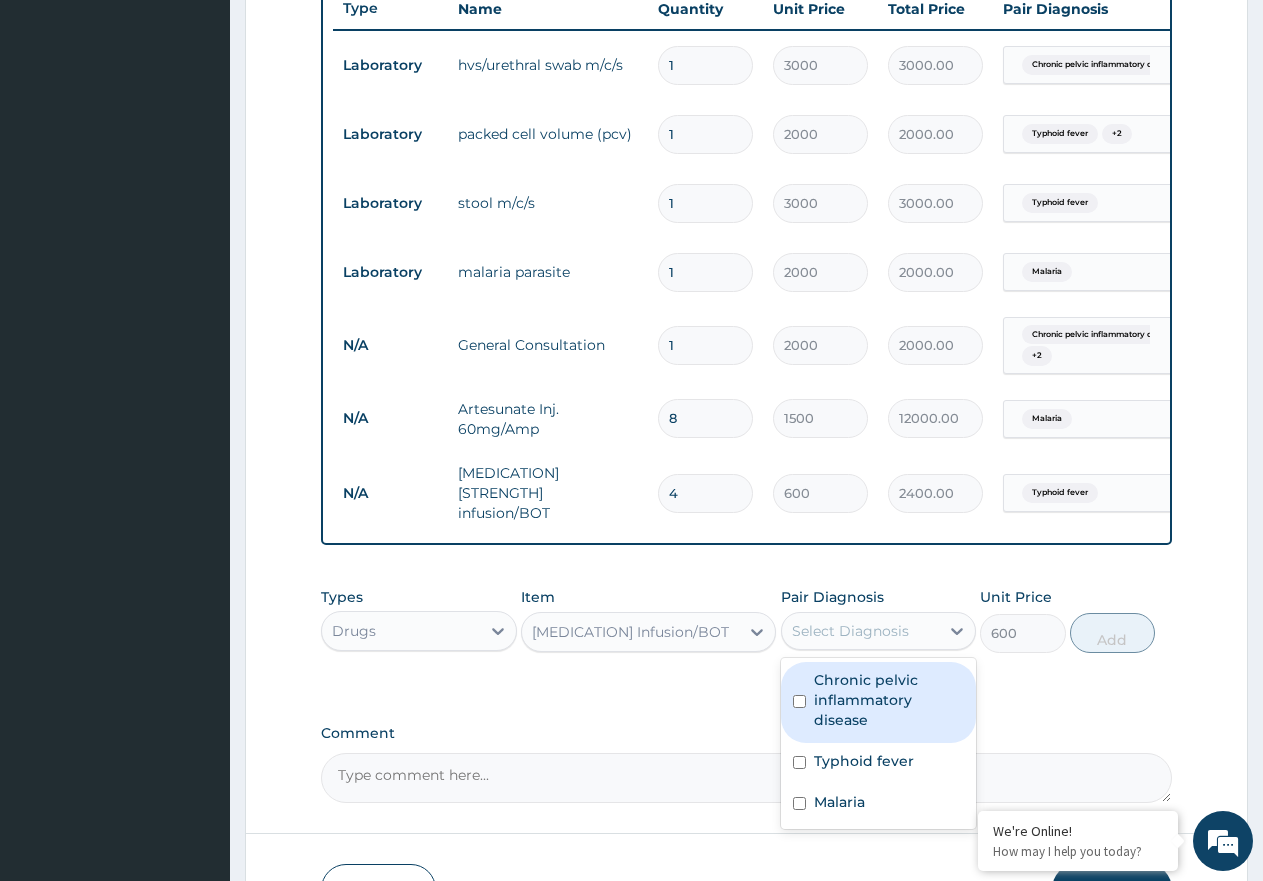 click on "Select Diagnosis" at bounding box center [850, 631] 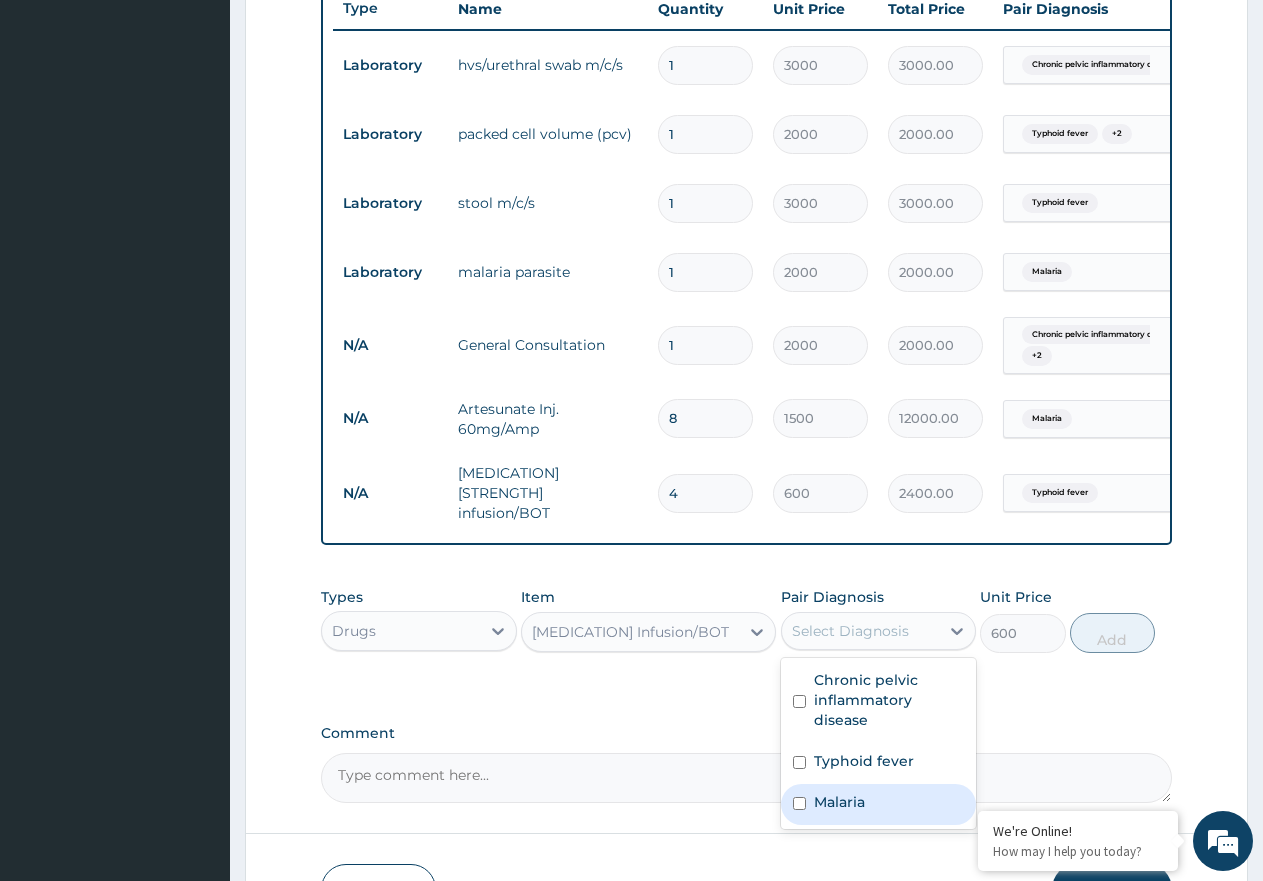 click on "Malaria" at bounding box center (879, 804) 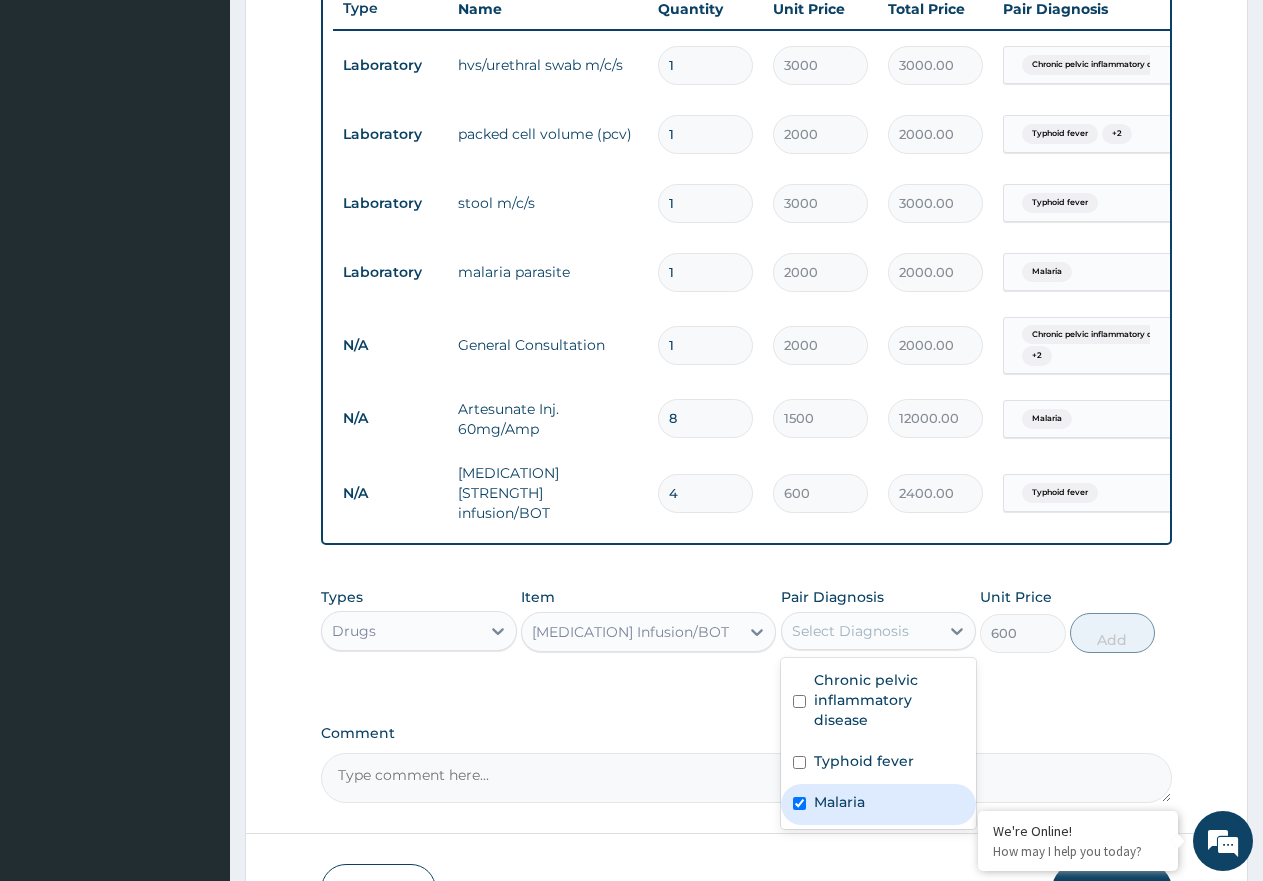 checkbox on "true" 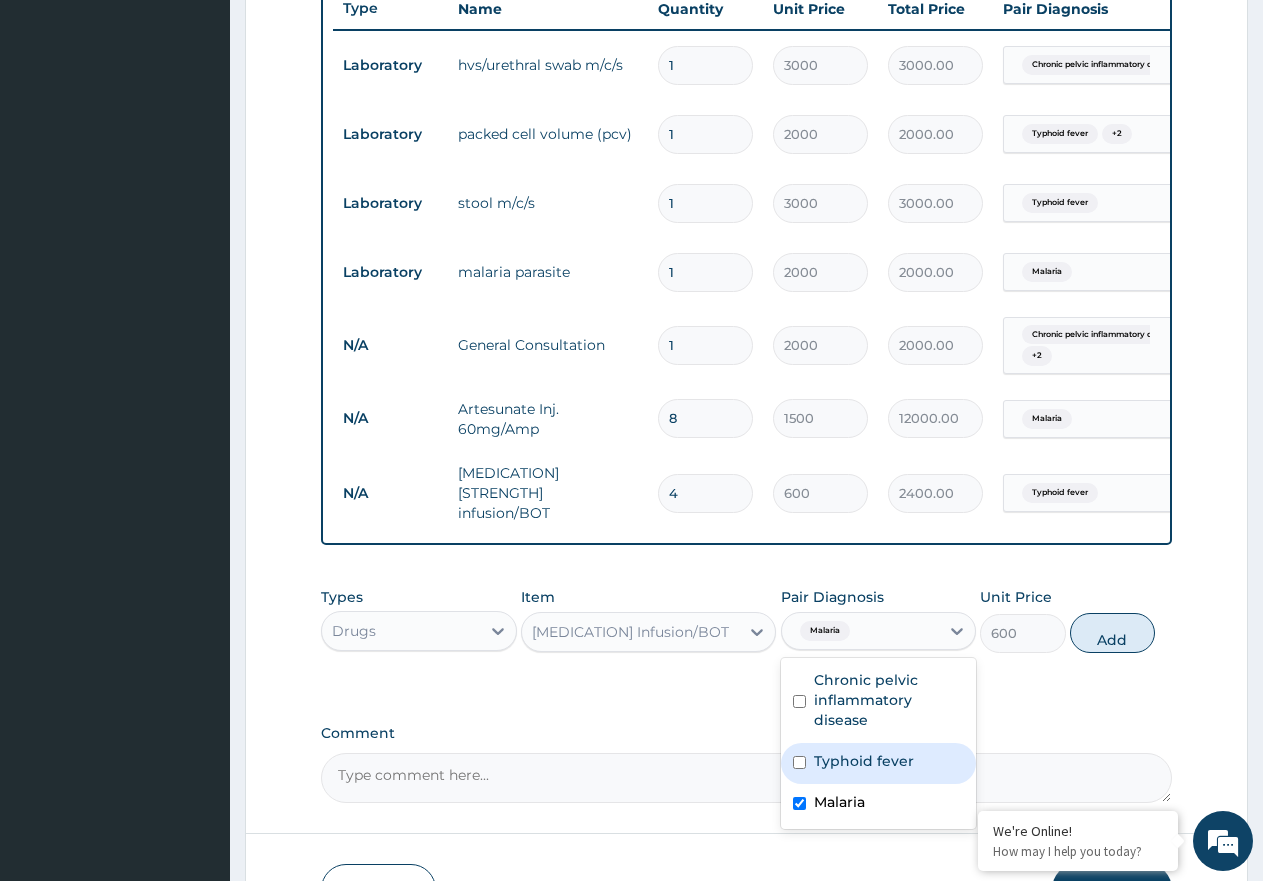click on "Typhoid fever" at bounding box center (864, 761) 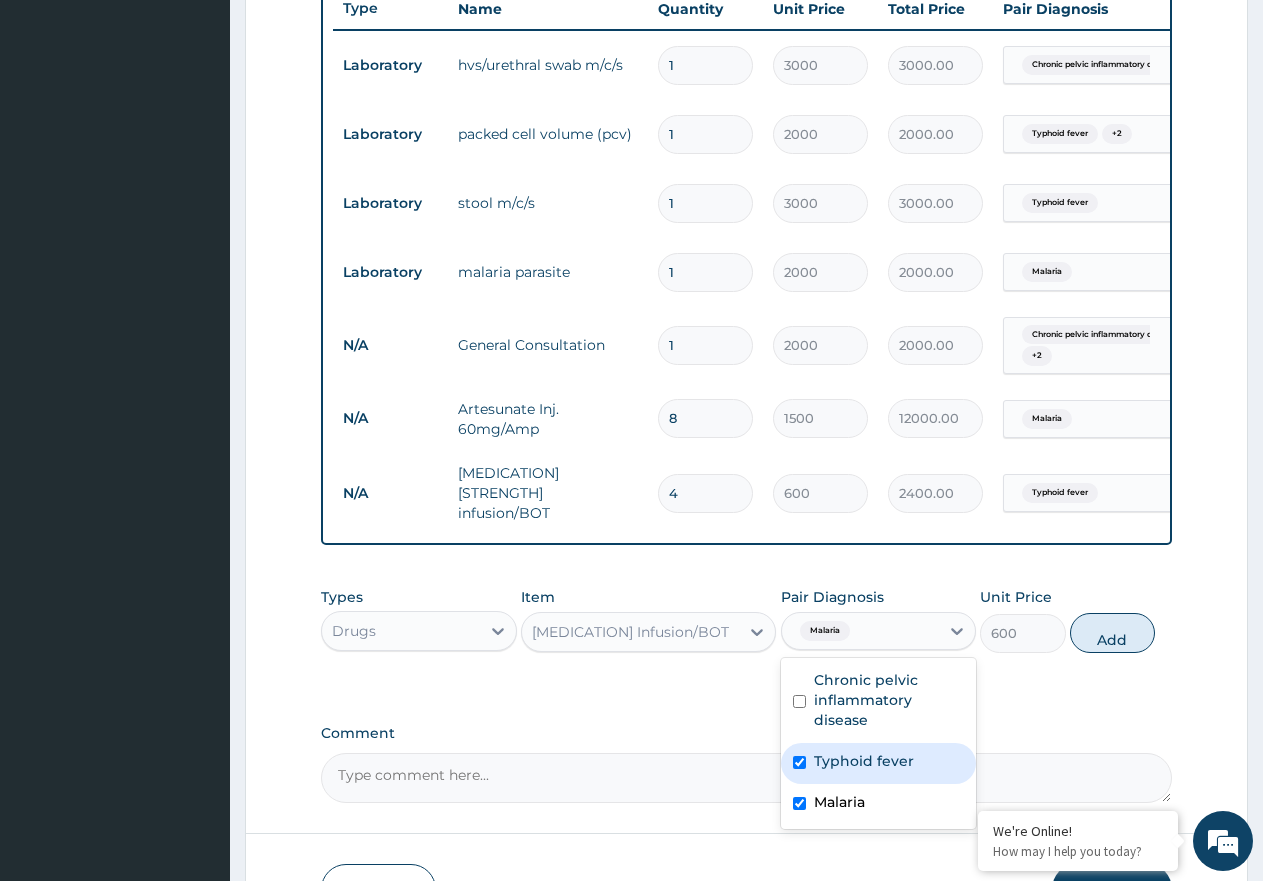 checkbox on "true" 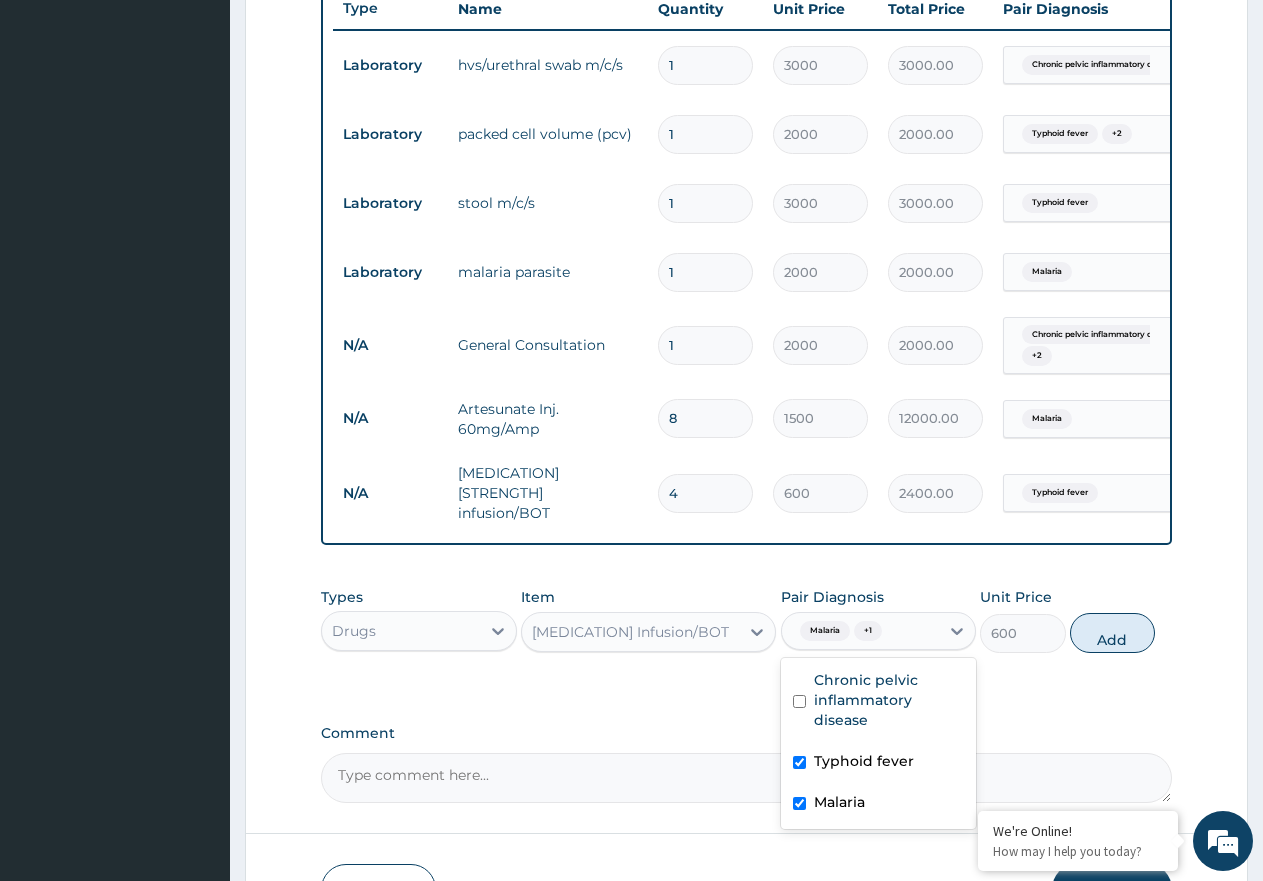 drag, startPoint x: 900, startPoint y: 804, endPoint x: 1016, endPoint y: 729, distance: 138.13399 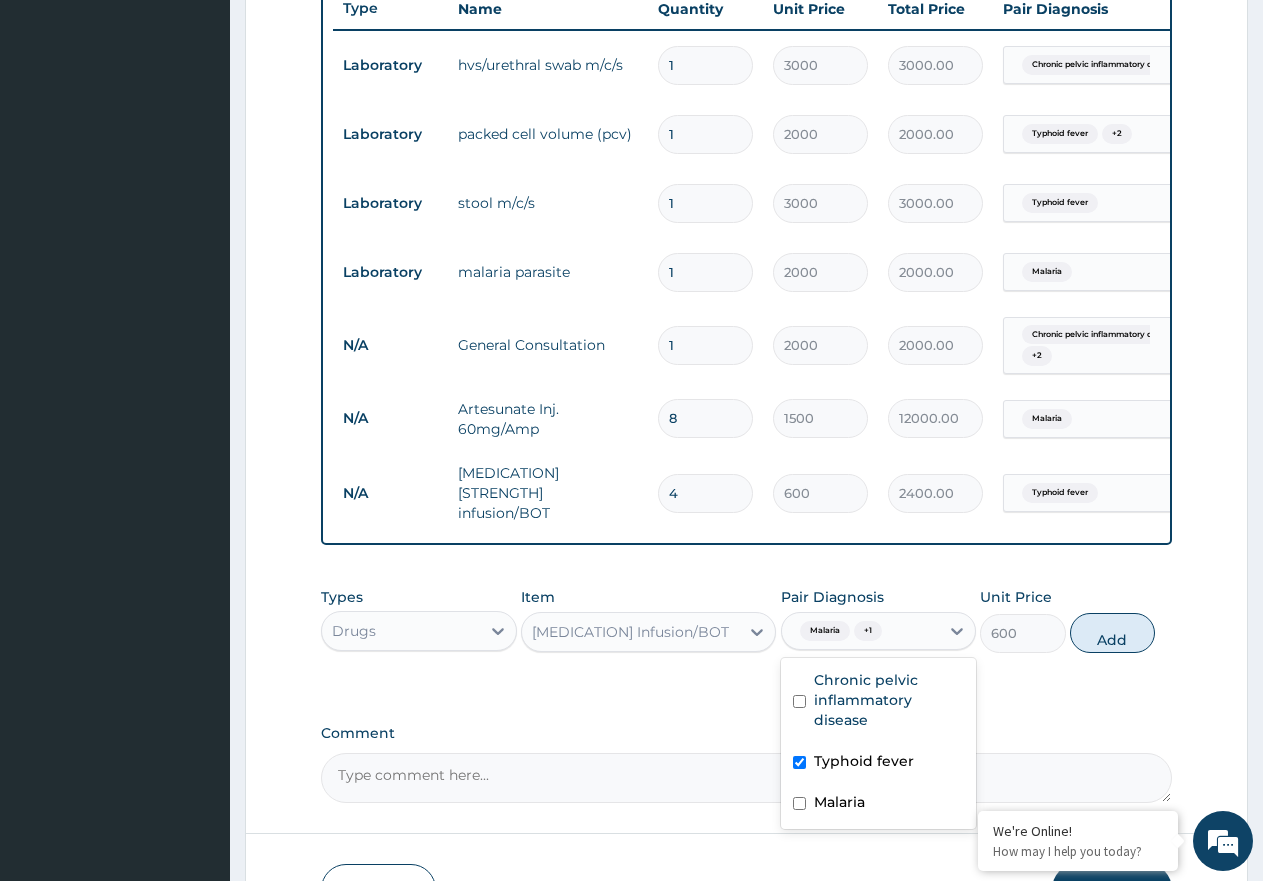 checkbox on "false" 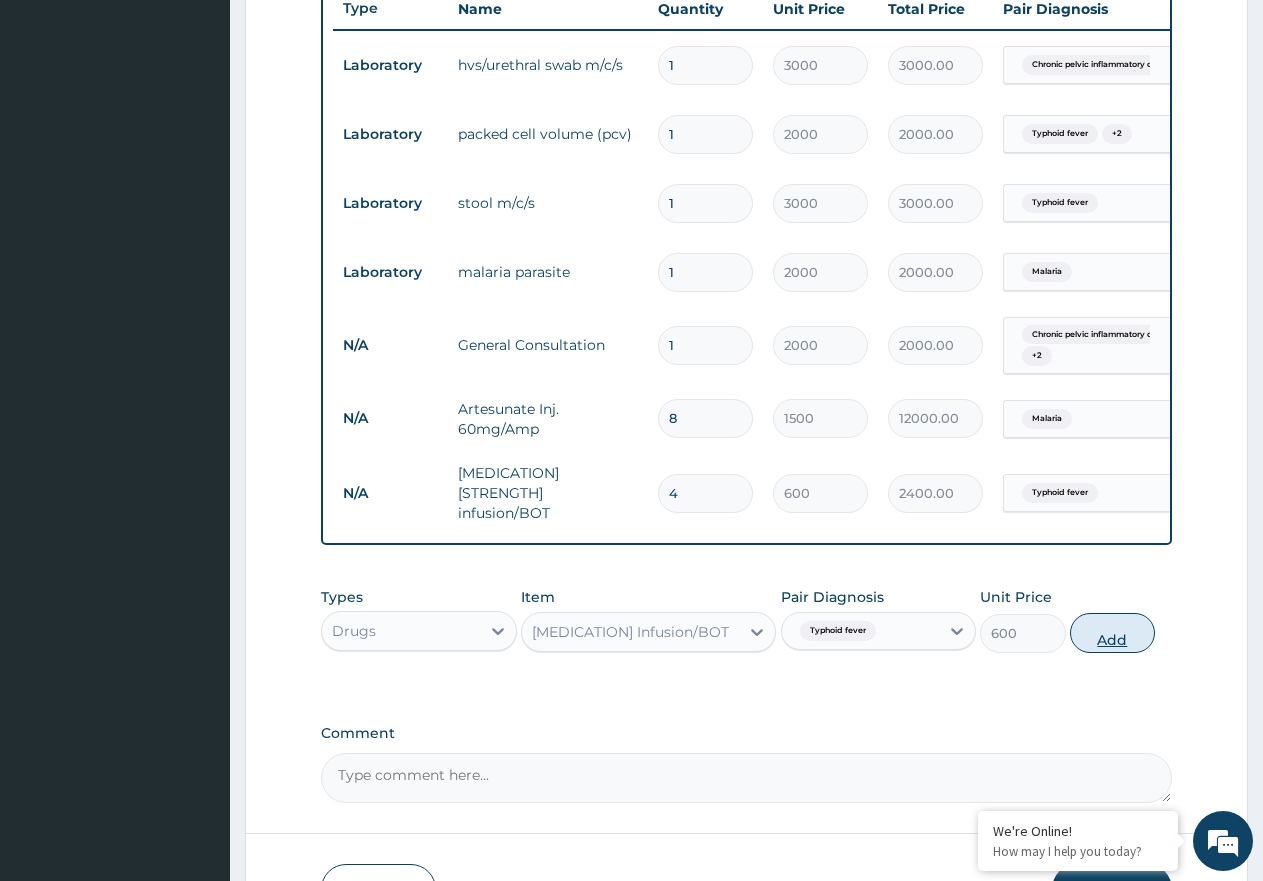click on "Add" at bounding box center [1112, 633] 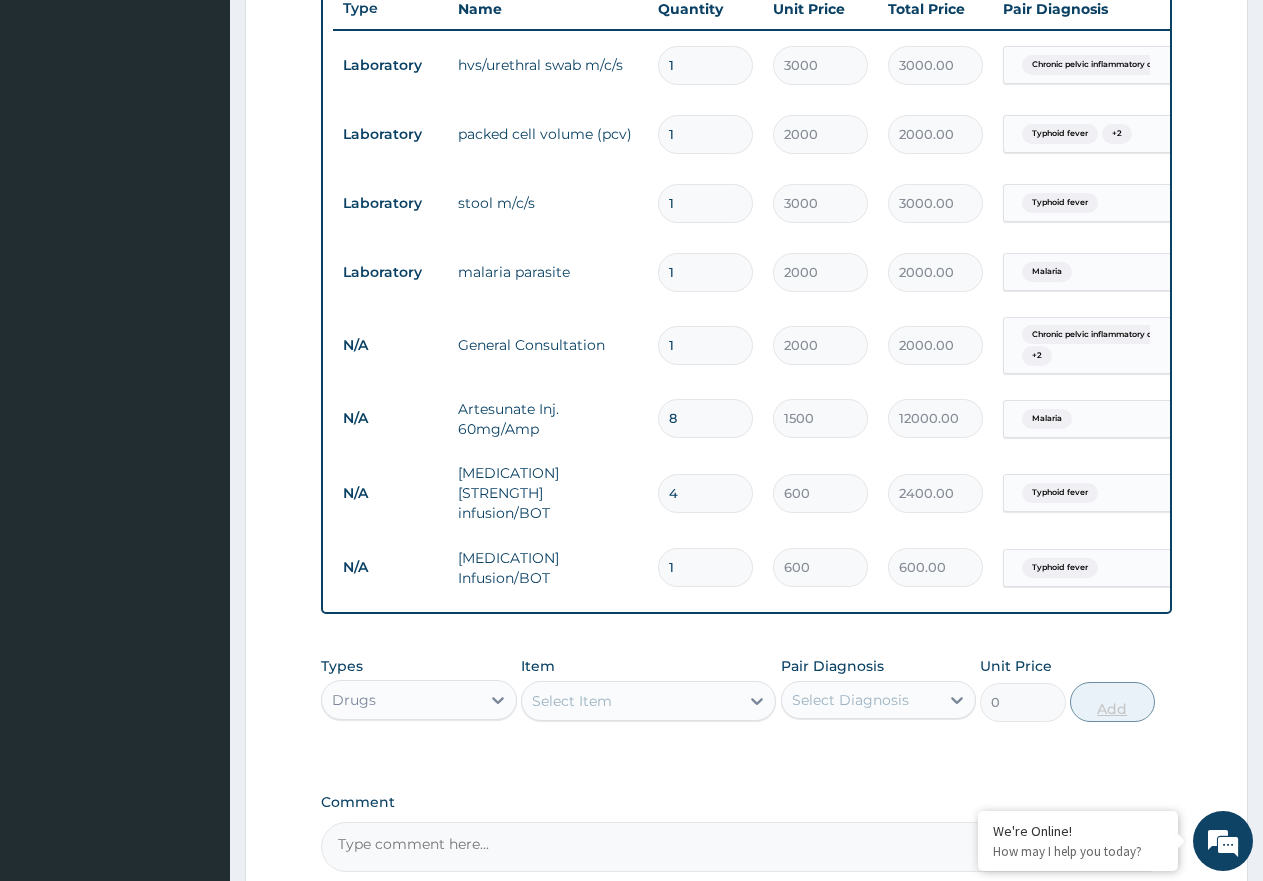 type 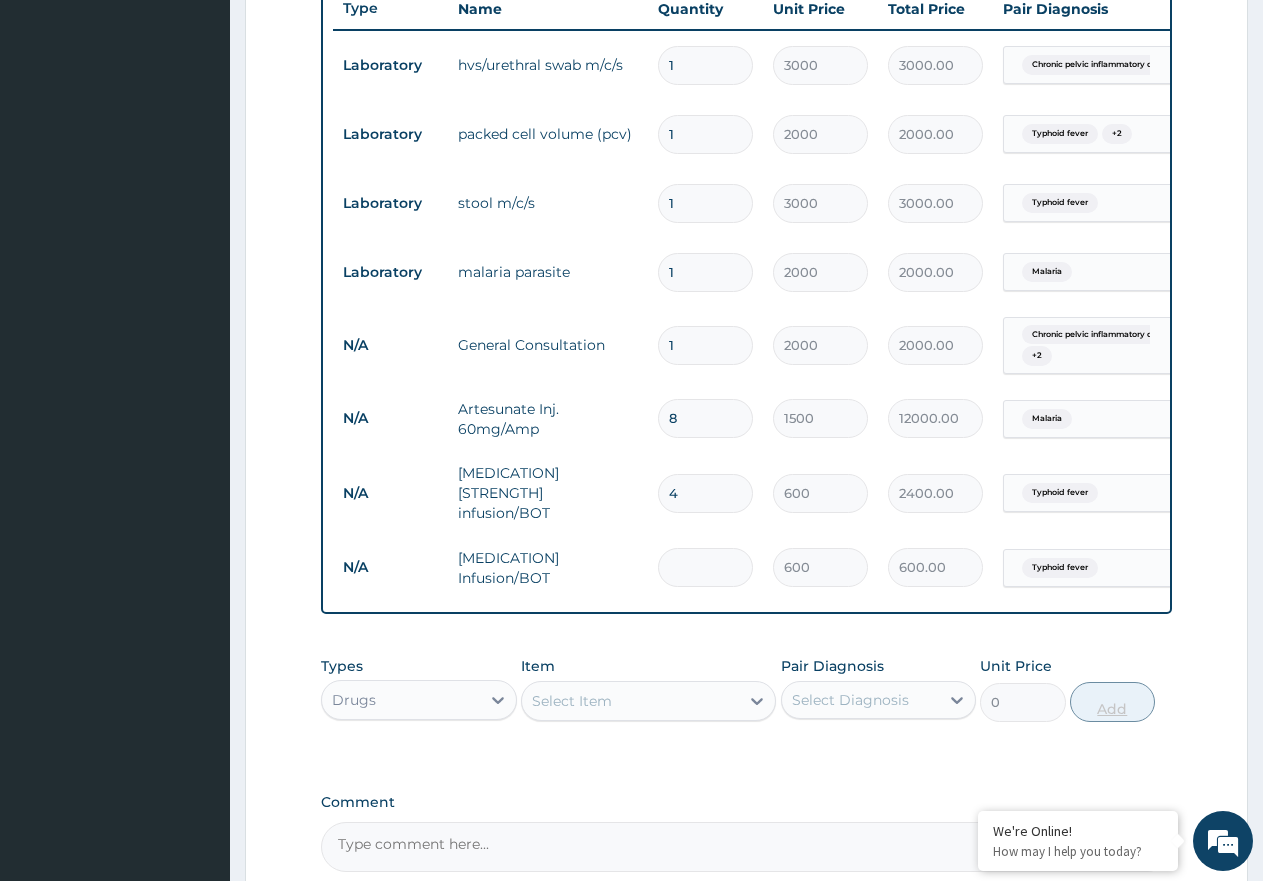 type on "0.00" 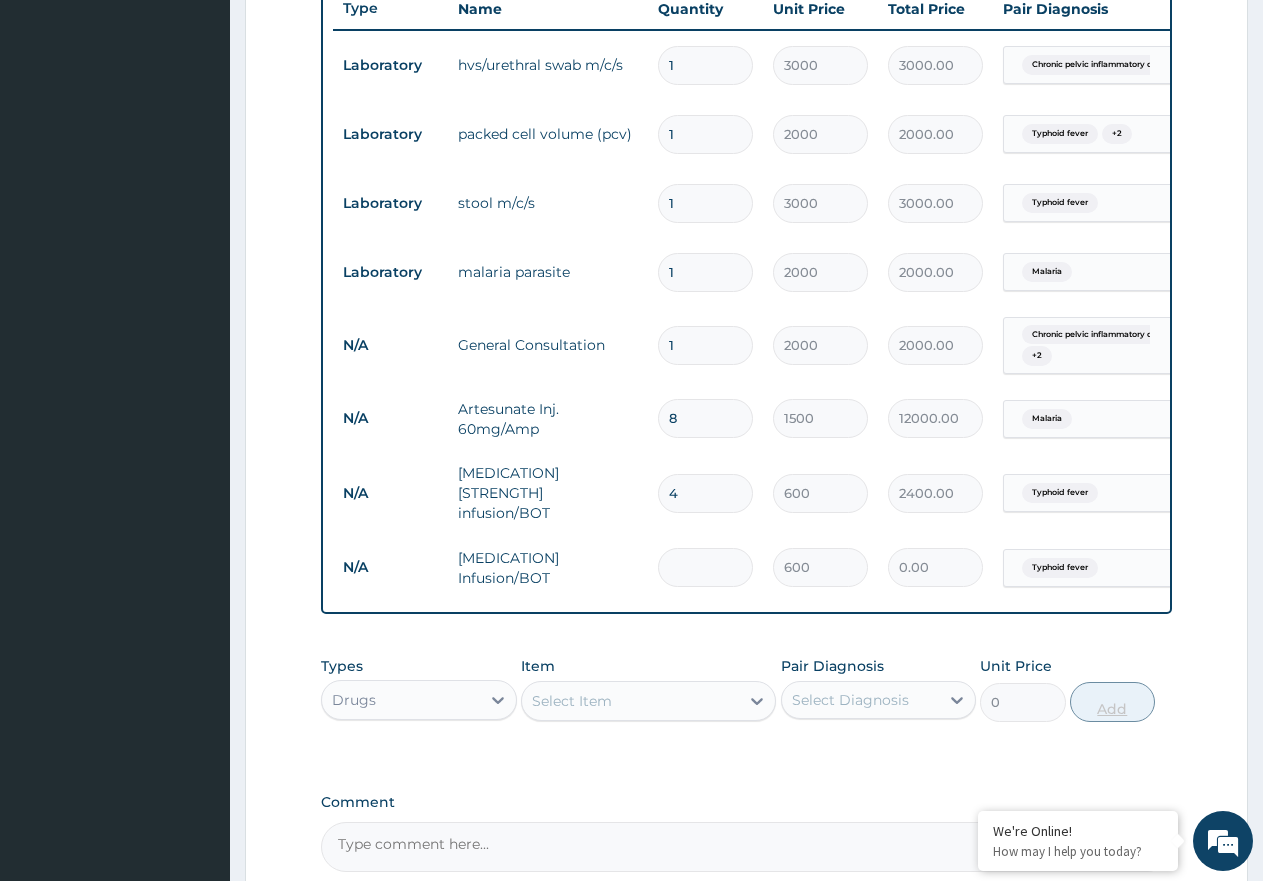type on "4" 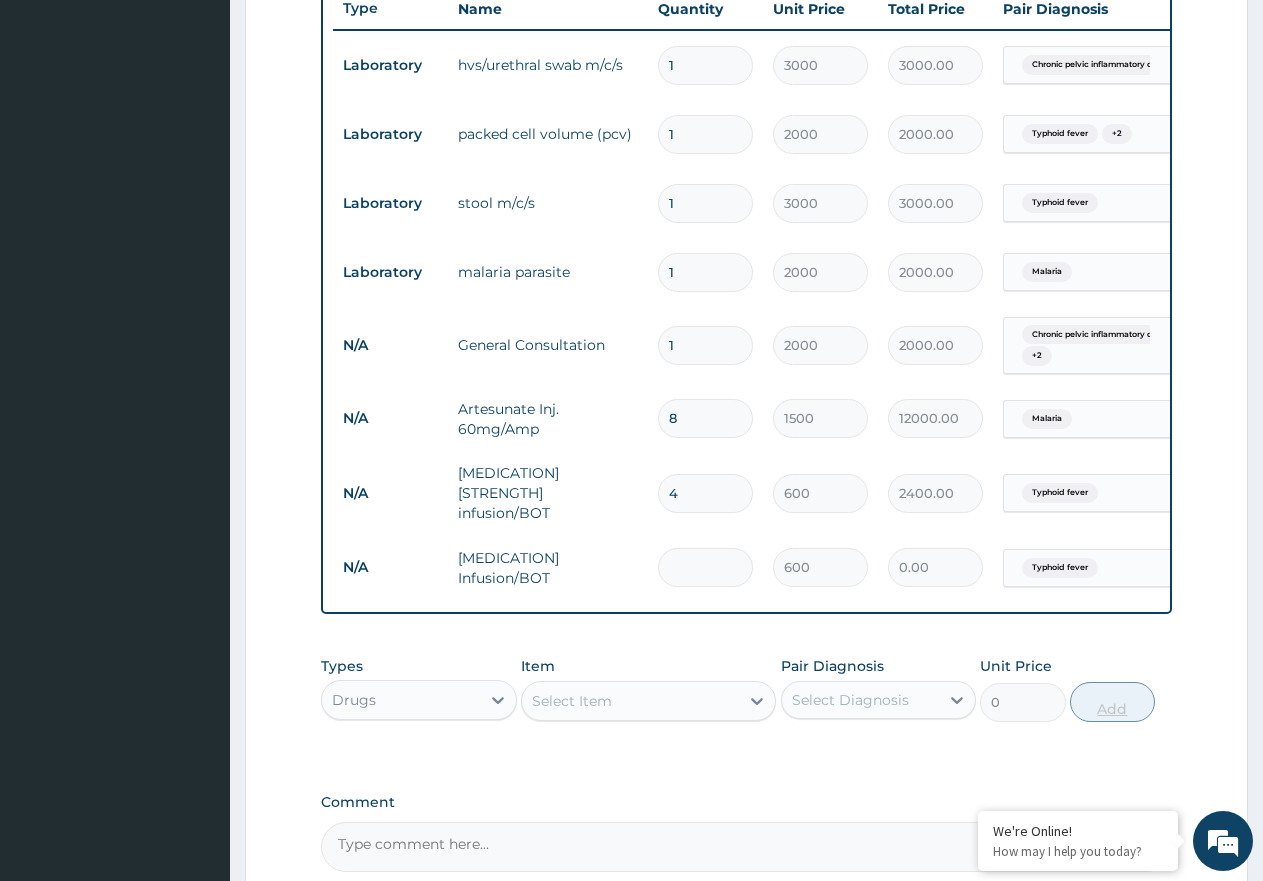 type on "2400.00" 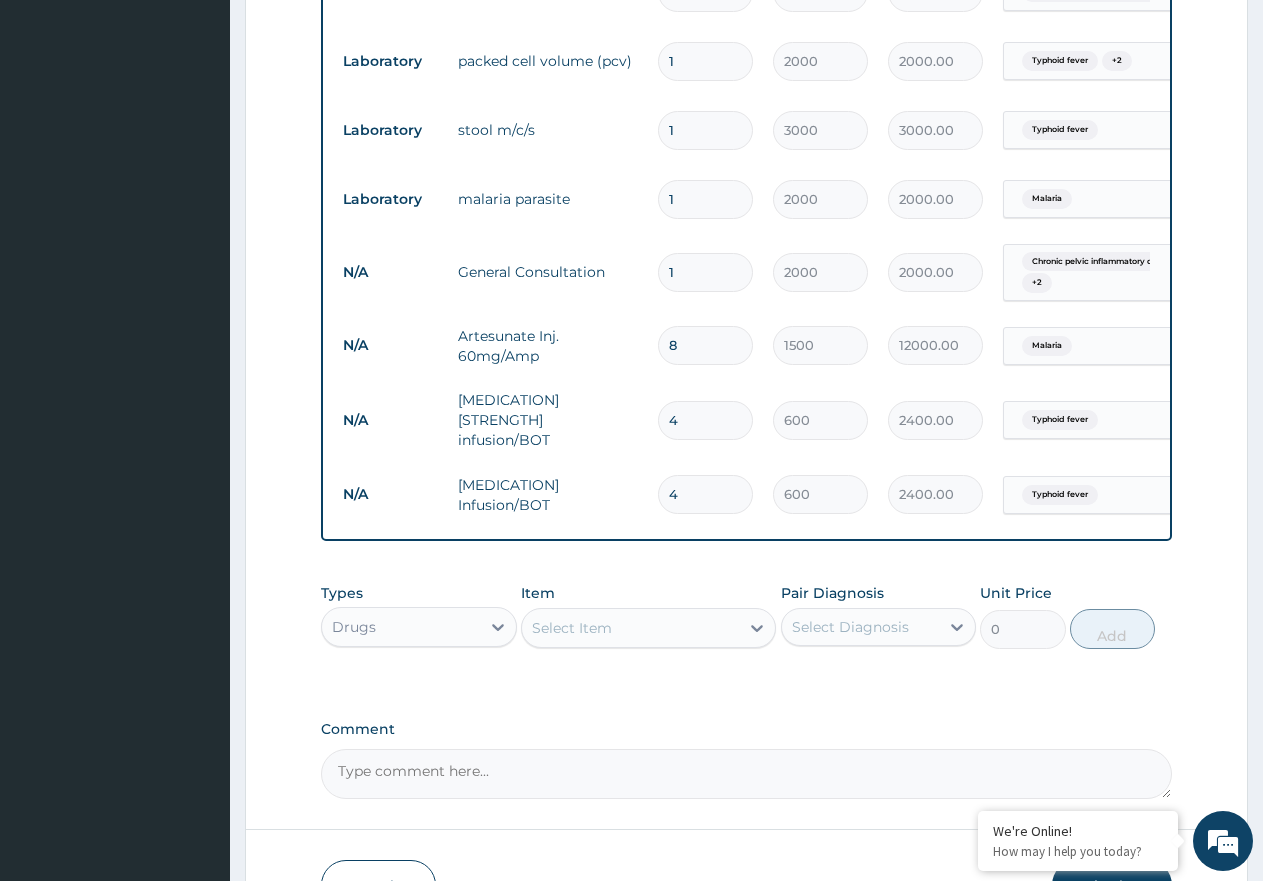 scroll, scrollTop: 974, scrollLeft: 0, axis: vertical 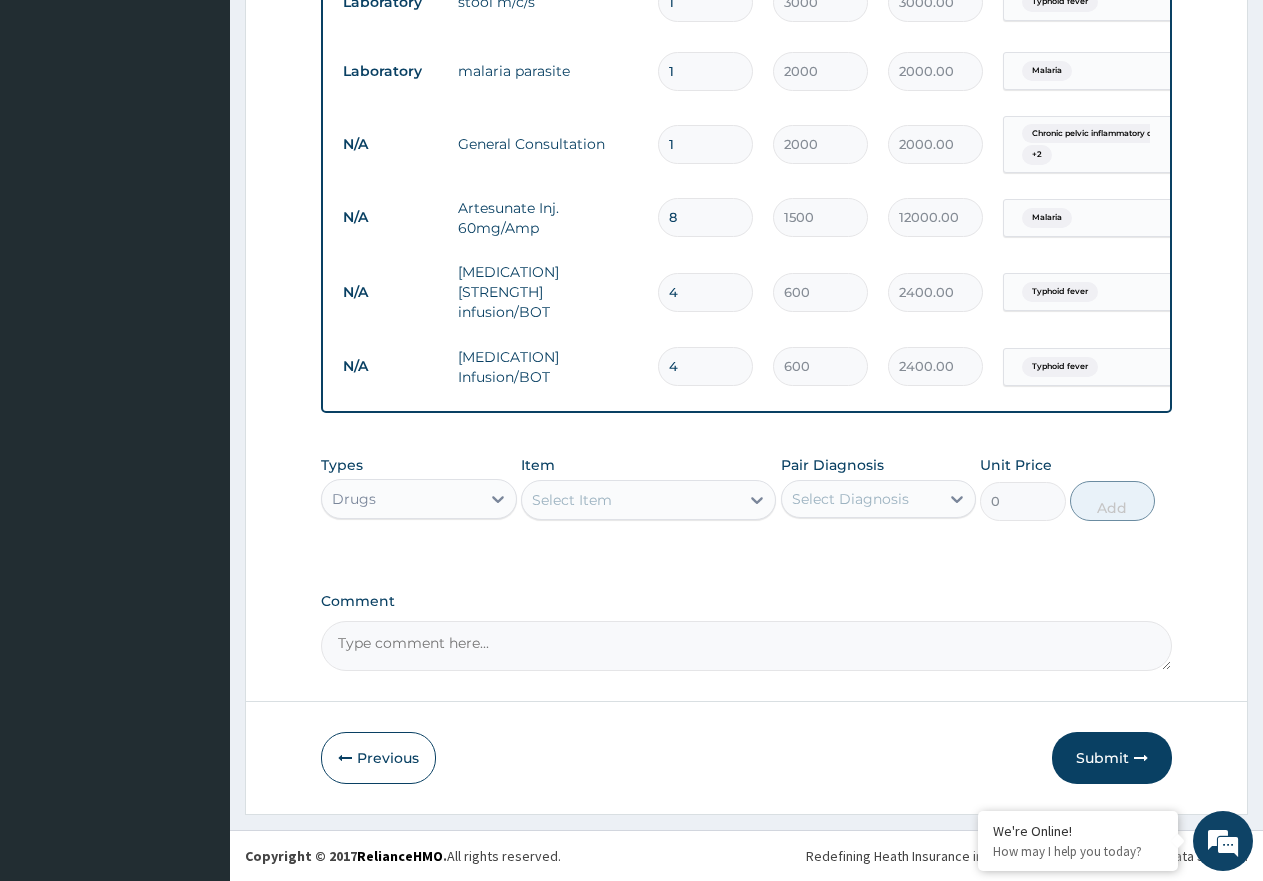 type on "4" 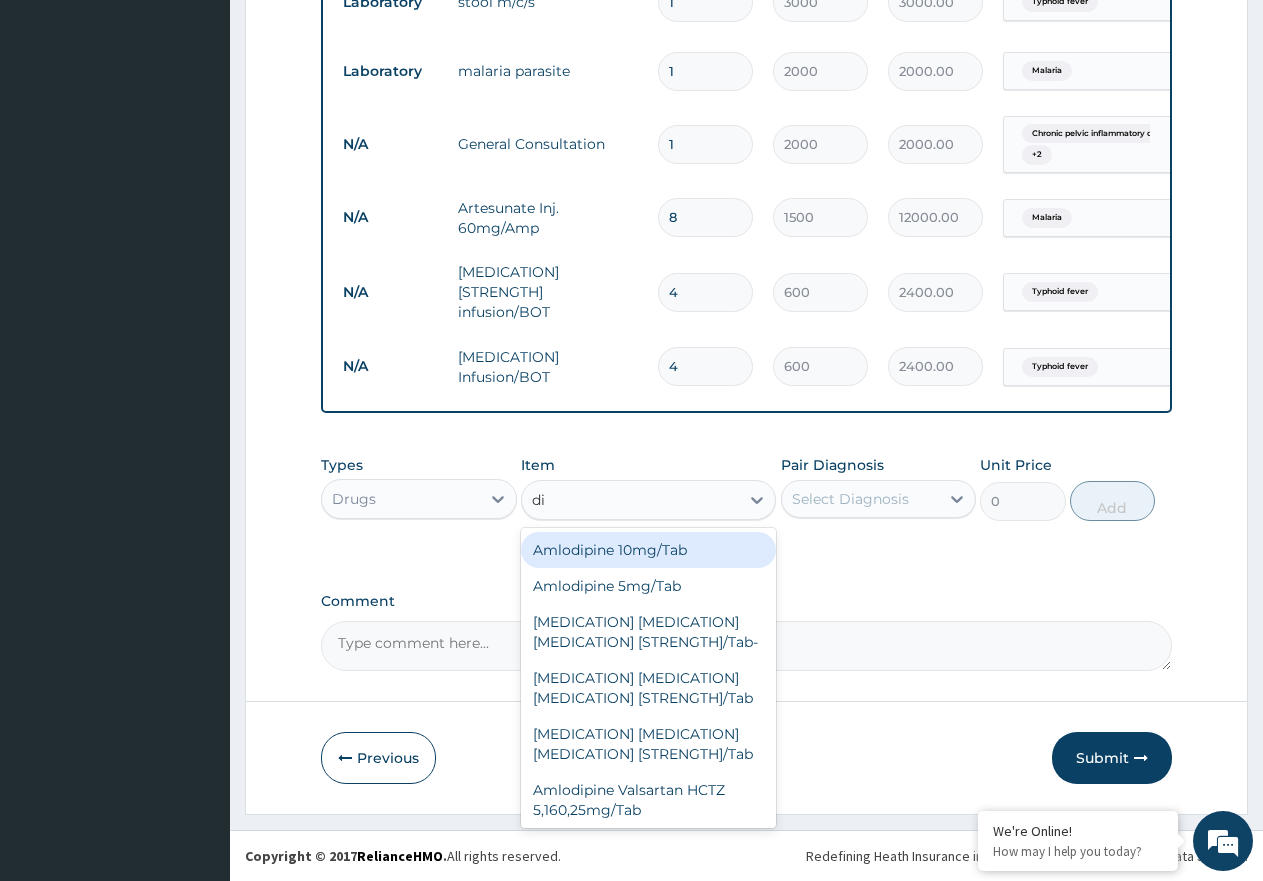 type on "dic" 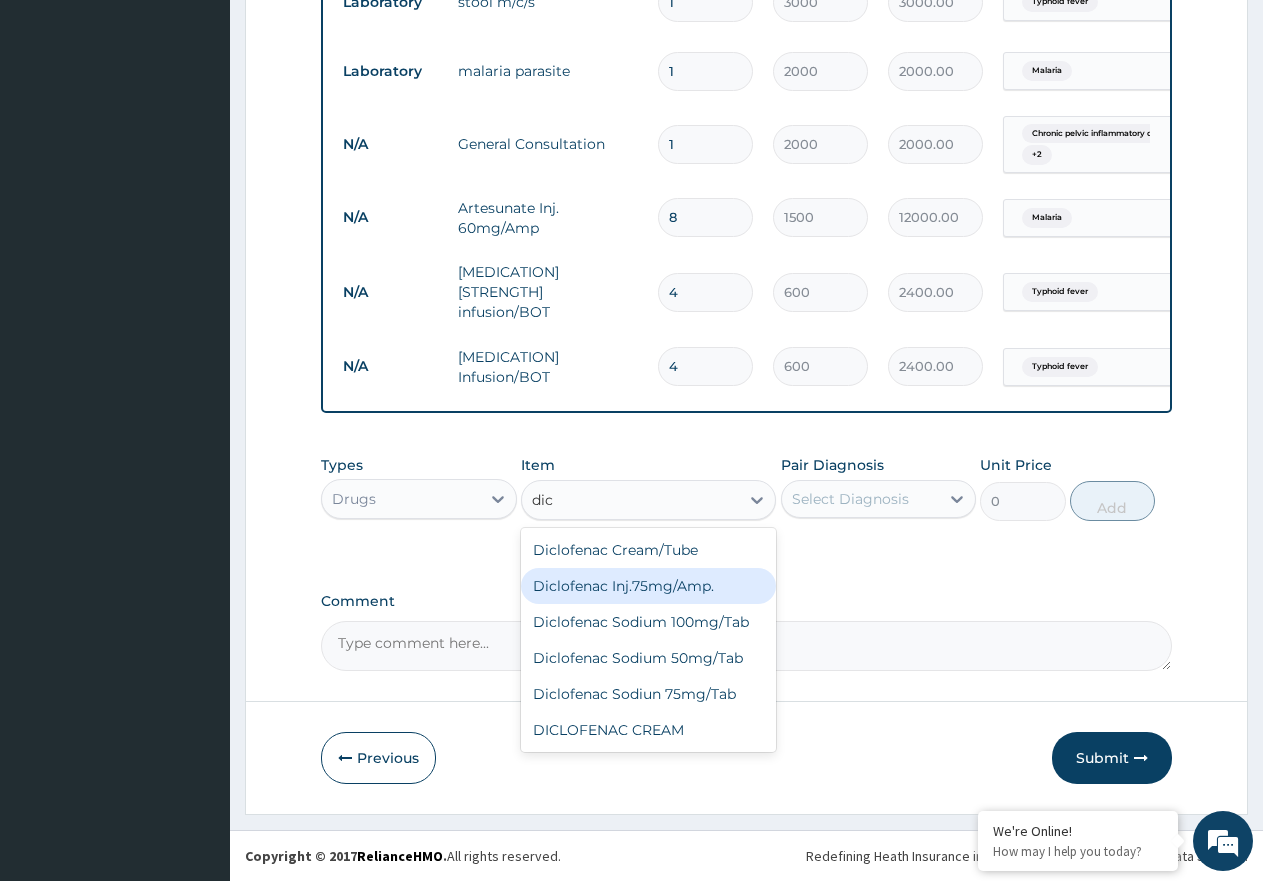 click on "Diclofenac Inj.75mg/Amp." at bounding box center (648, 586) 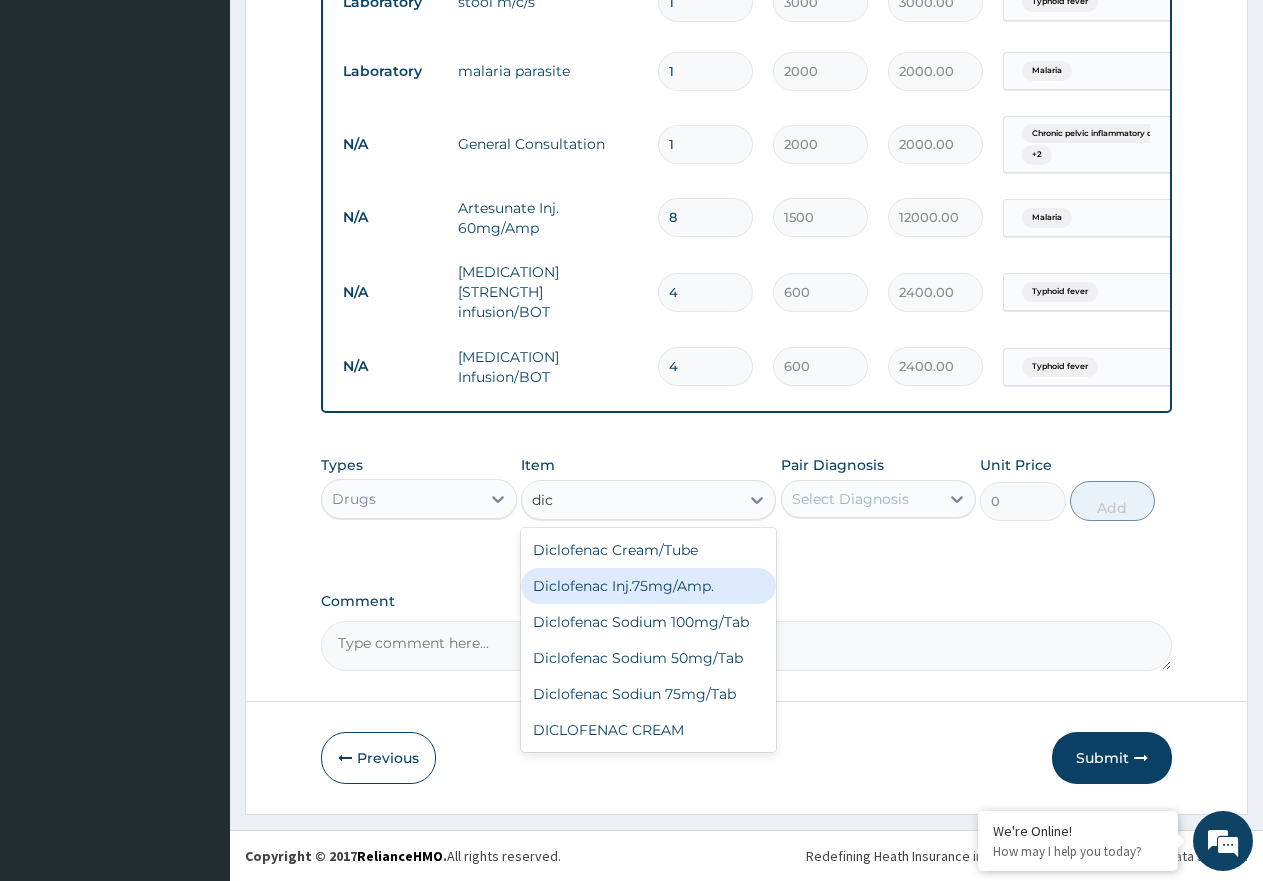 type 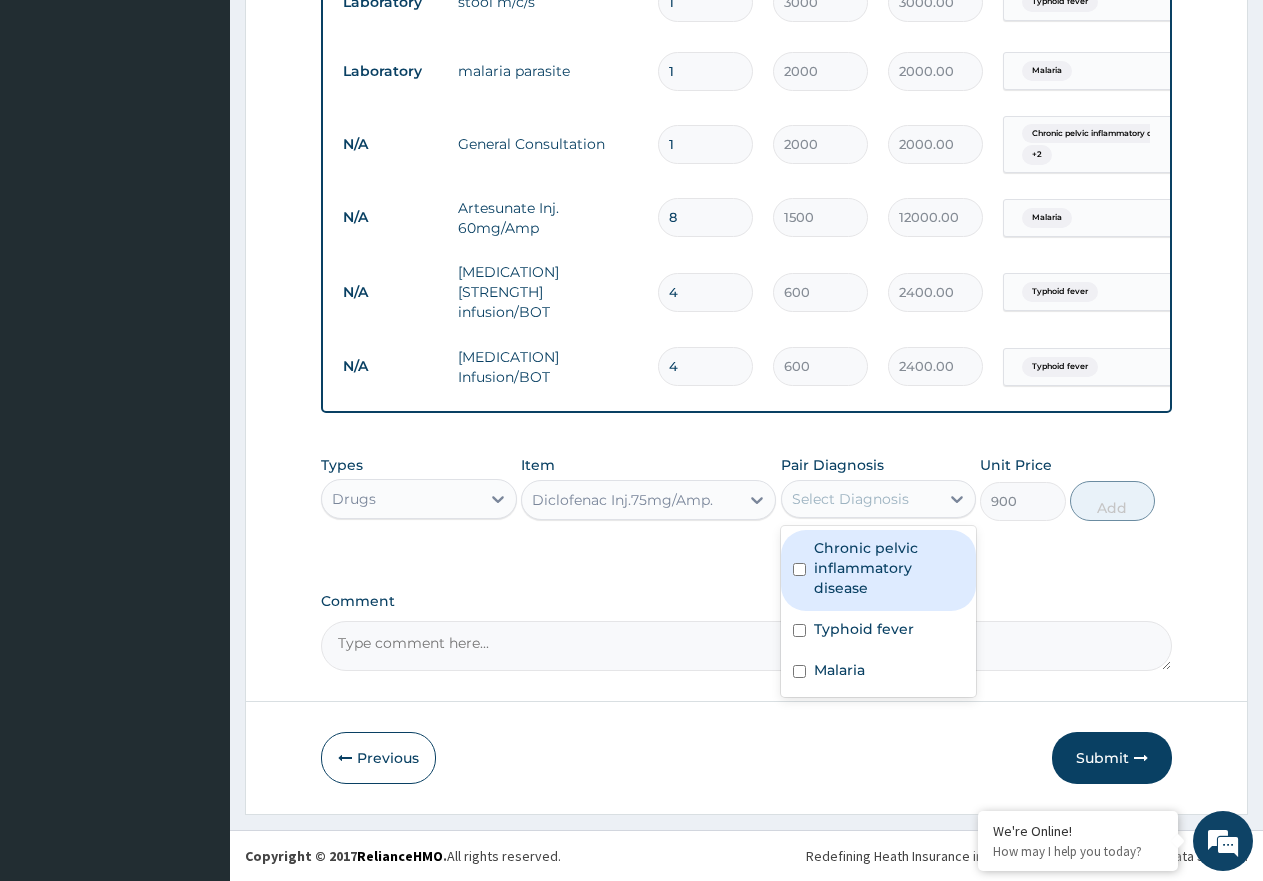 click on "Select Diagnosis" at bounding box center (850, 499) 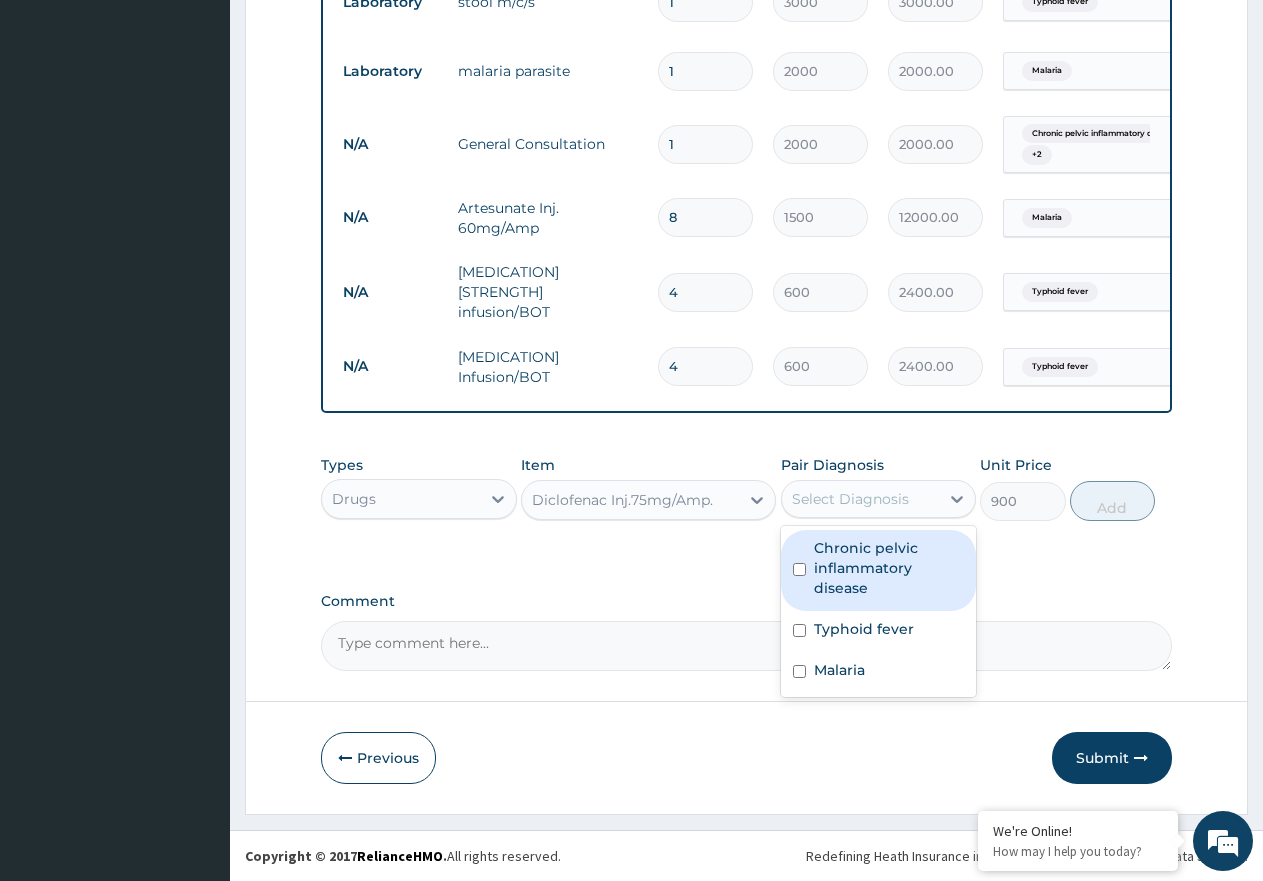 drag, startPoint x: 898, startPoint y: 555, endPoint x: 892, endPoint y: 594, distance: 39.45884 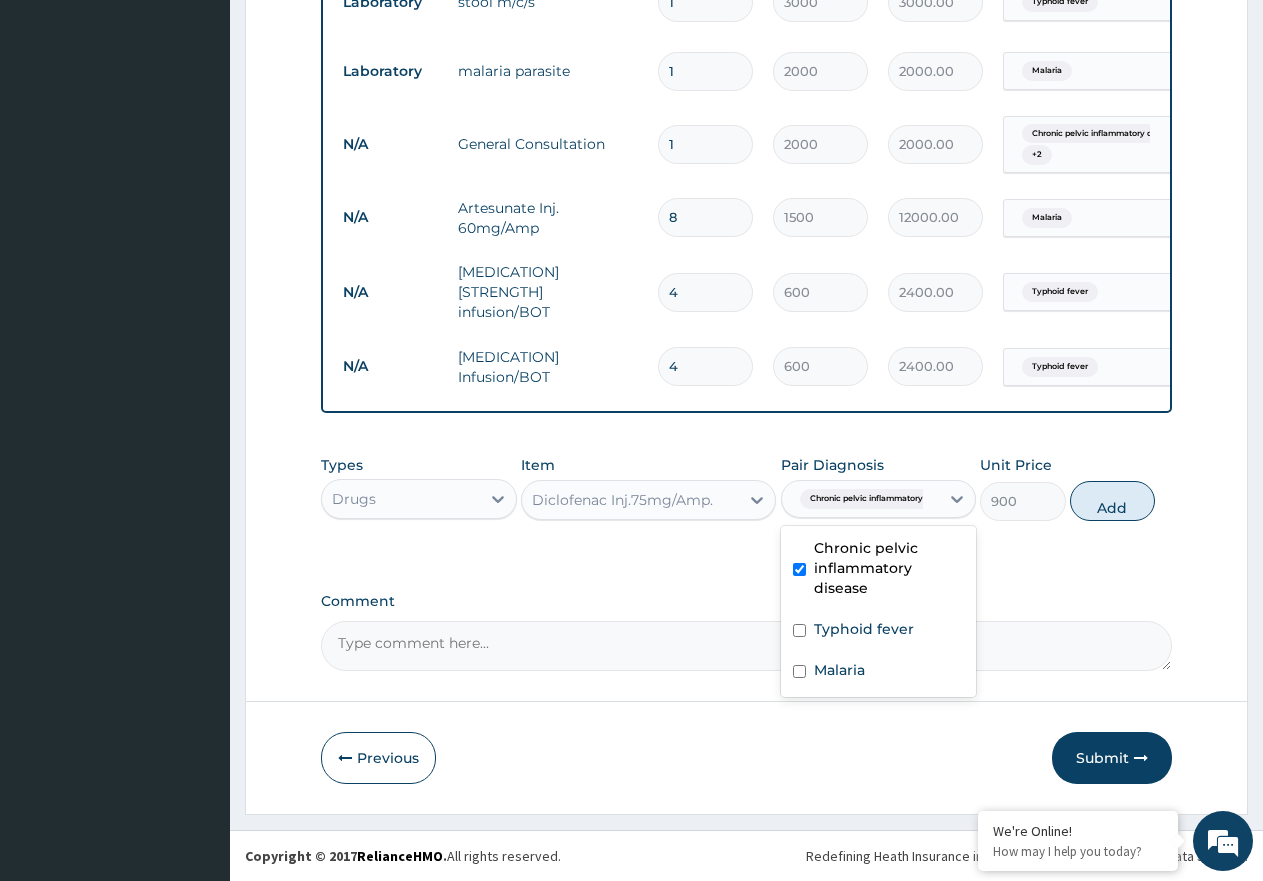 checkbox on "true" 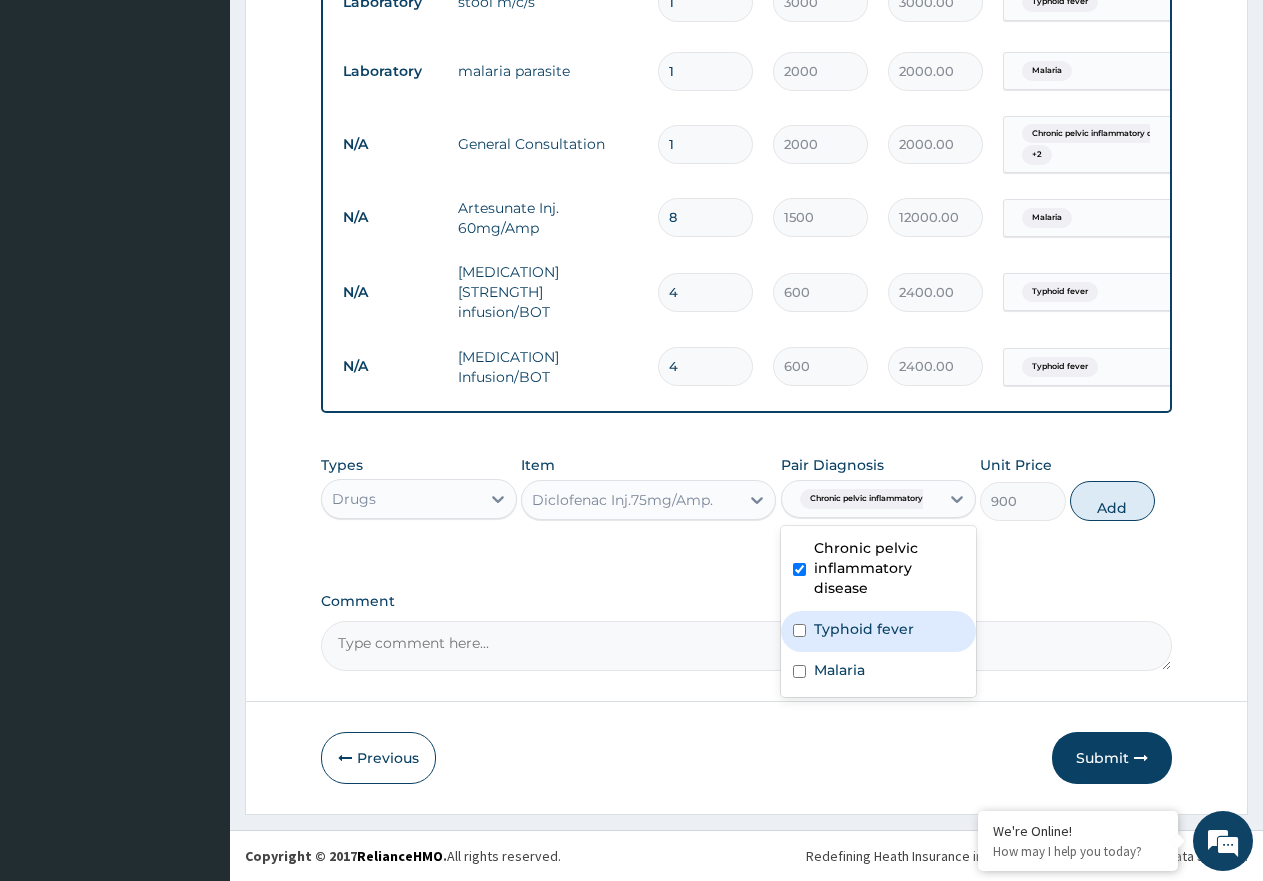 click on "Typhoid fever" at bounding box center [879, 631] 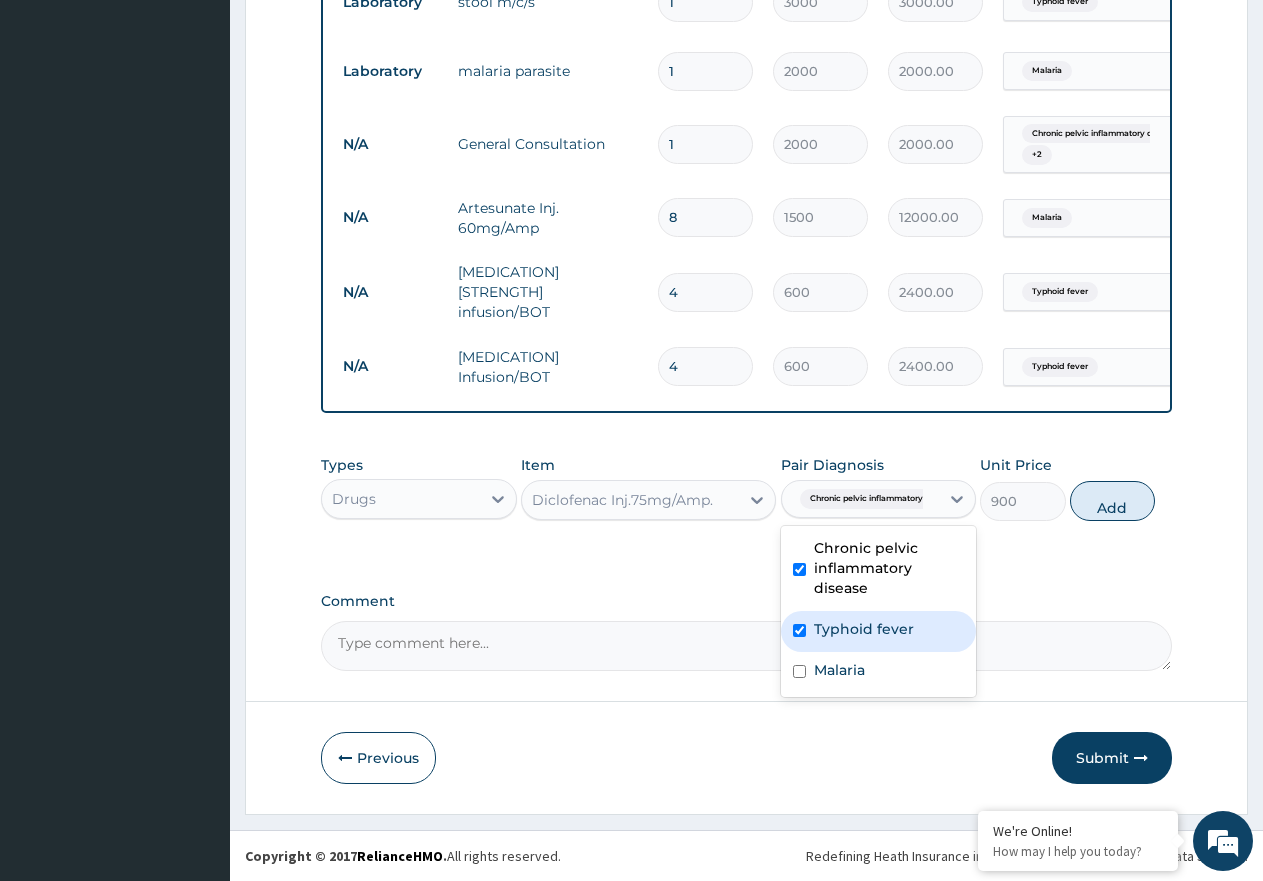 checkbox on "true" 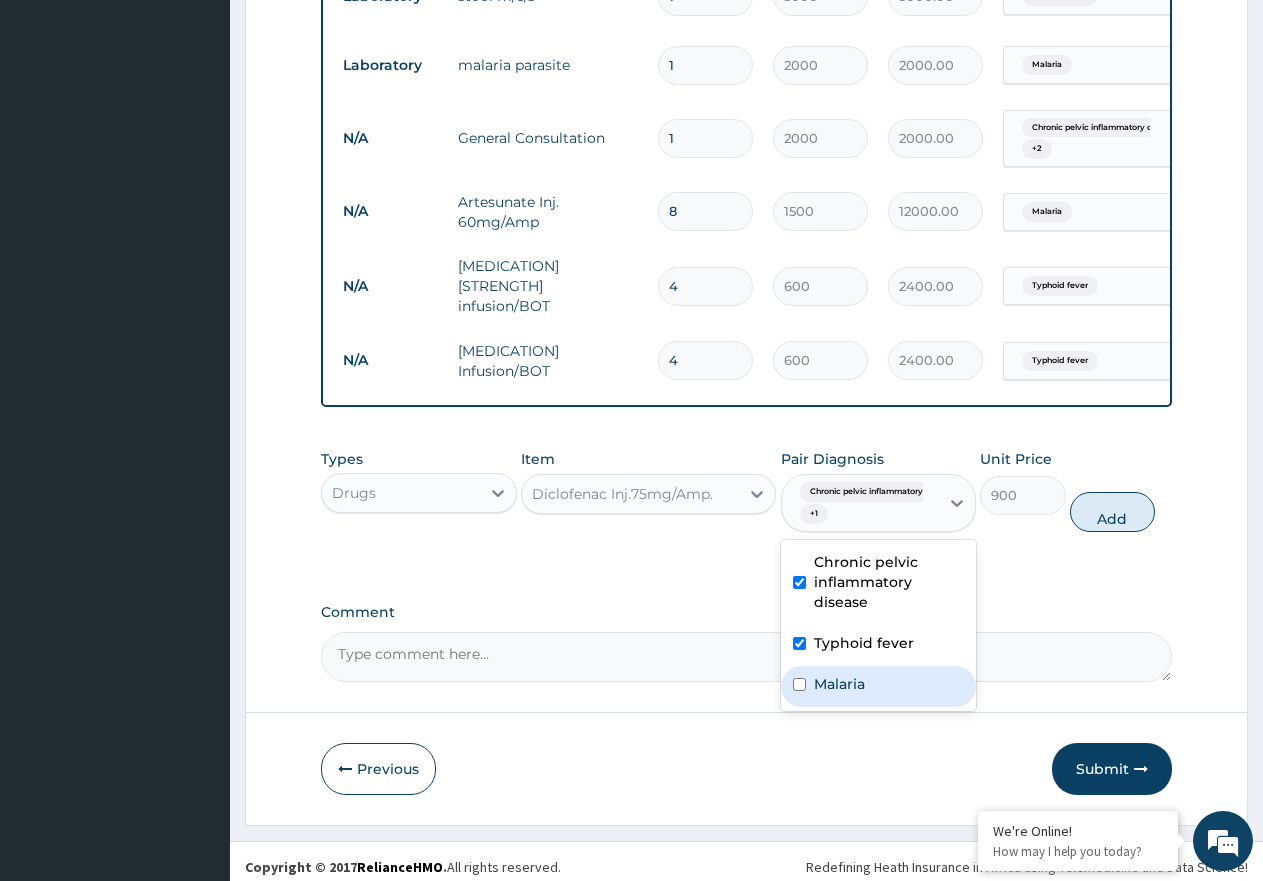click on "Malaria" at bounding box center [879, 686] 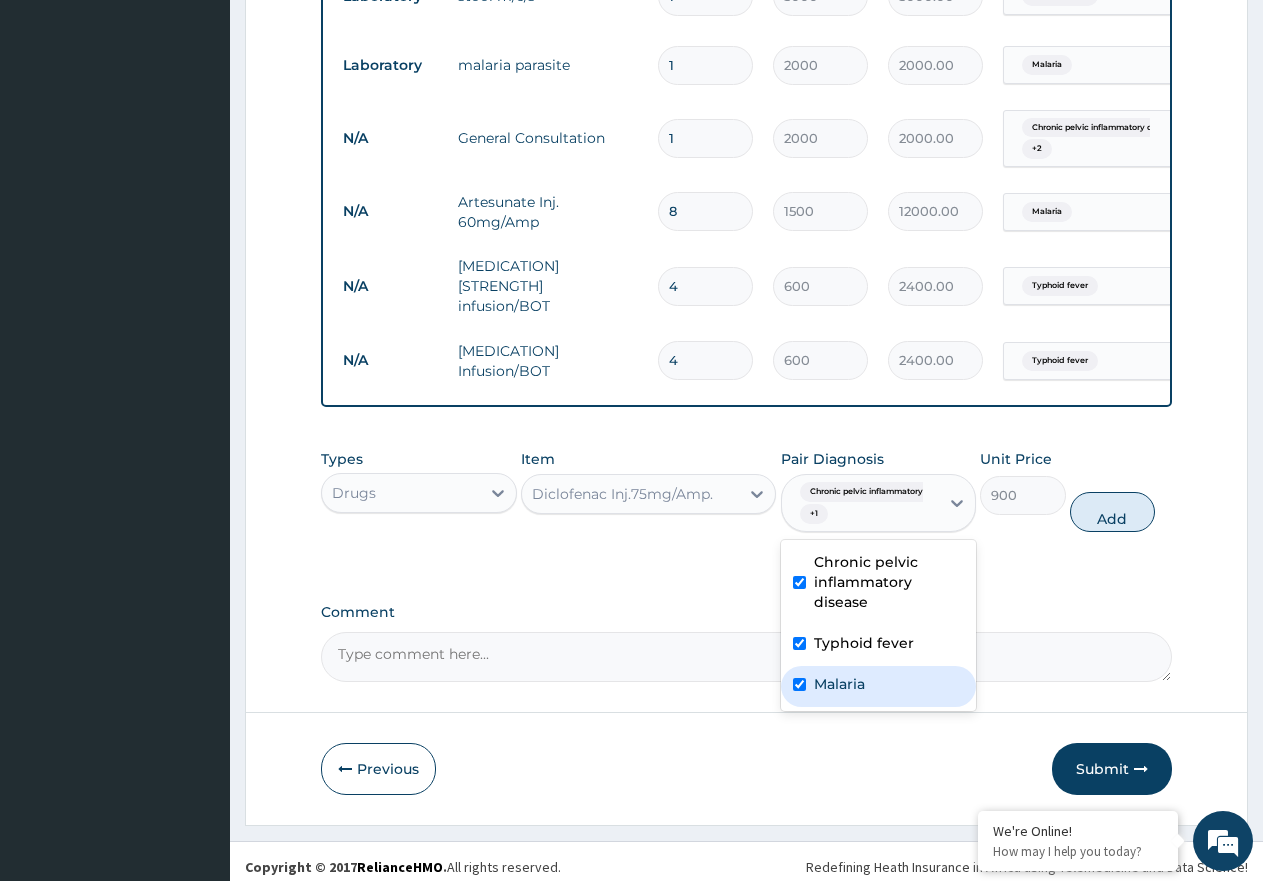 checkbox on "true" 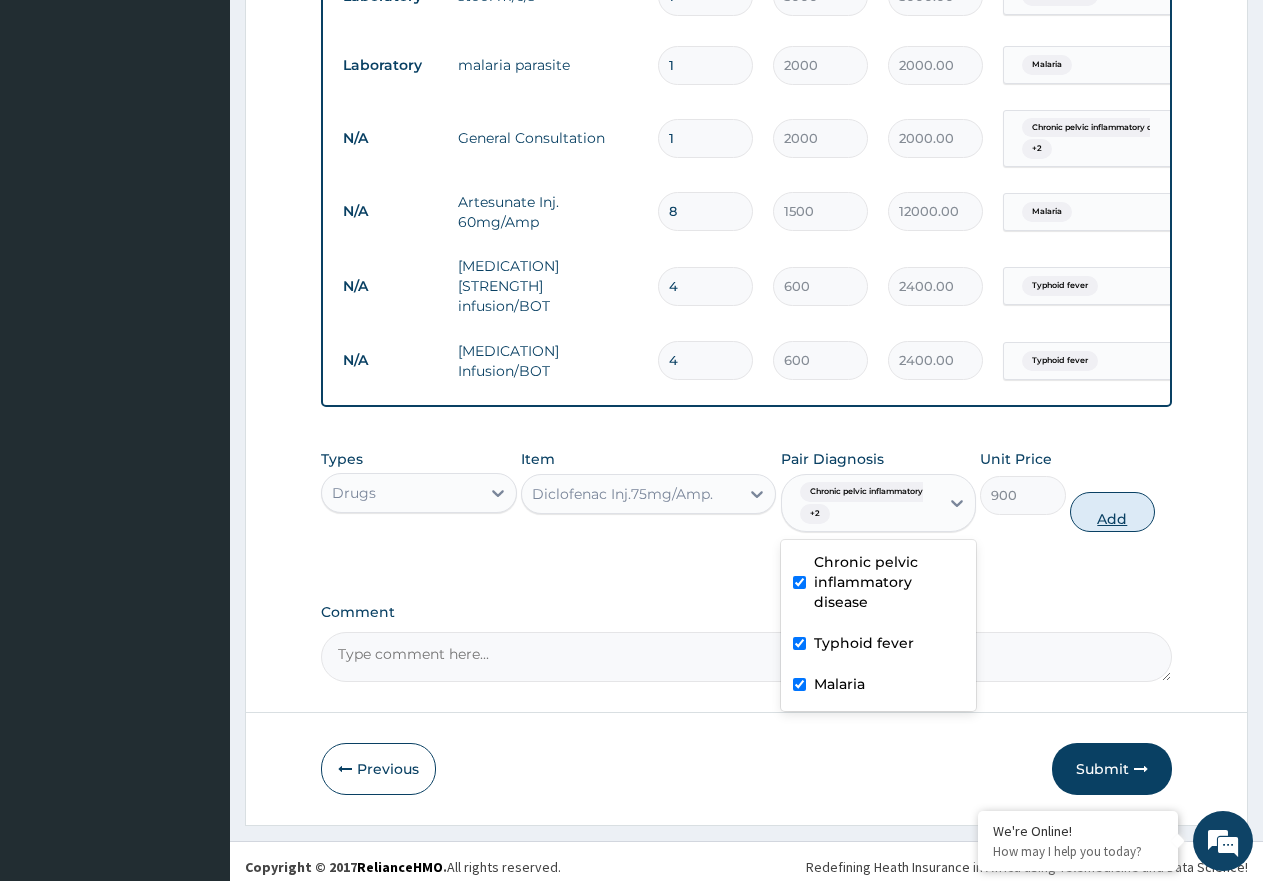 click on "Add" at bounding box center [1112, 512] 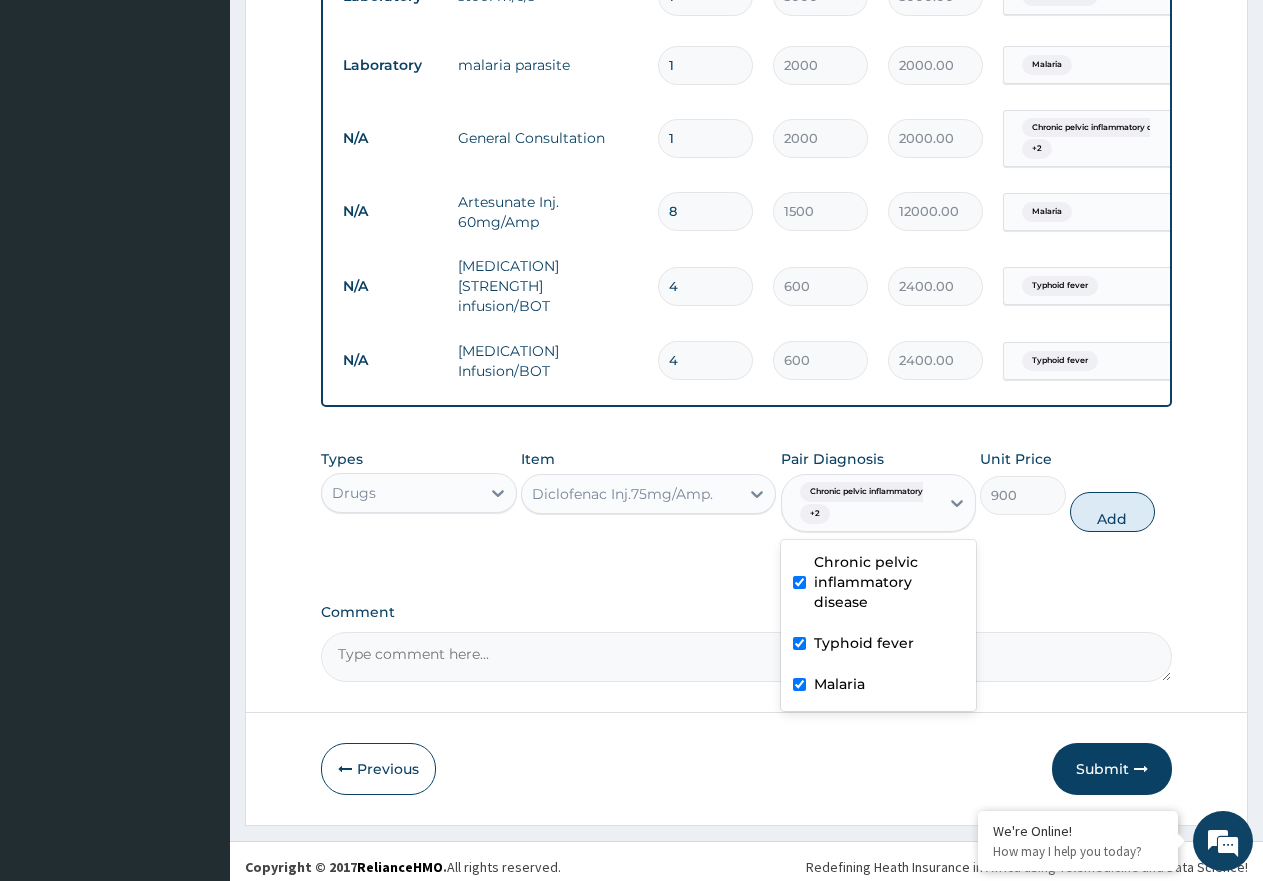 type on "0" 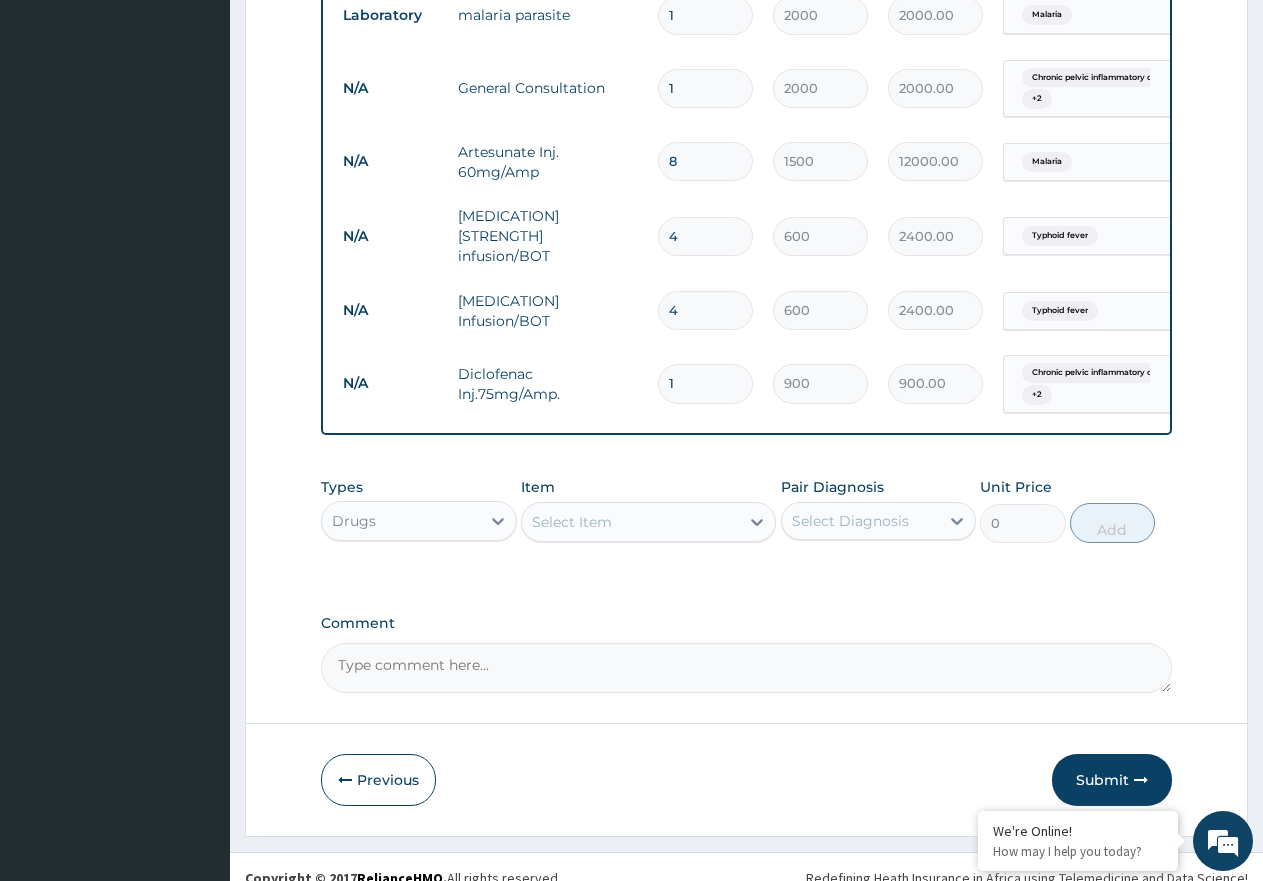 scroll, scrollTop: 1052, scrollLeft: 0, axis: vertical 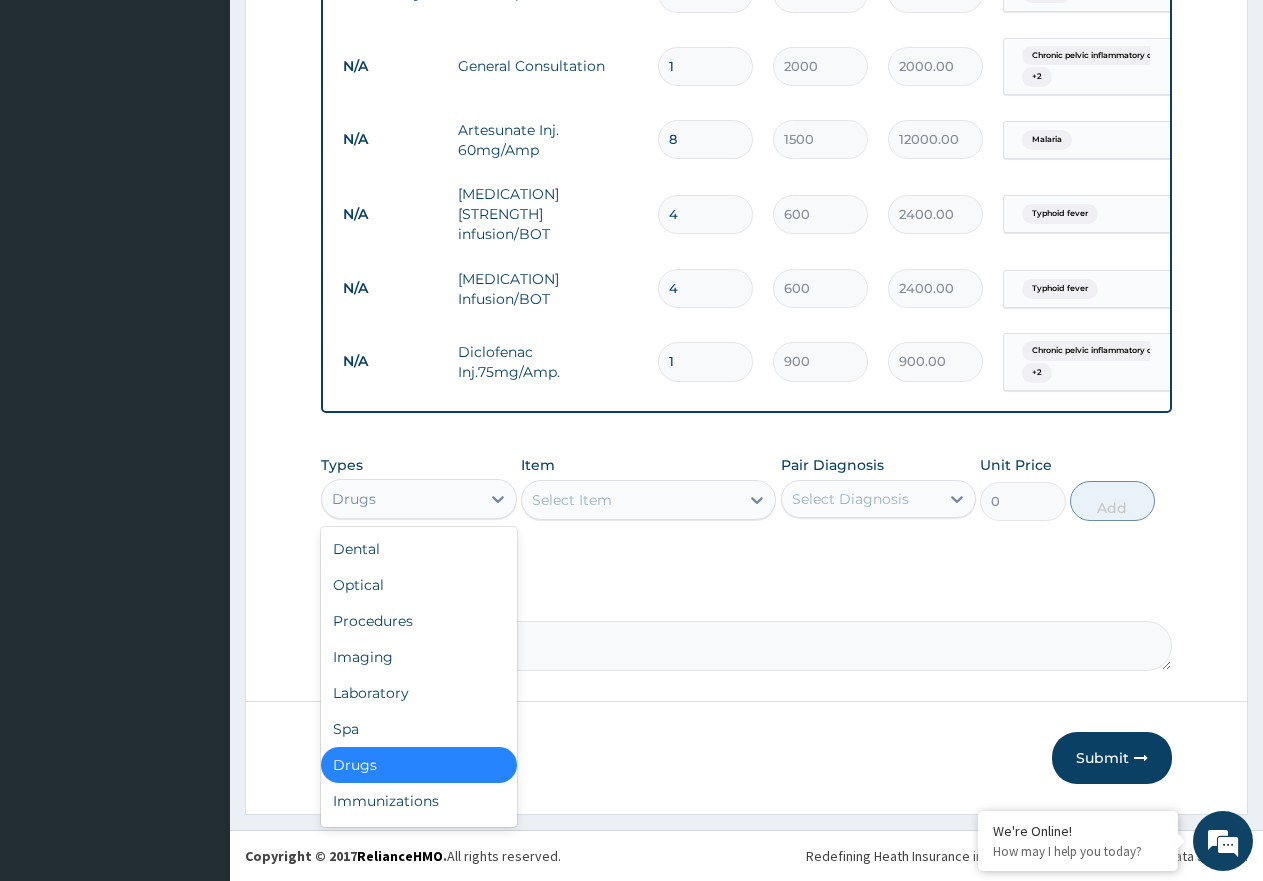 click on "Drugs" at bounding box center (419, 499) 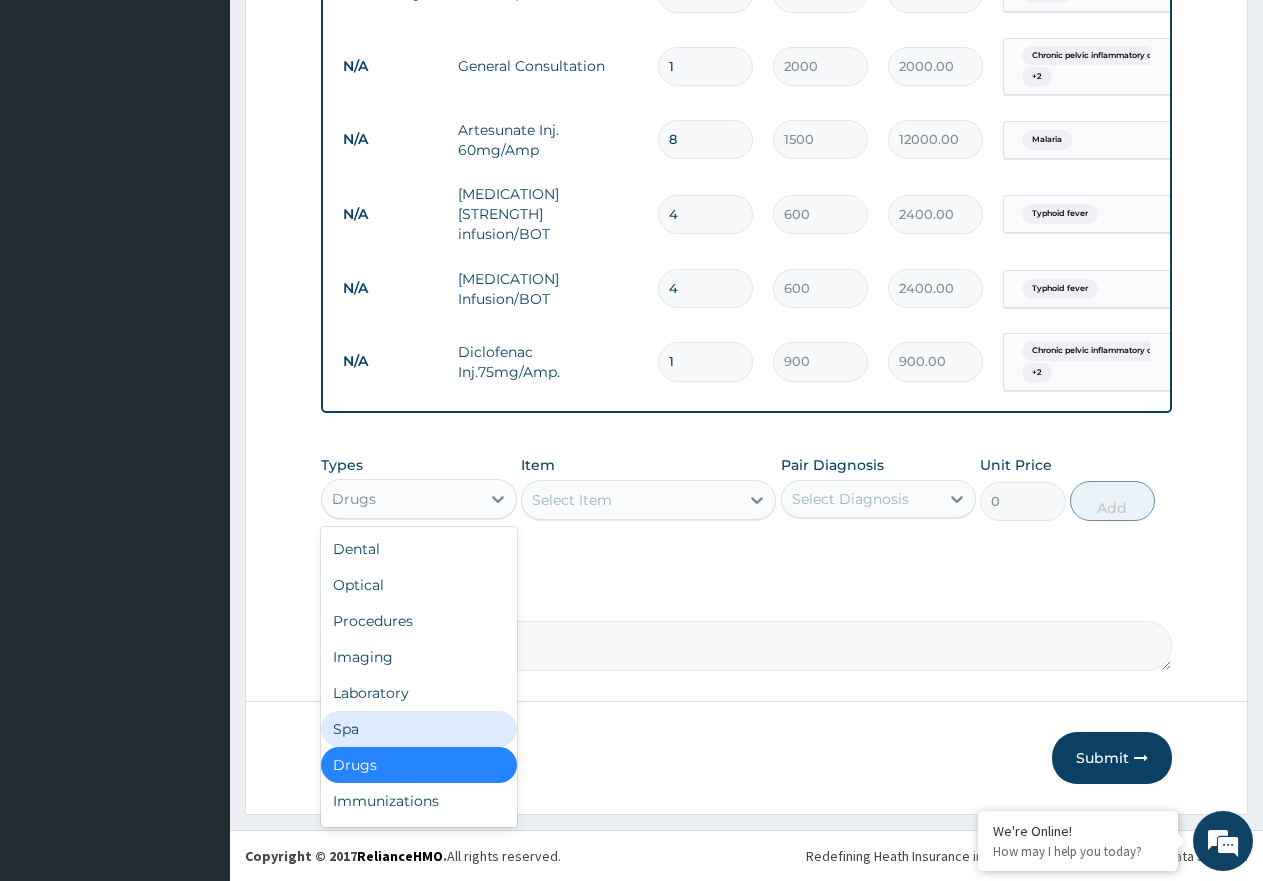 scroll, scrollTop: 68, scrollLeft: 0, axis: vertical 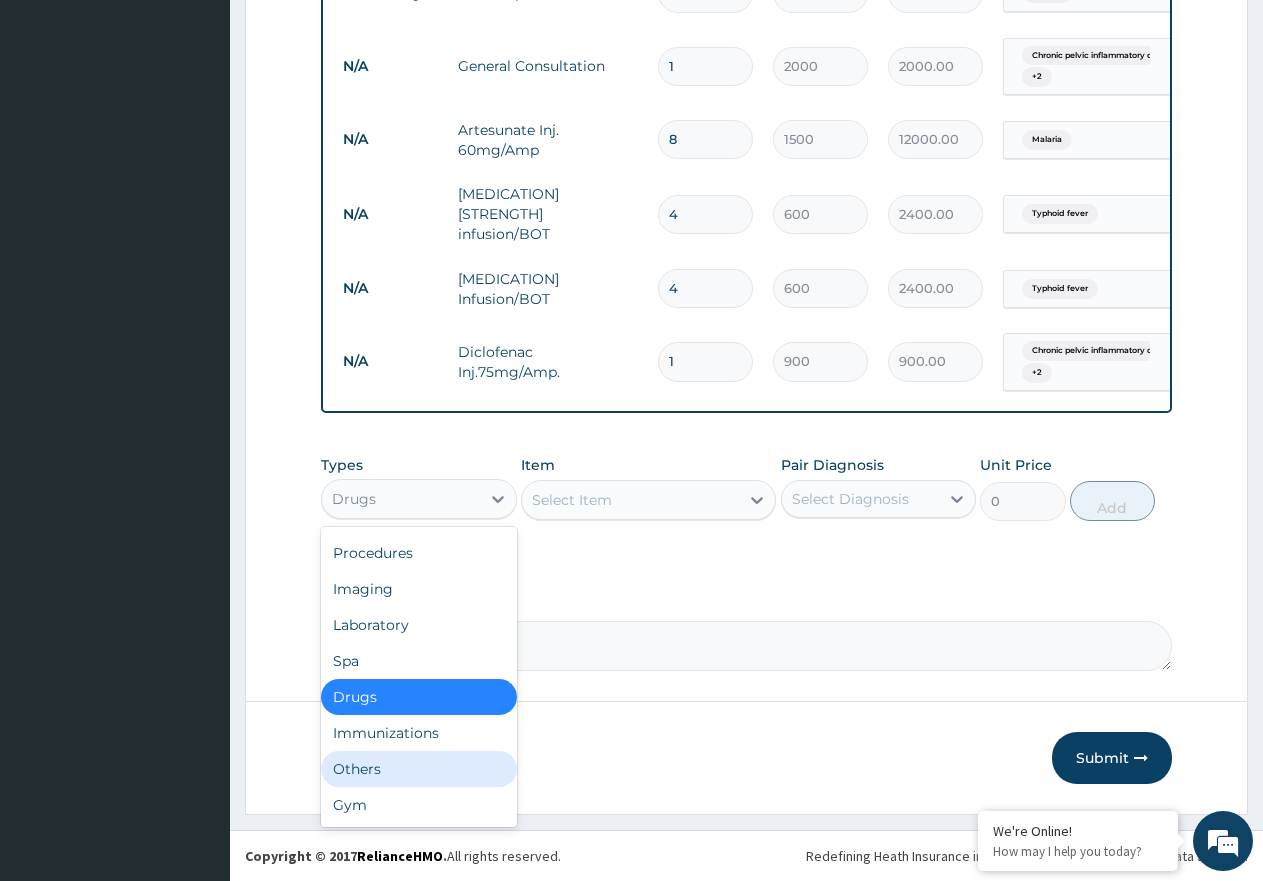 drag, startPoint x: 431, startPoint y: 763, endPoint x: 645, endPoint y: 625, distance: 254.637 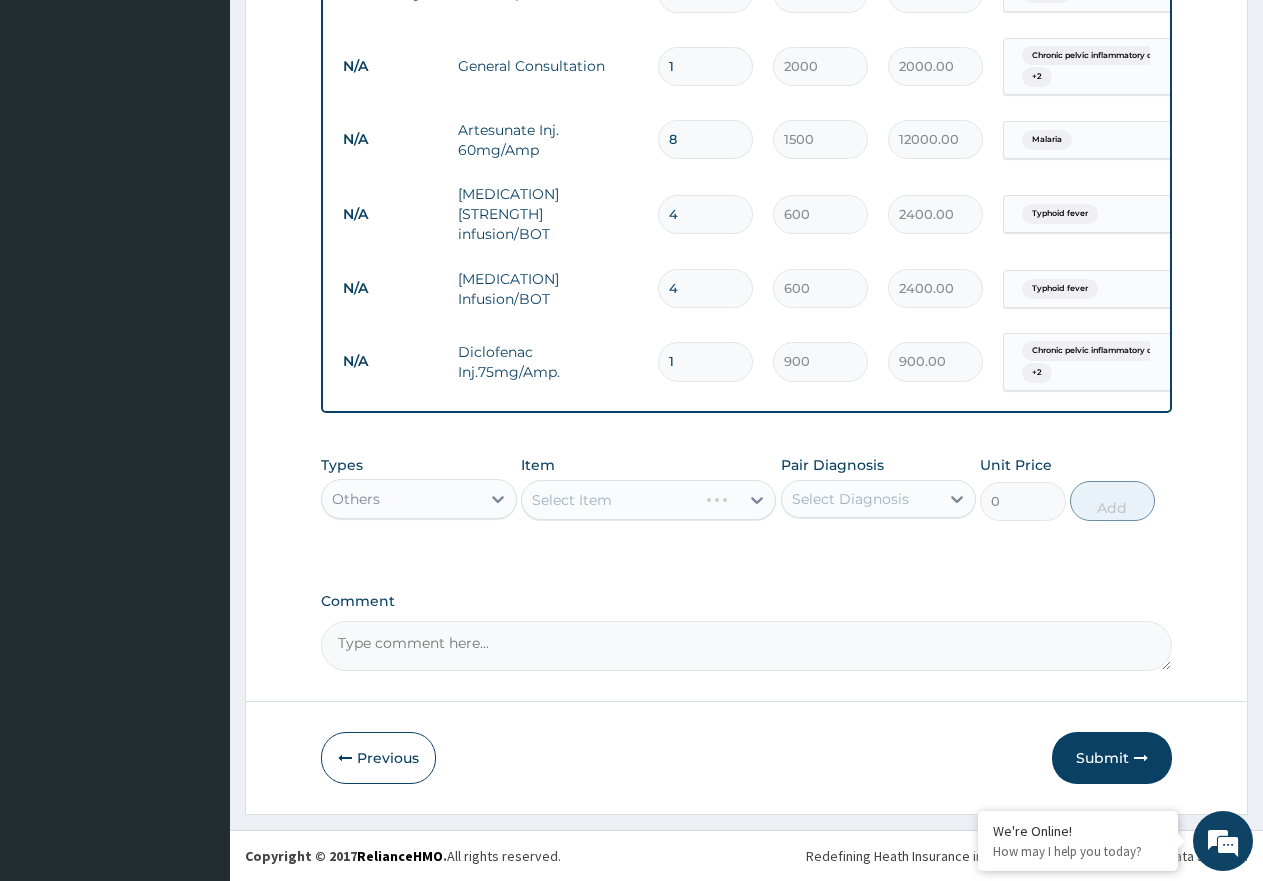 click on "Select Diagnosis" at bounding box center (850, 499) 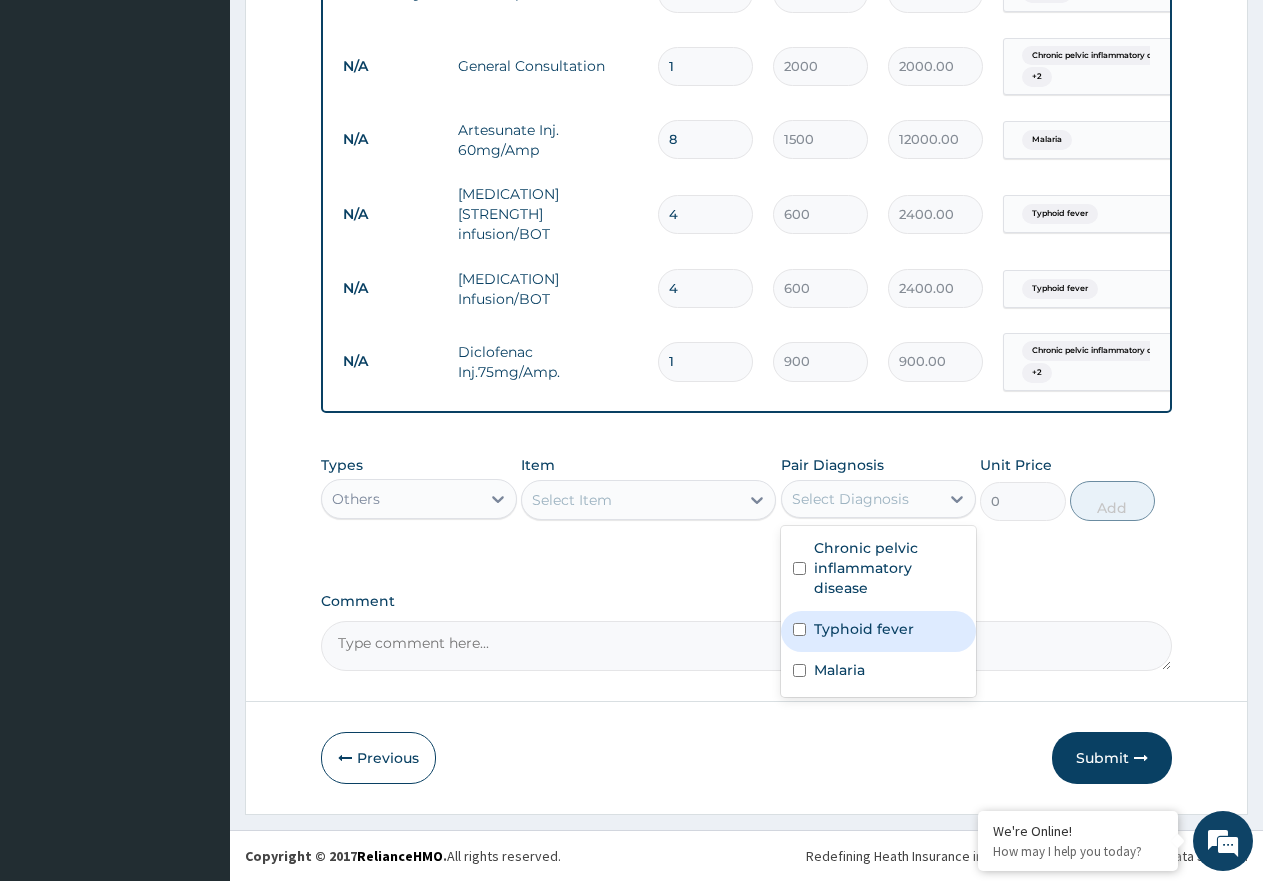 click on "Typhoid fever" at bounding box center [864, 629] 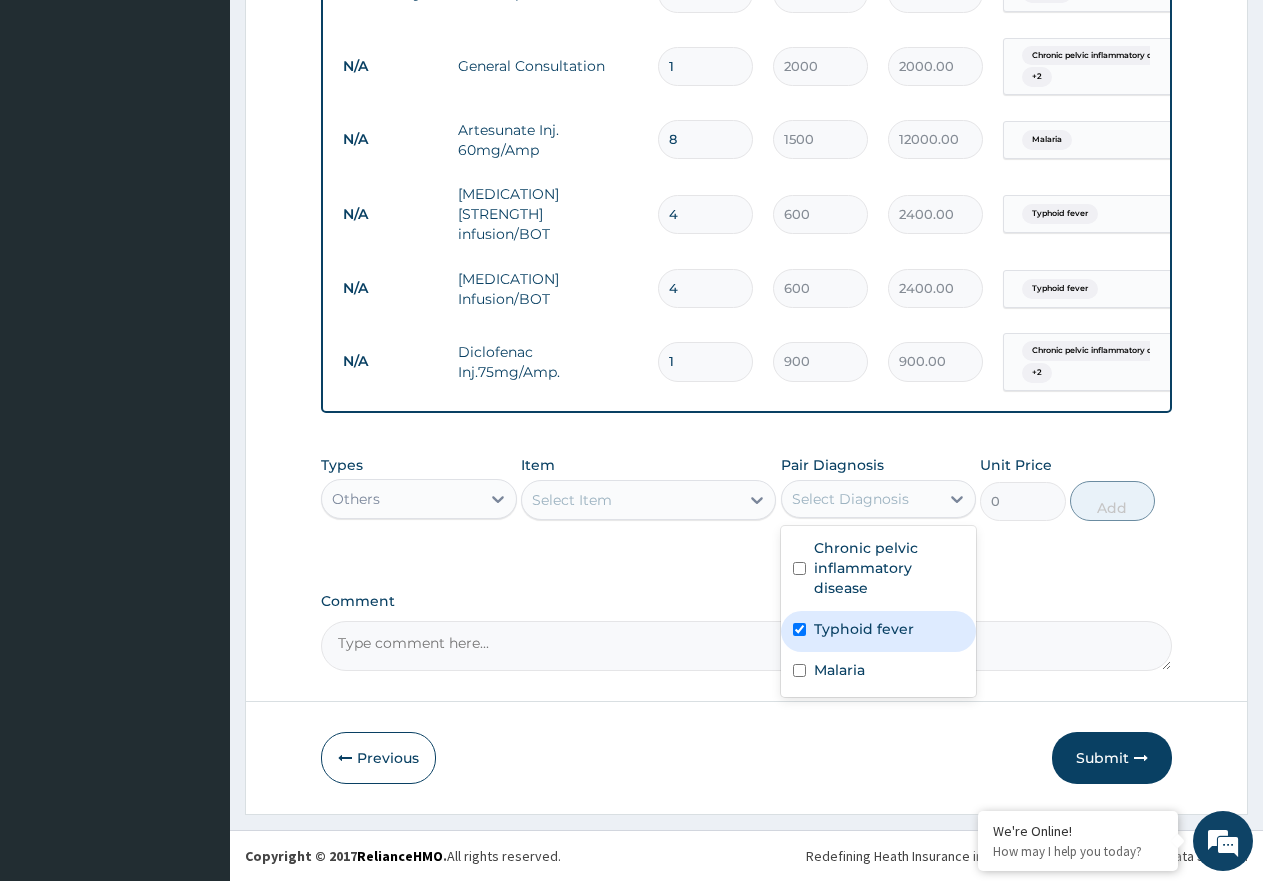 checkbox on "true" 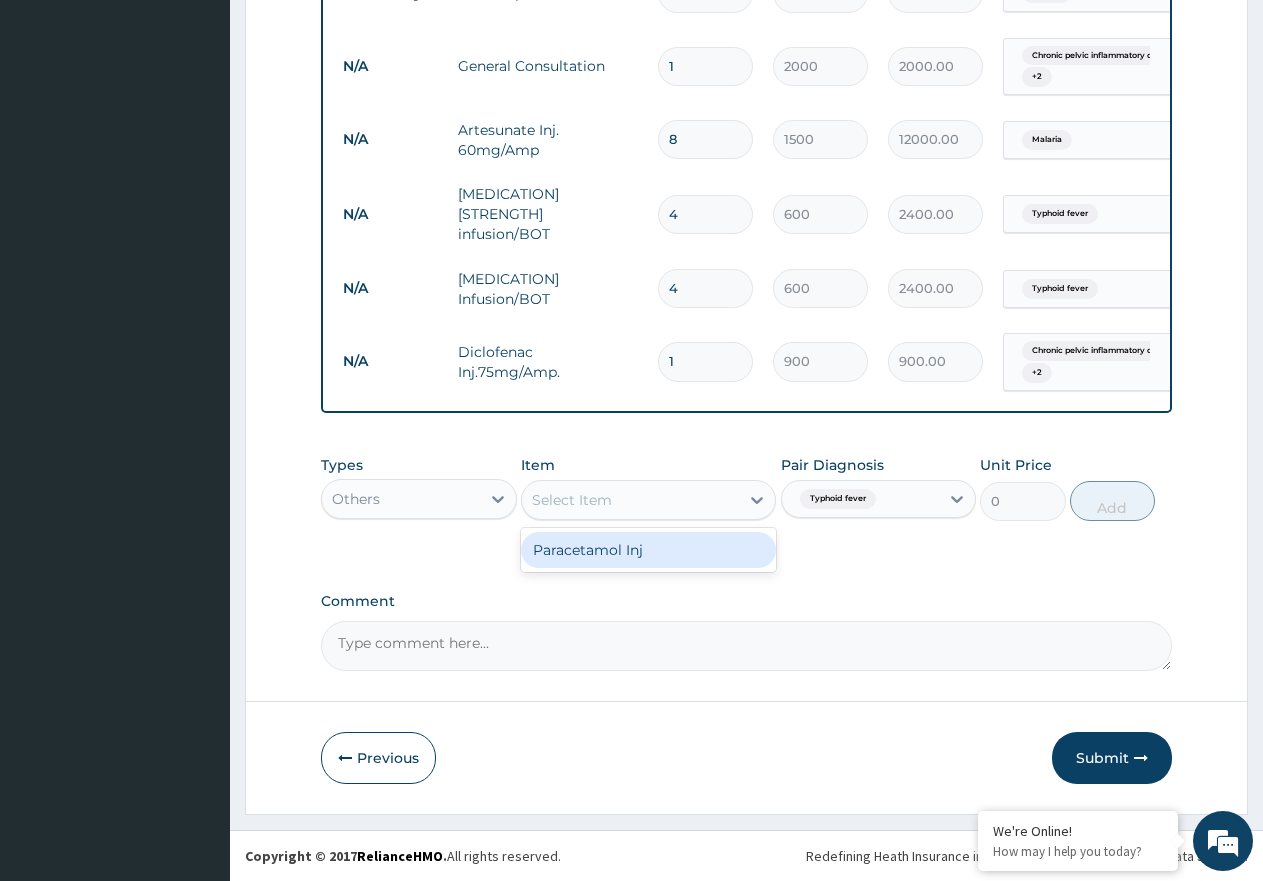 click on "Select Item" at bounding box center (630, 500) 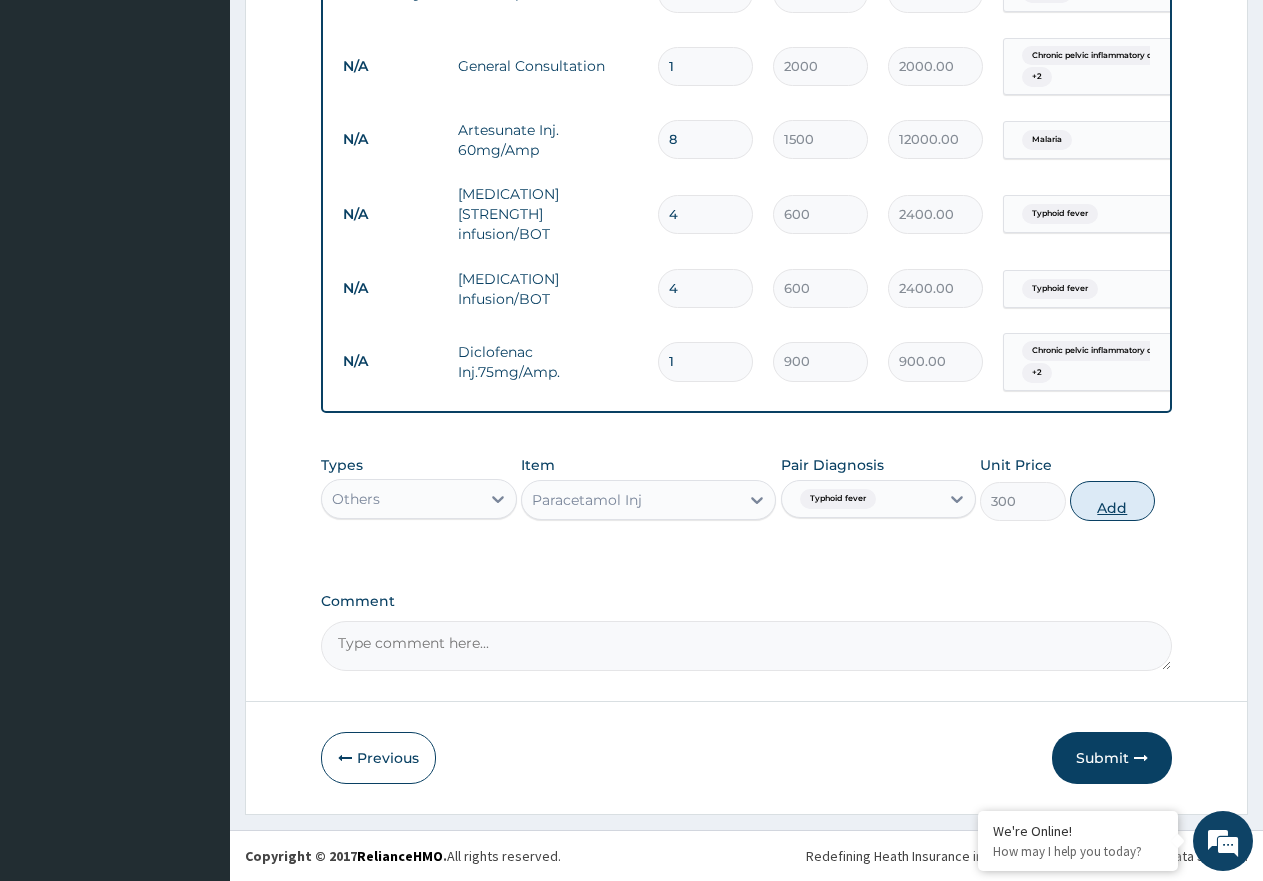 click on "Add" at bounding box center [1112, 501] 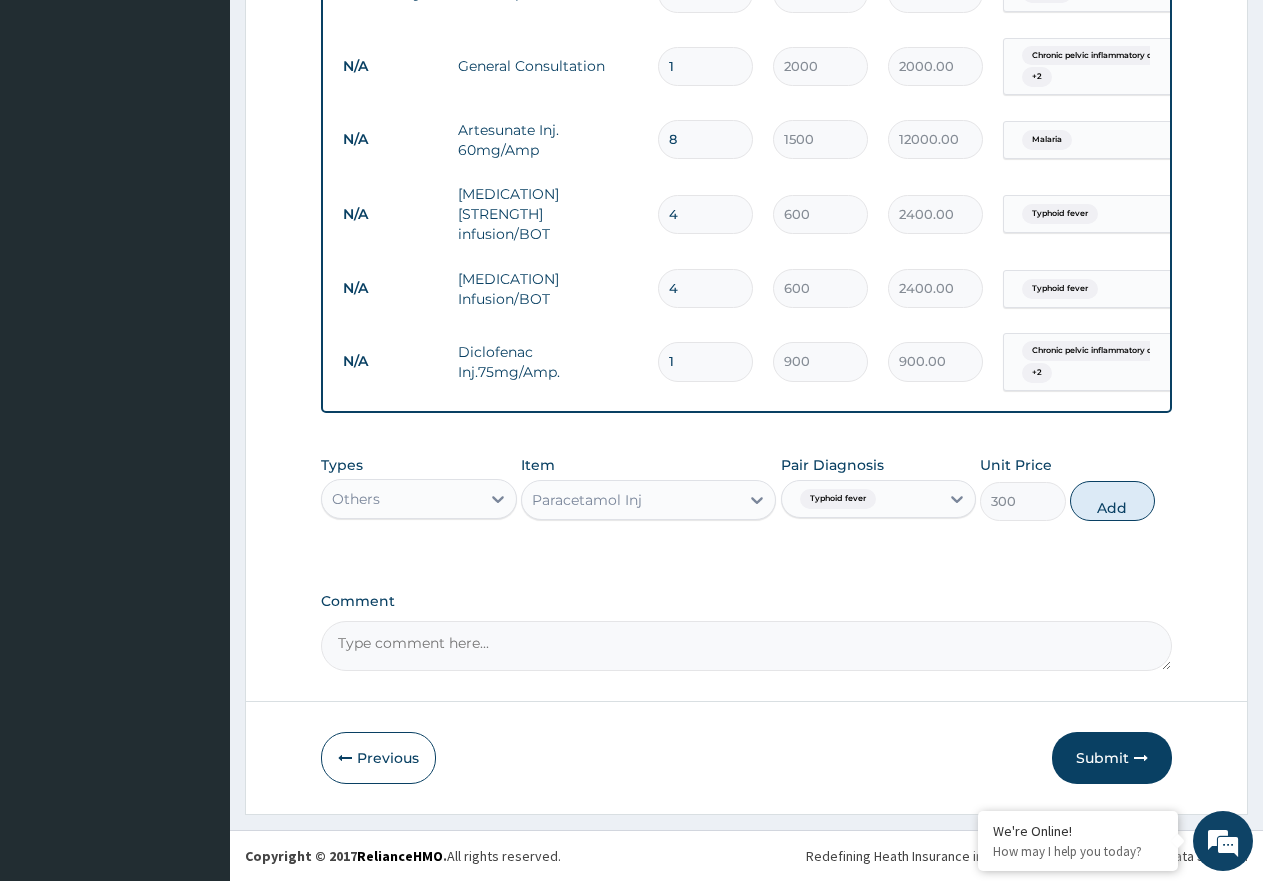 type on "0" 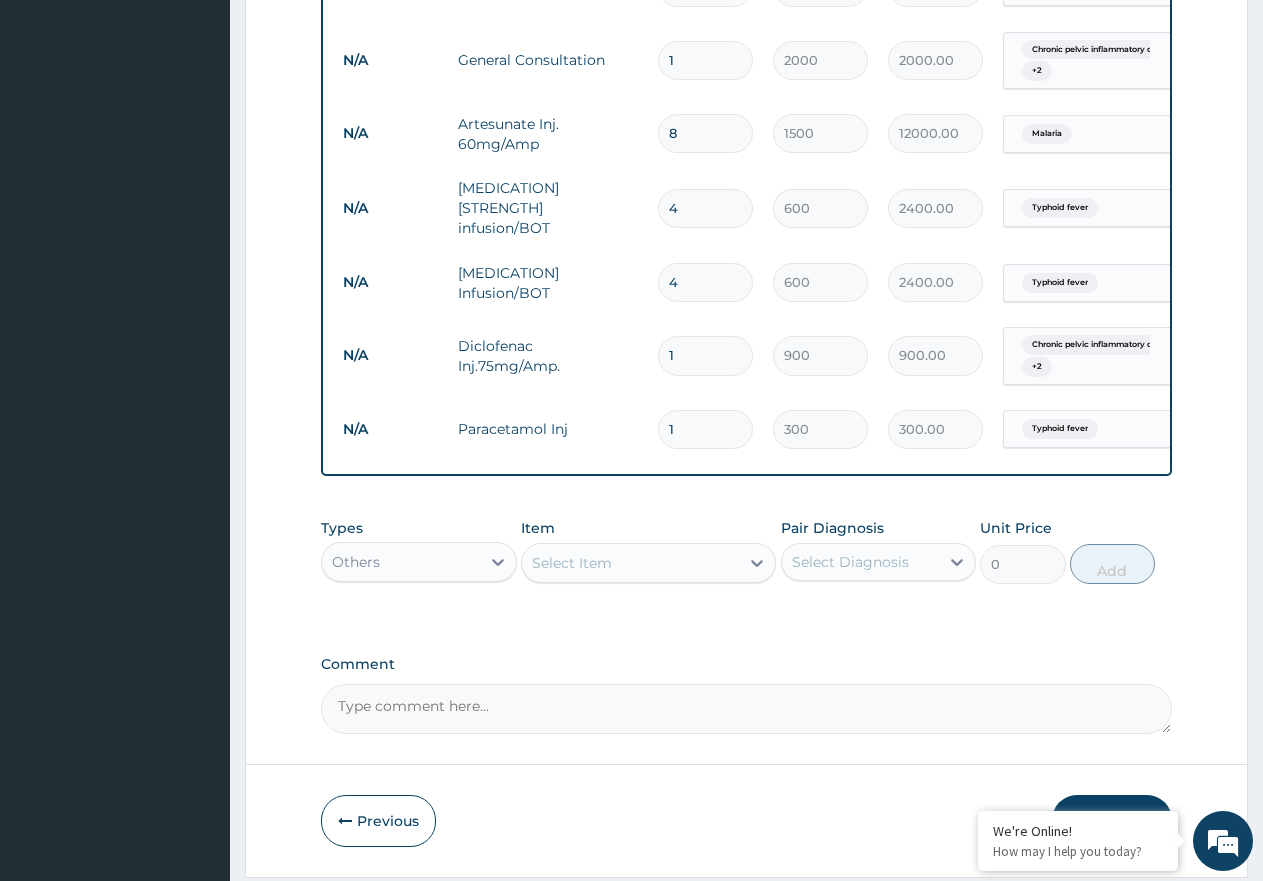 type 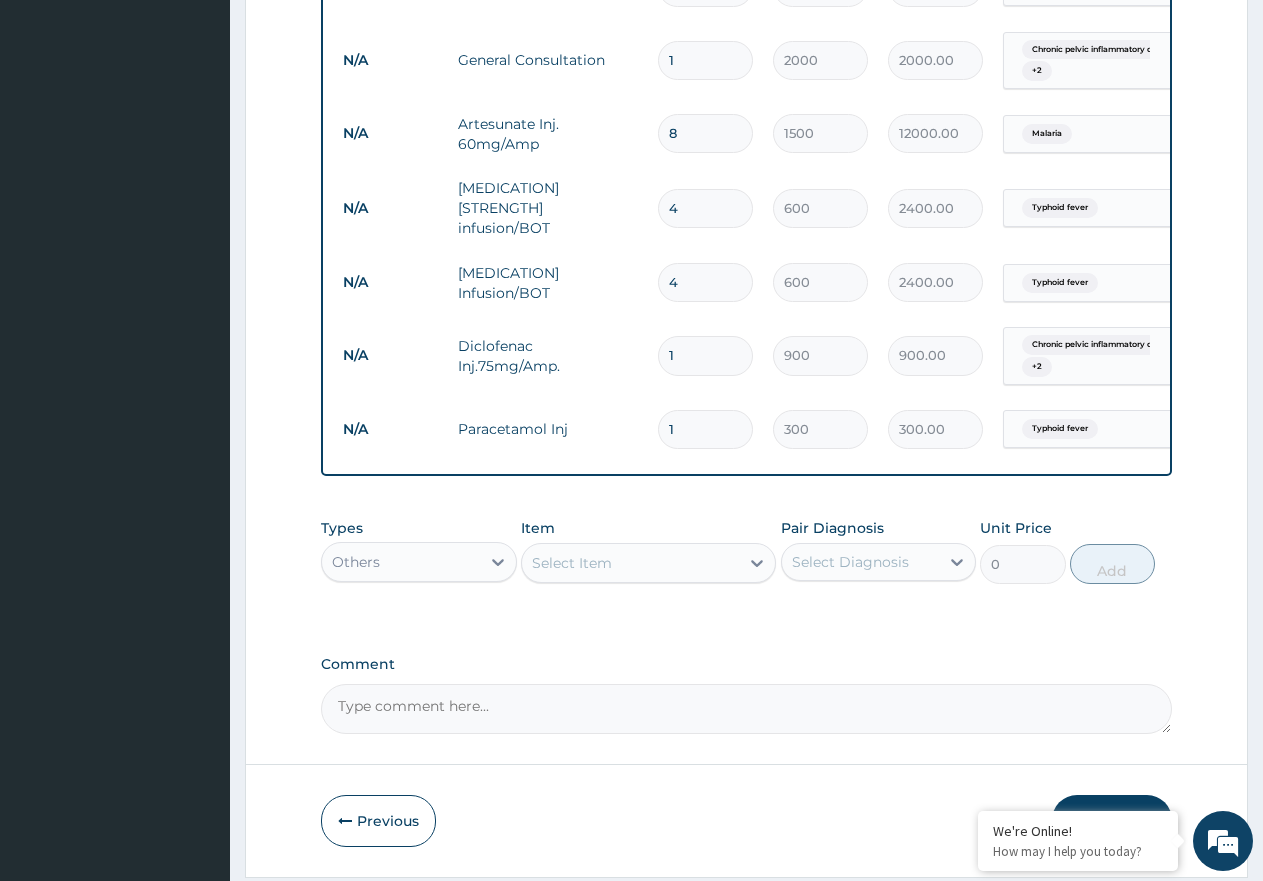 type on "0.00" 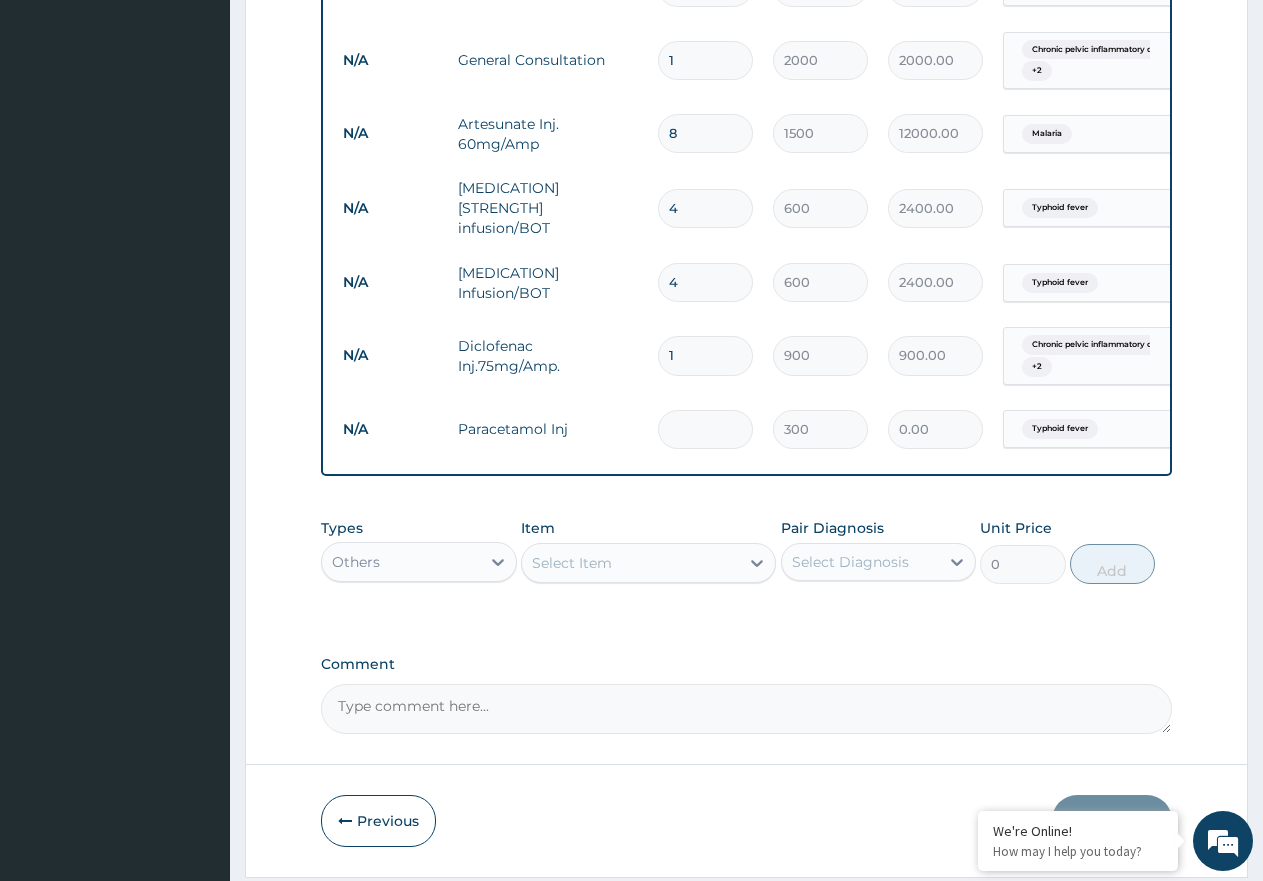 type on "2" 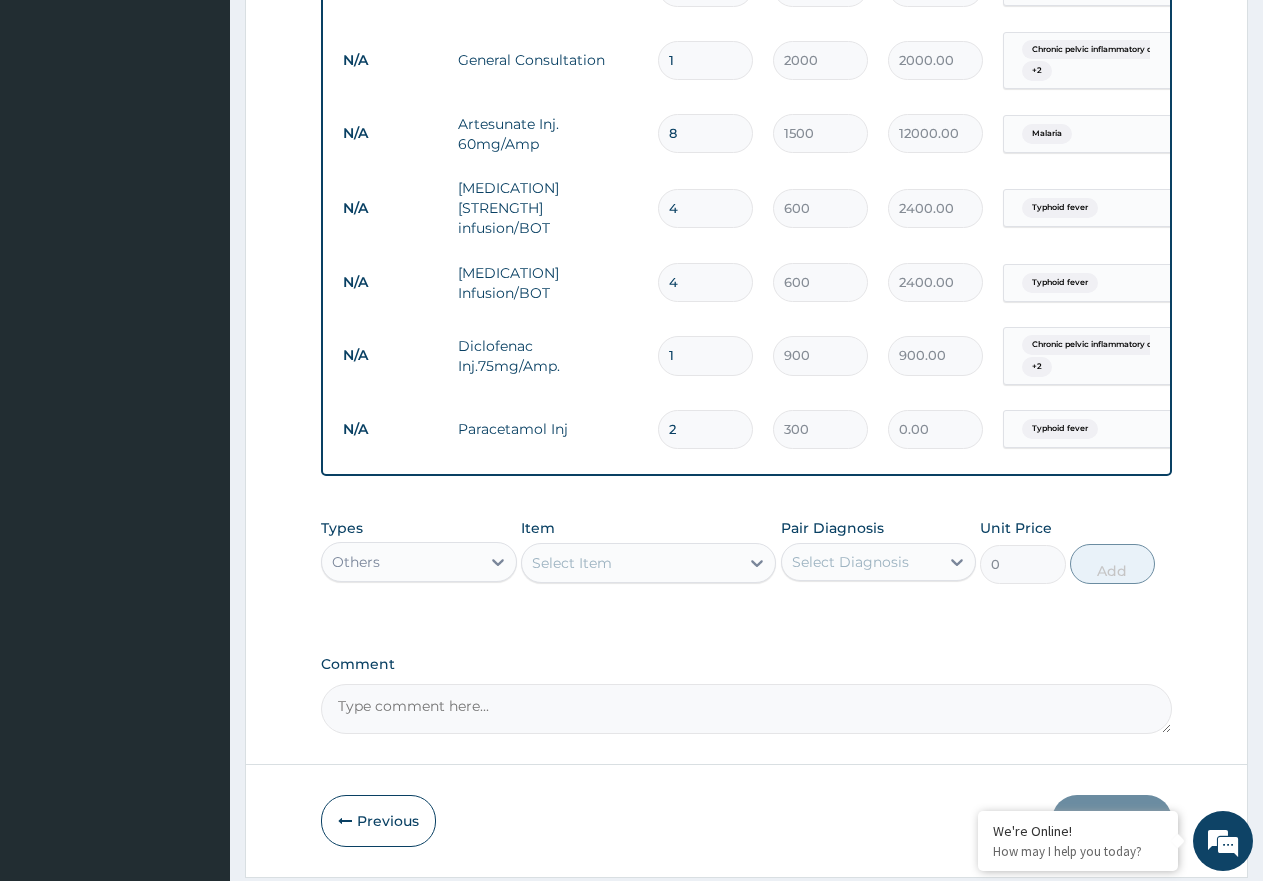 type on "600.00" 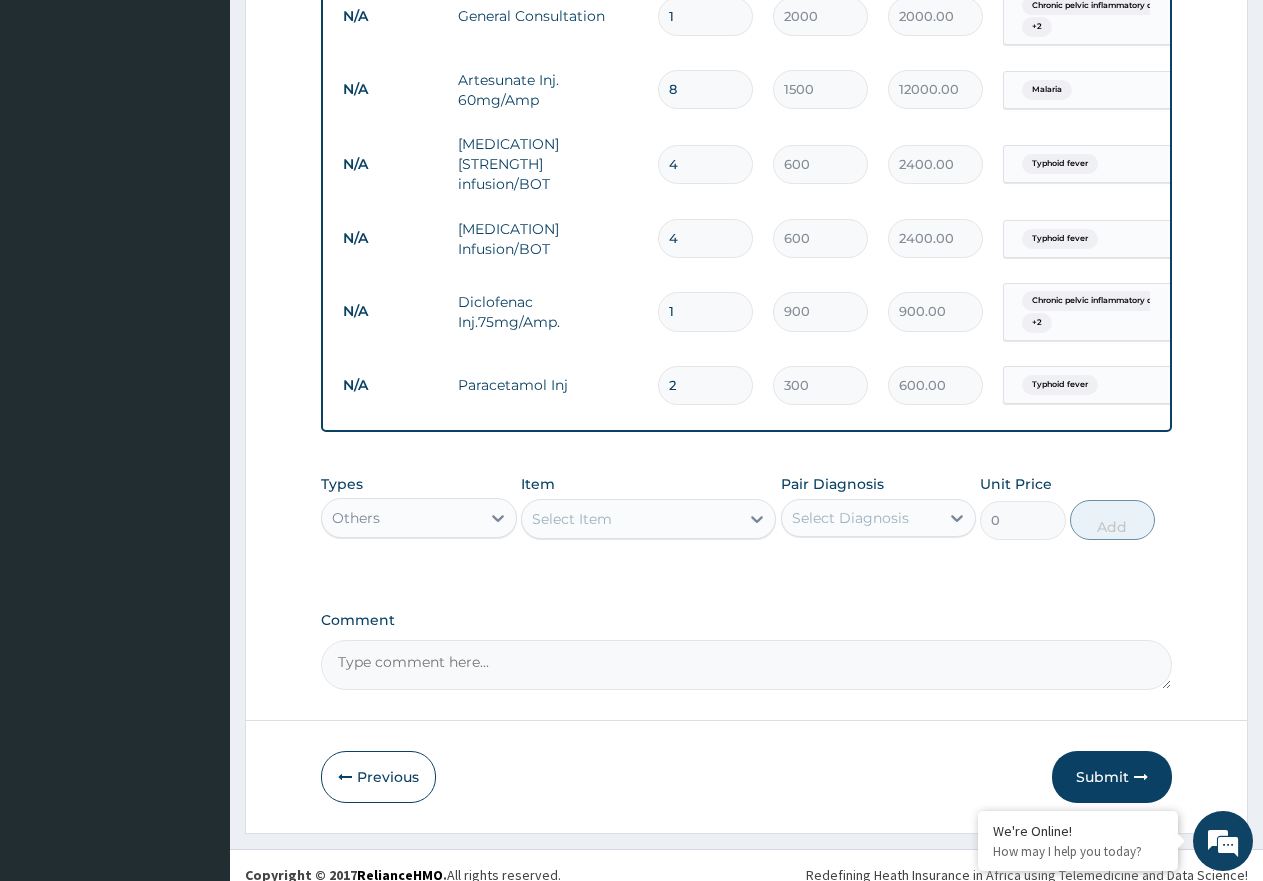 scroll, scrollTop: 1121, scrollLeft: 0, axis: vertical 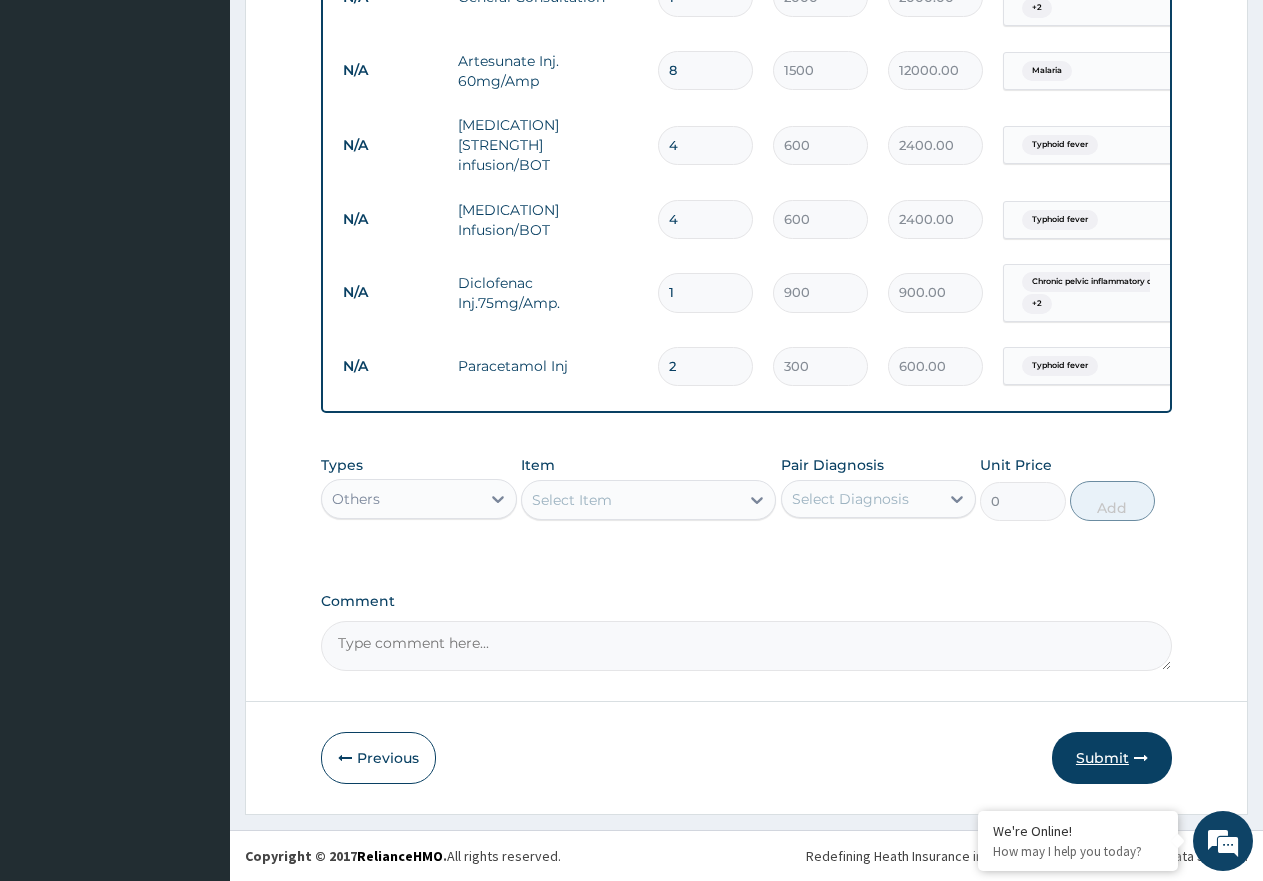 type on "2" 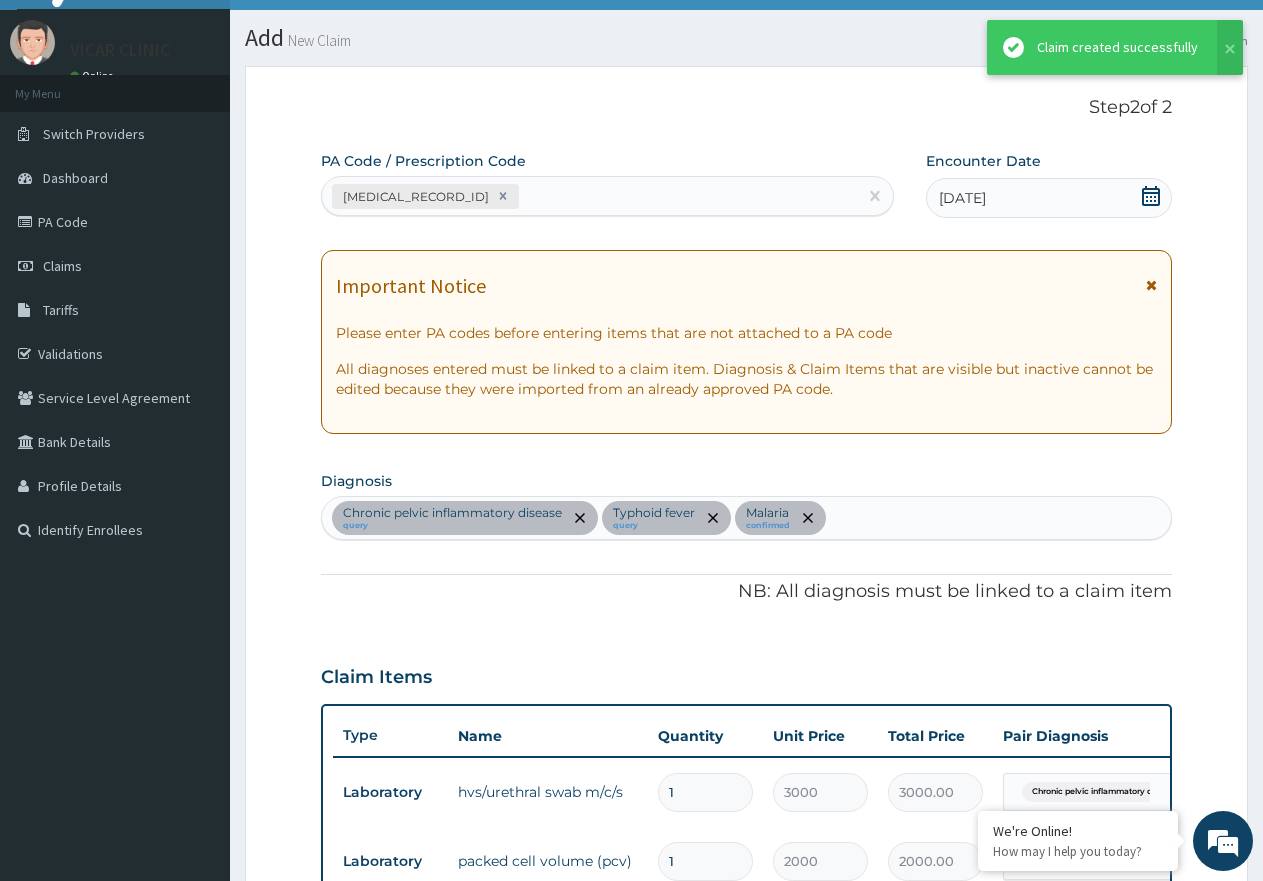 scroll, scrollTop: 1121, scrollLeft: 0, axis: vertical 